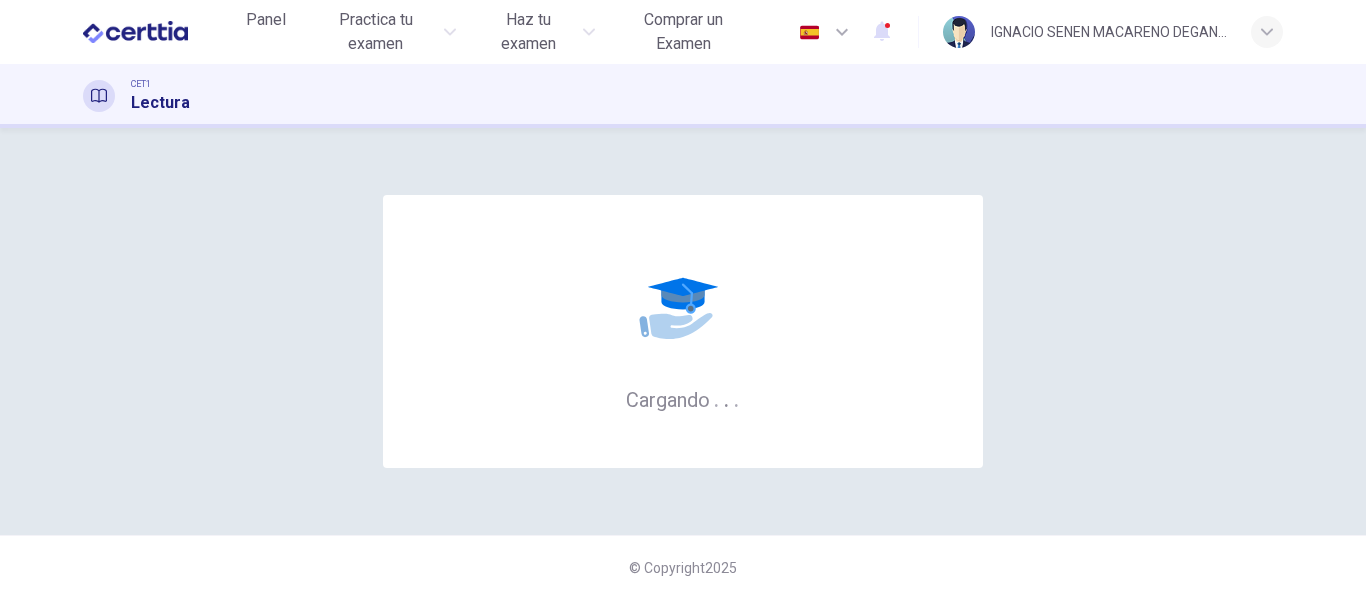 scroll, scrollTop: 0, scrollLeft: 0, axis: both 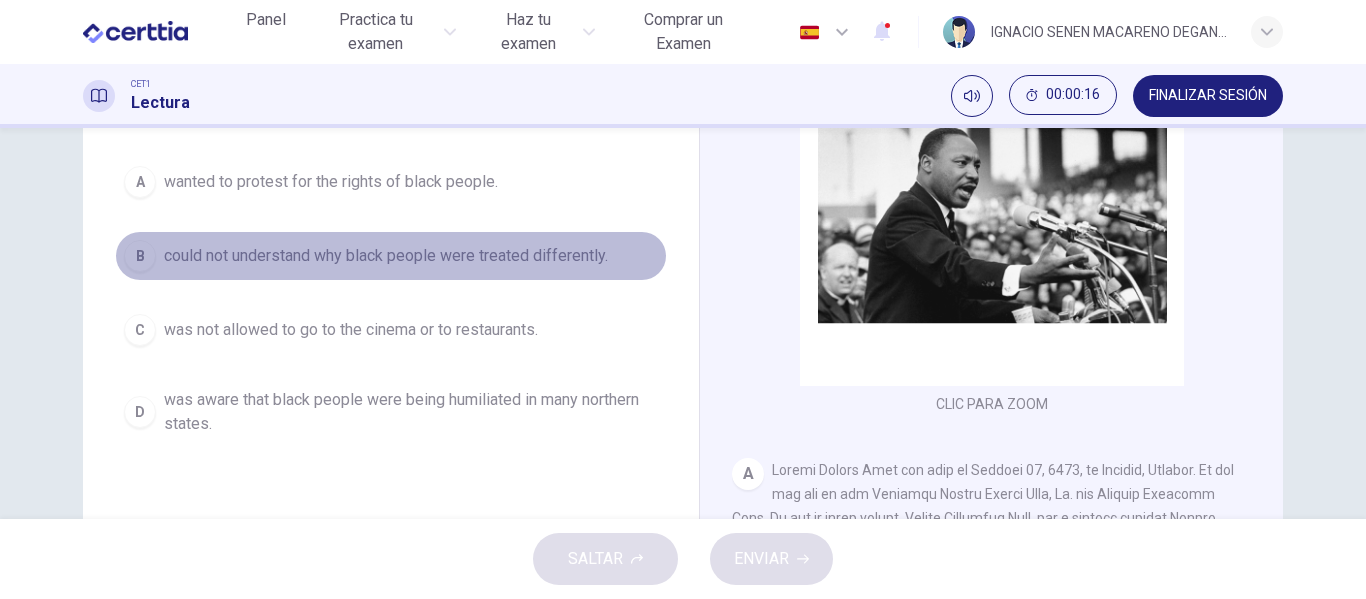click on "could not understand why black people were treated differently." at bounding box center (331, 182) 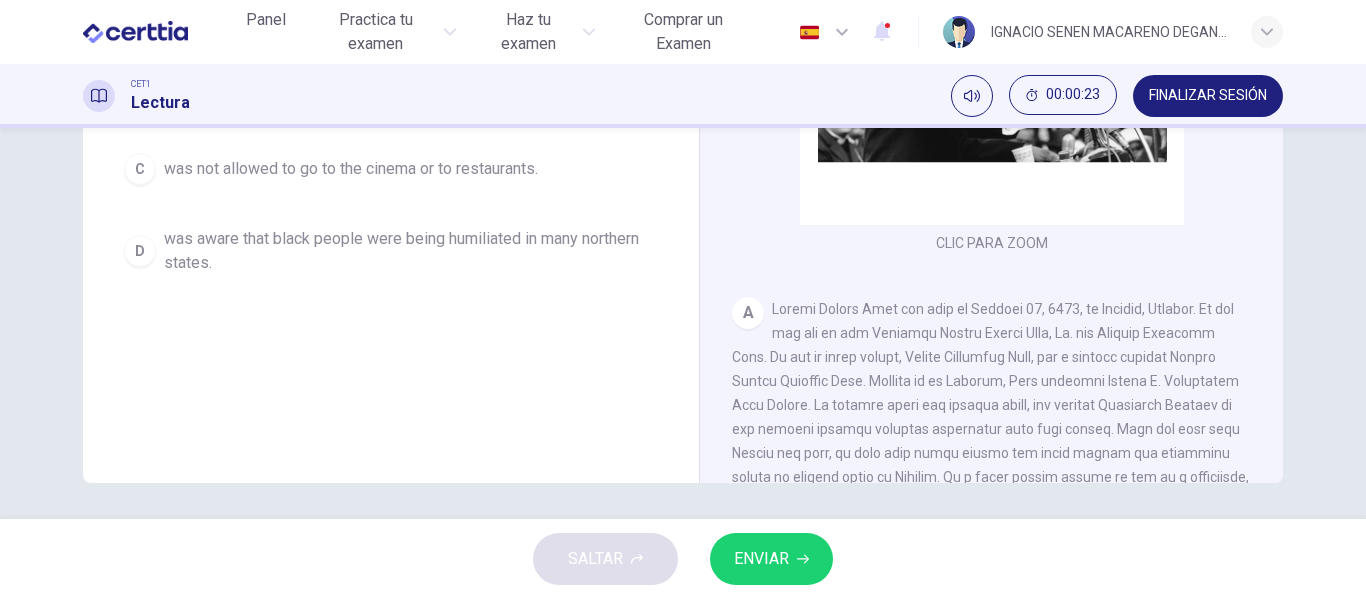 scroll, scrollTop: 384, scrollLeft: 0, axis: vertical 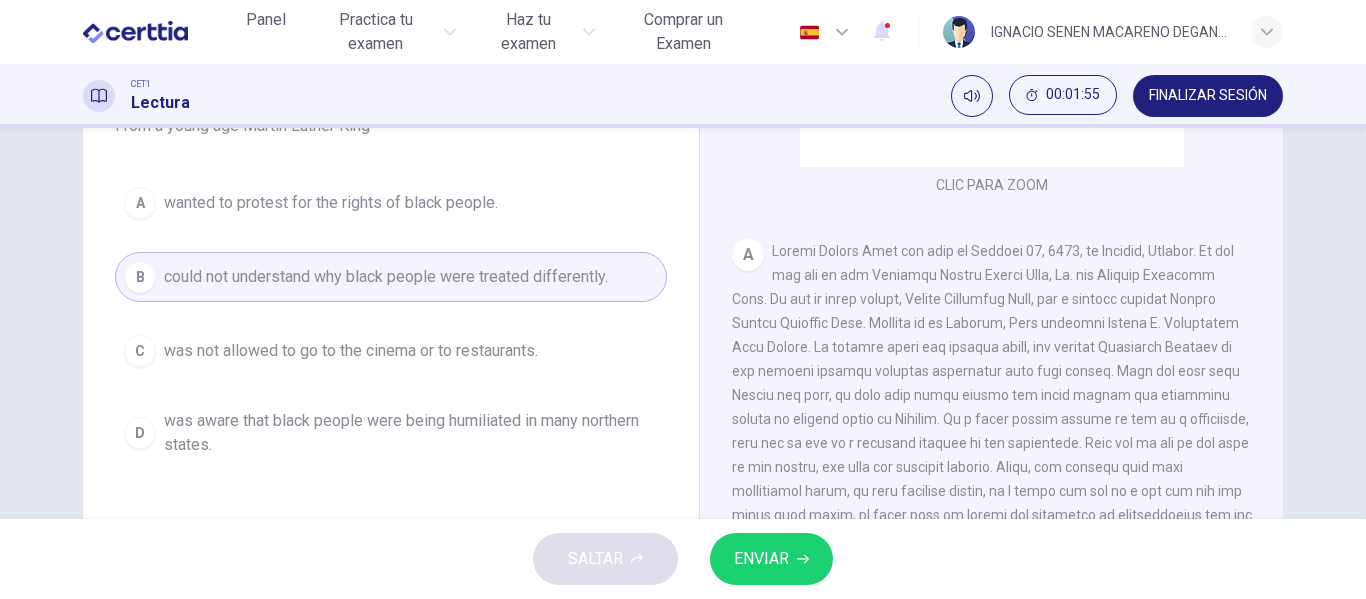 click on "ENVIAR" at bounding box center (771, 559) 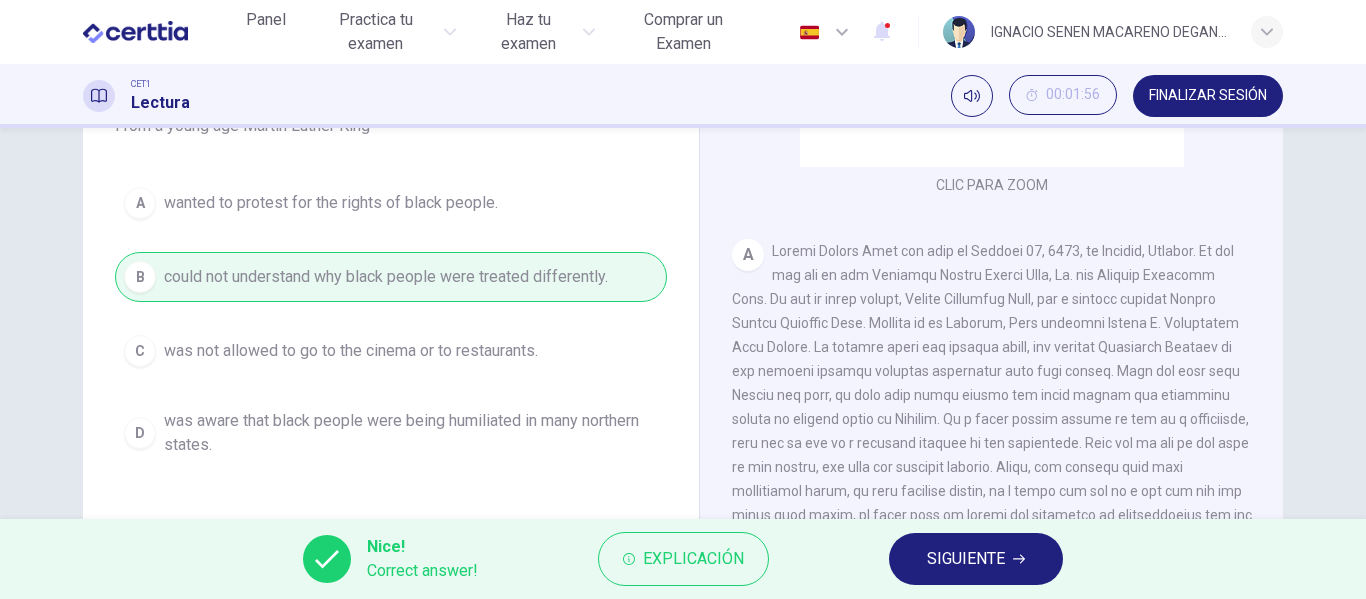 click on "SIGUIENTE" at bounding box center (966, 559) 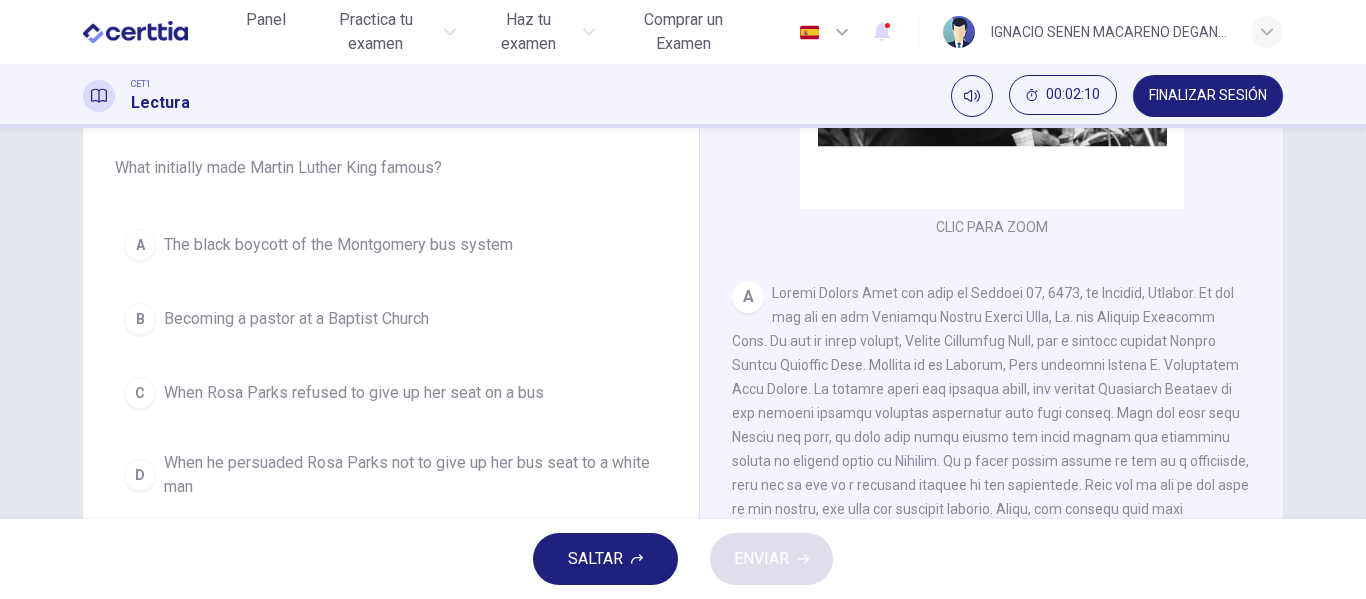 scroll, scrollTop: 162, scrollLeft: 0, axis: vertical 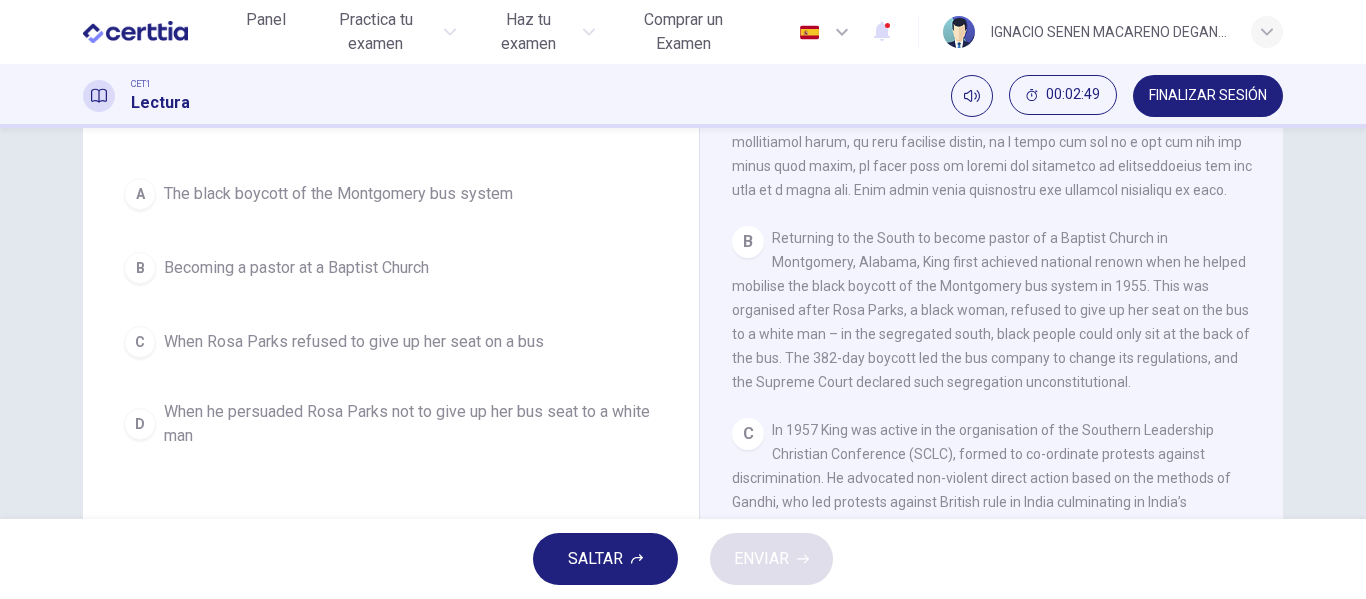 click on "The black boycott of the Montgomery bus system" at bounding box center (338, 194) 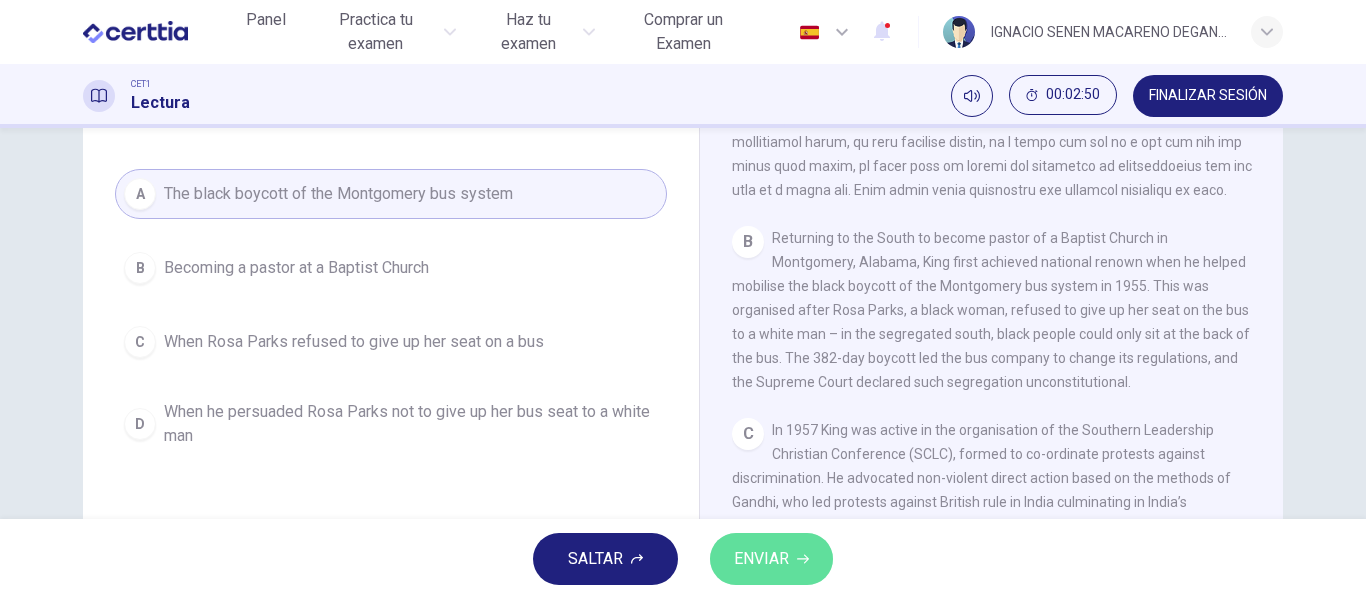 click on "ENVIAR" at bounding box center [771, 559] 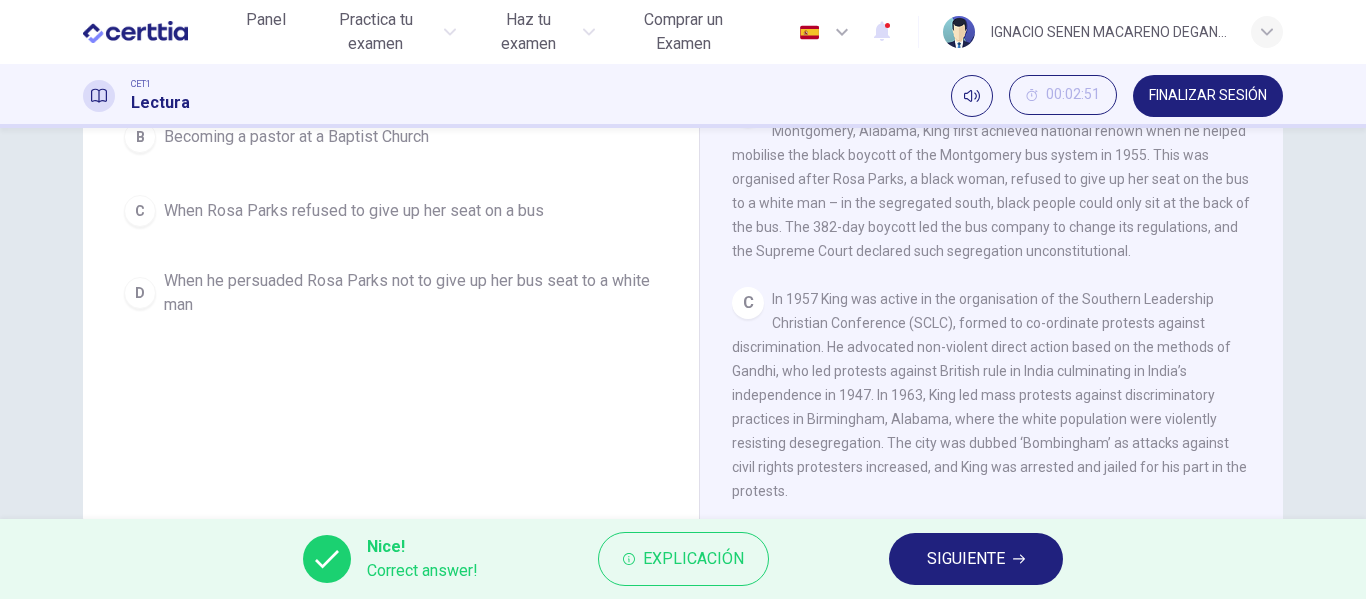 scroll, scrollTop: 342, scrollLeft: 0, axis: vertical 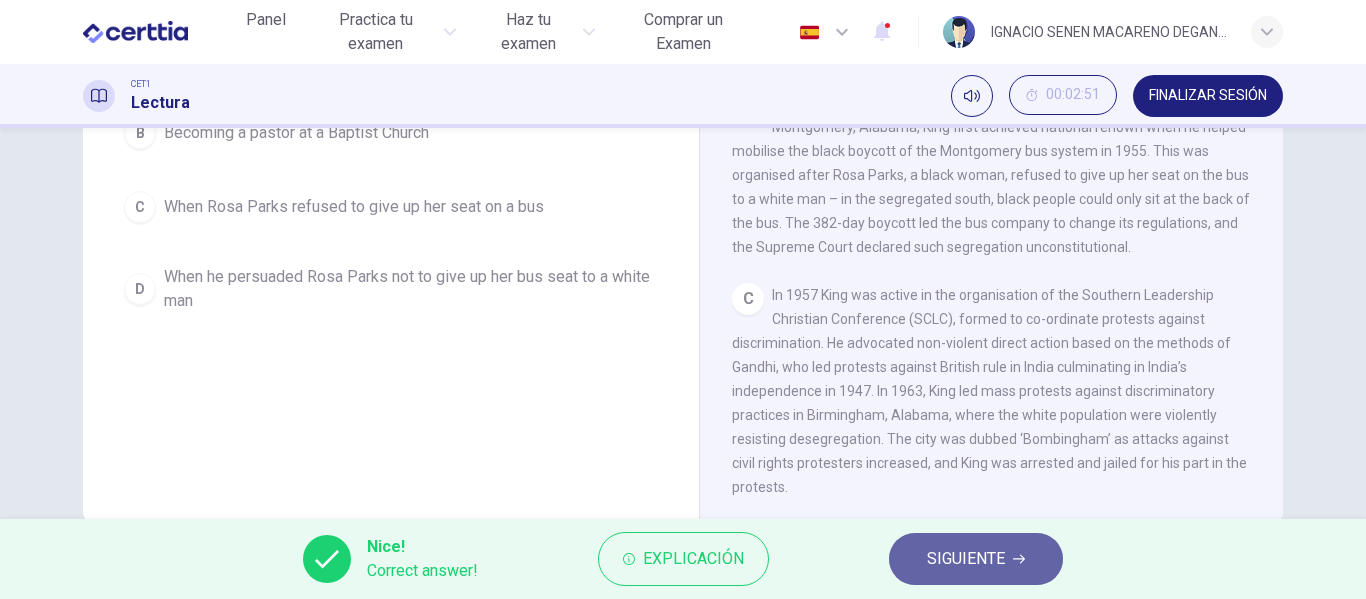 click on "SIGUIENTE" at bounding box center (966, 559) 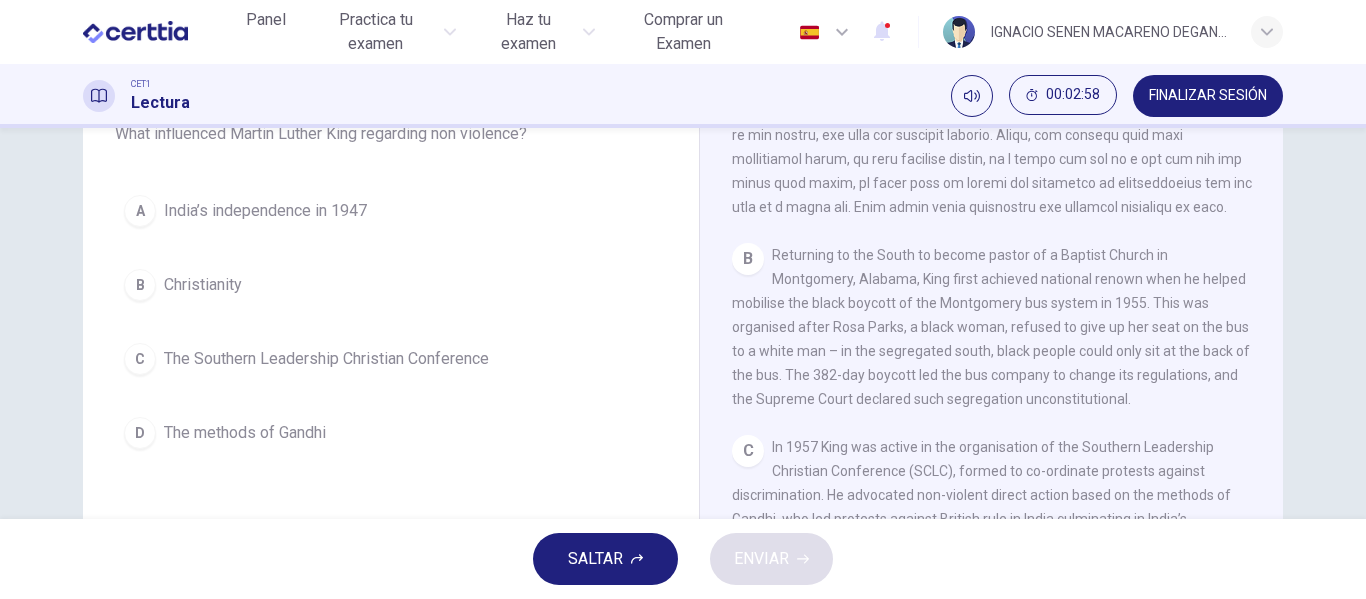 scroll, scrollTop: 188, scrollLeft: 0, axis: vertical 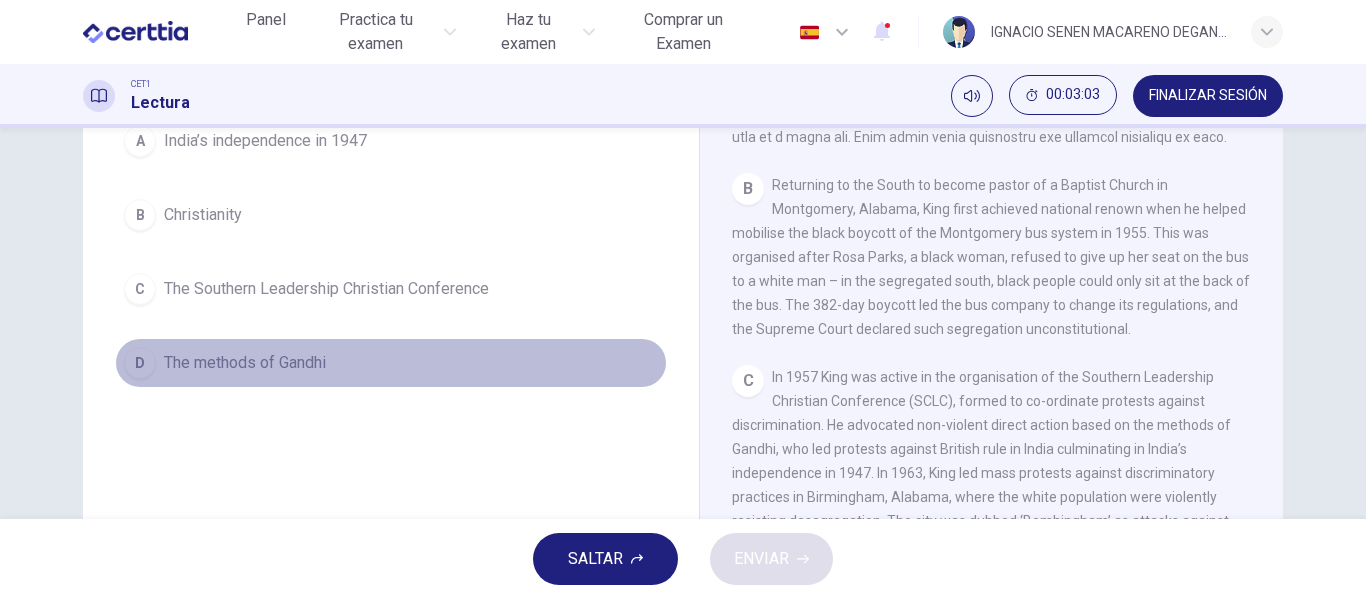 click on "The methods of Gandhi" at bounding box center (265, 141) 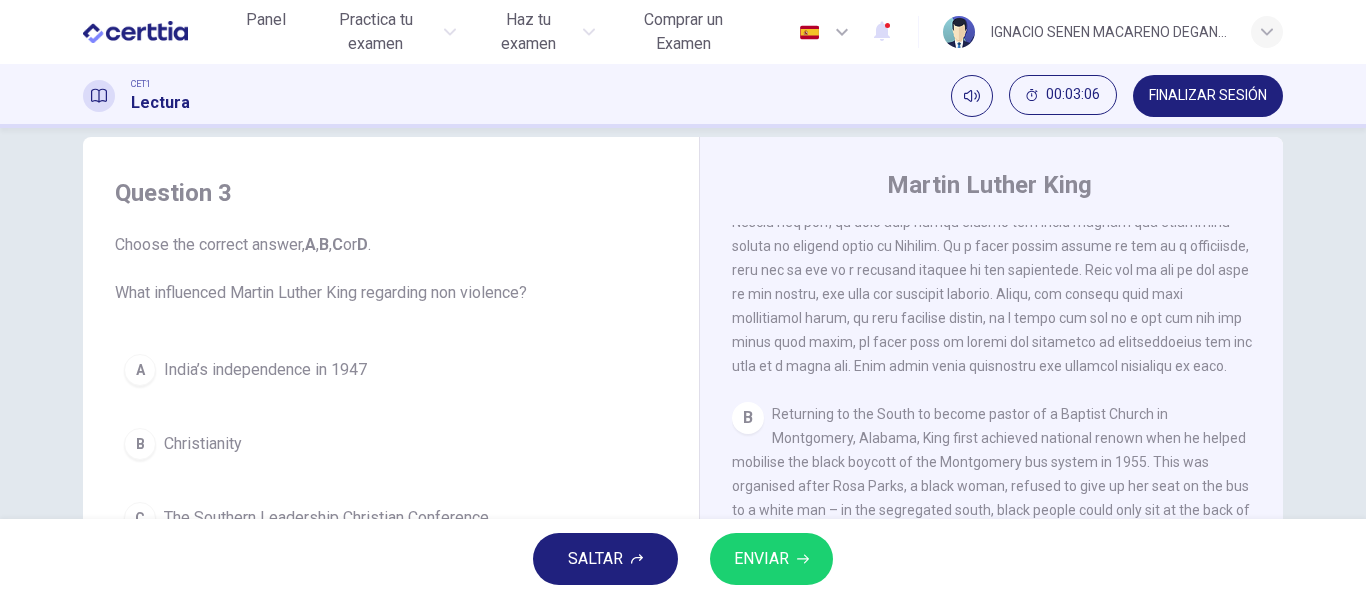 scroll, scrollTop: 0, scrollLeft: 0, axis: both 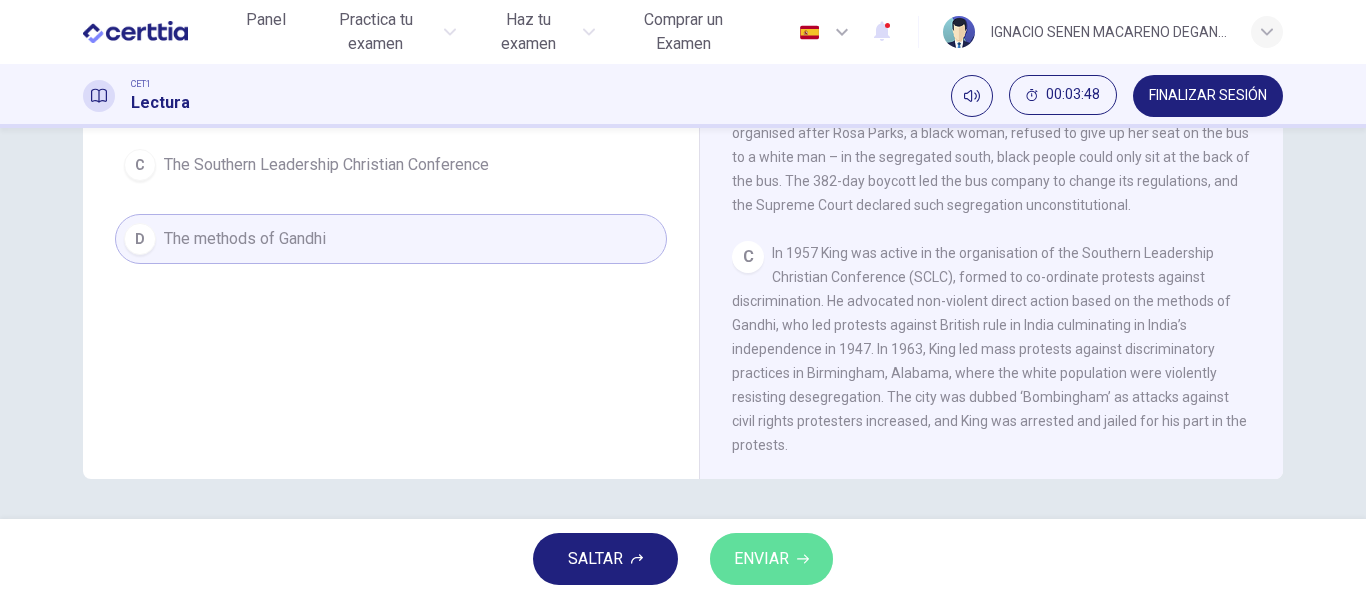 click on "ENVIAR" at bounding box center (771, 559) 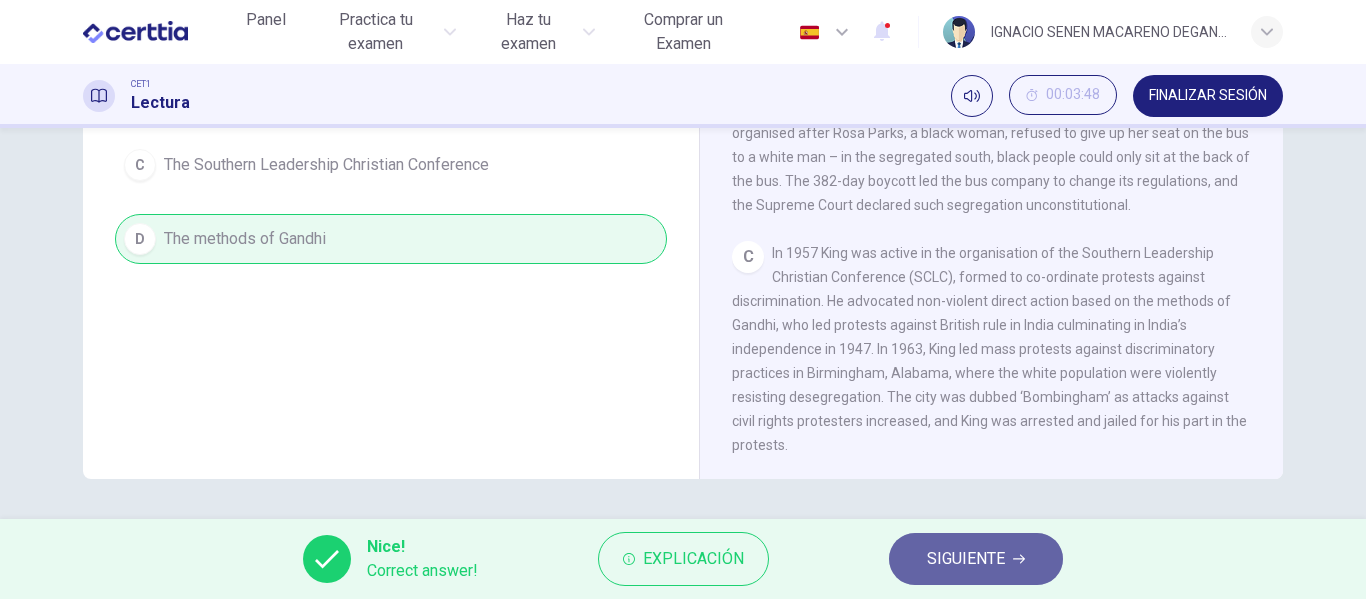 click on "SIGUIENTE" at bounding box center (966, 559) 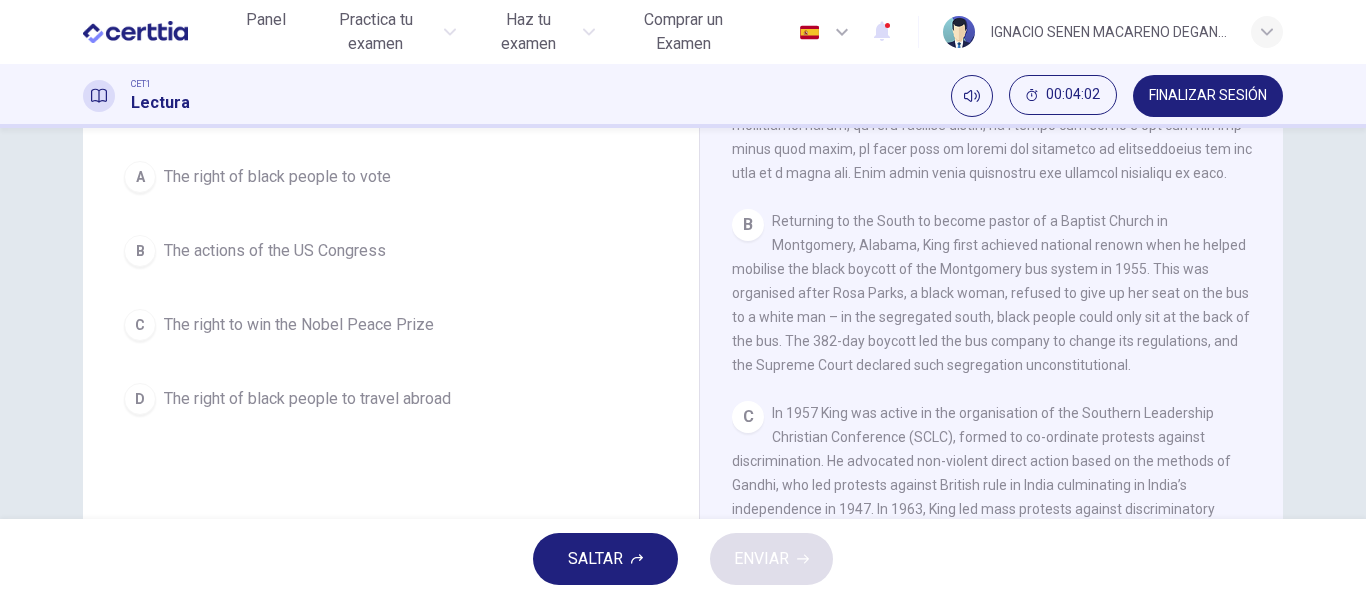 scroll, scrollTop: 226, scrollLeft: 0, axis: vertical 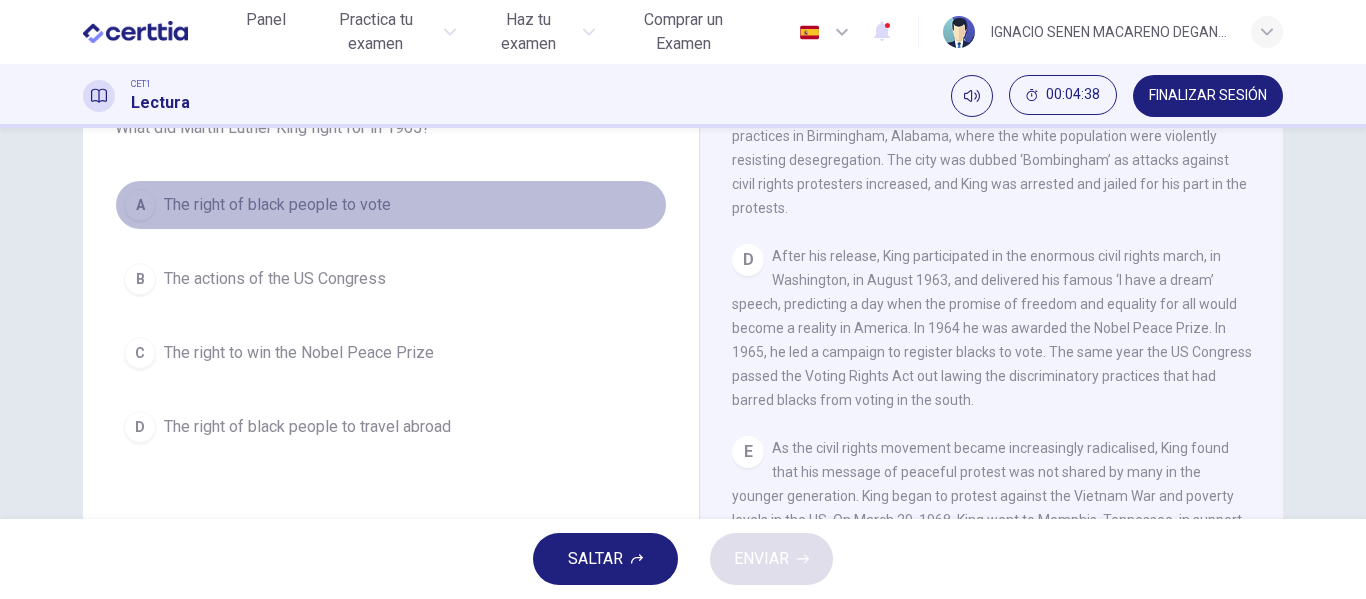 click on "The right of black people to vote" at bounding box center (277, 205) 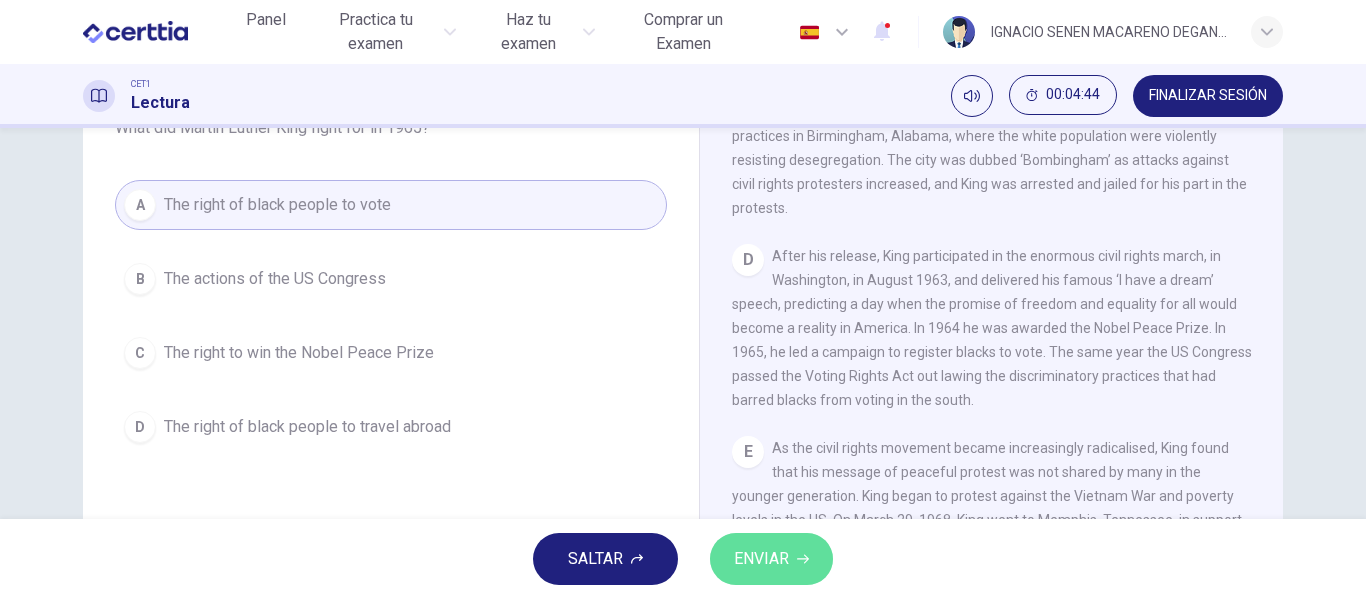 click on "ENVIAR" at bounding box center [761, 559] 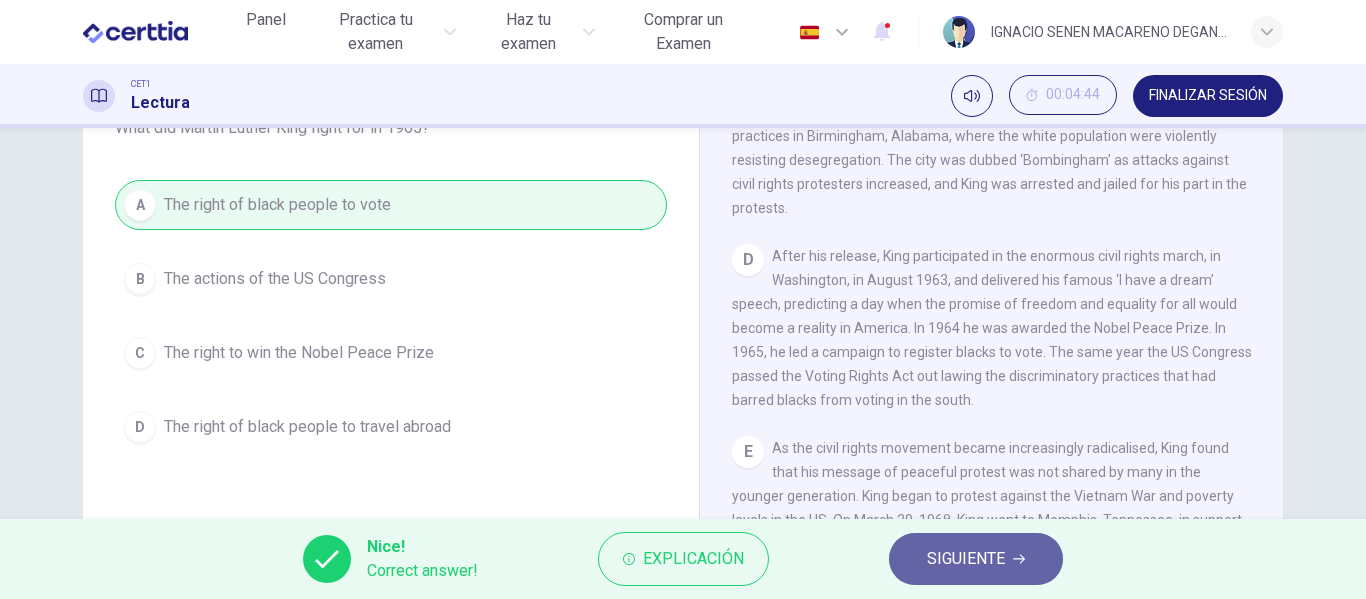 click on "SIGUIENTE" at bounding box center [966, 559] 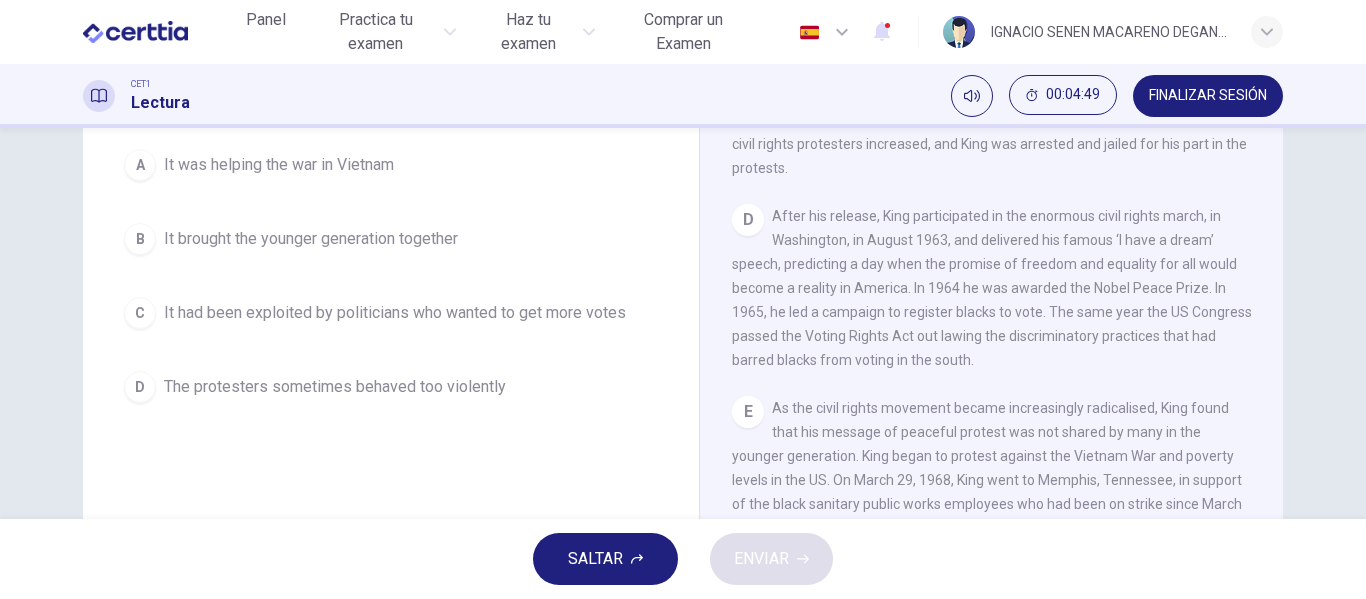 scroll, scrollTop: 384, scrollLeft: 0, axis: vertical 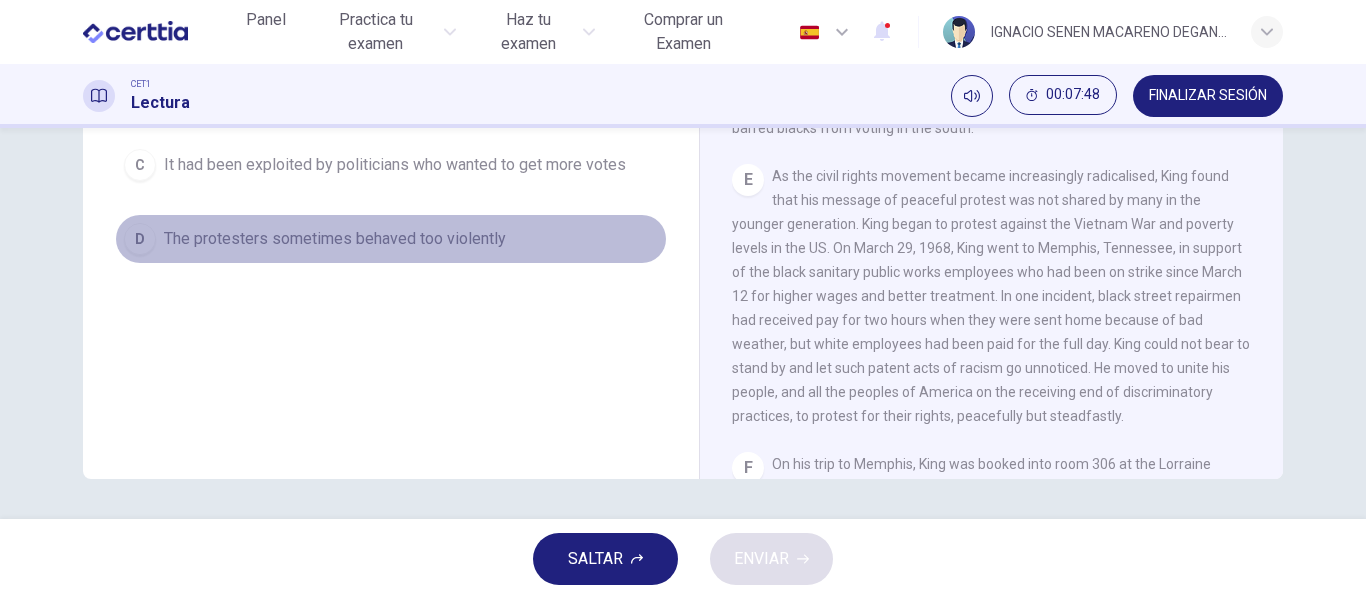 click on "The protesters sometimes behaved too violently" at bounding box center (279, 17) 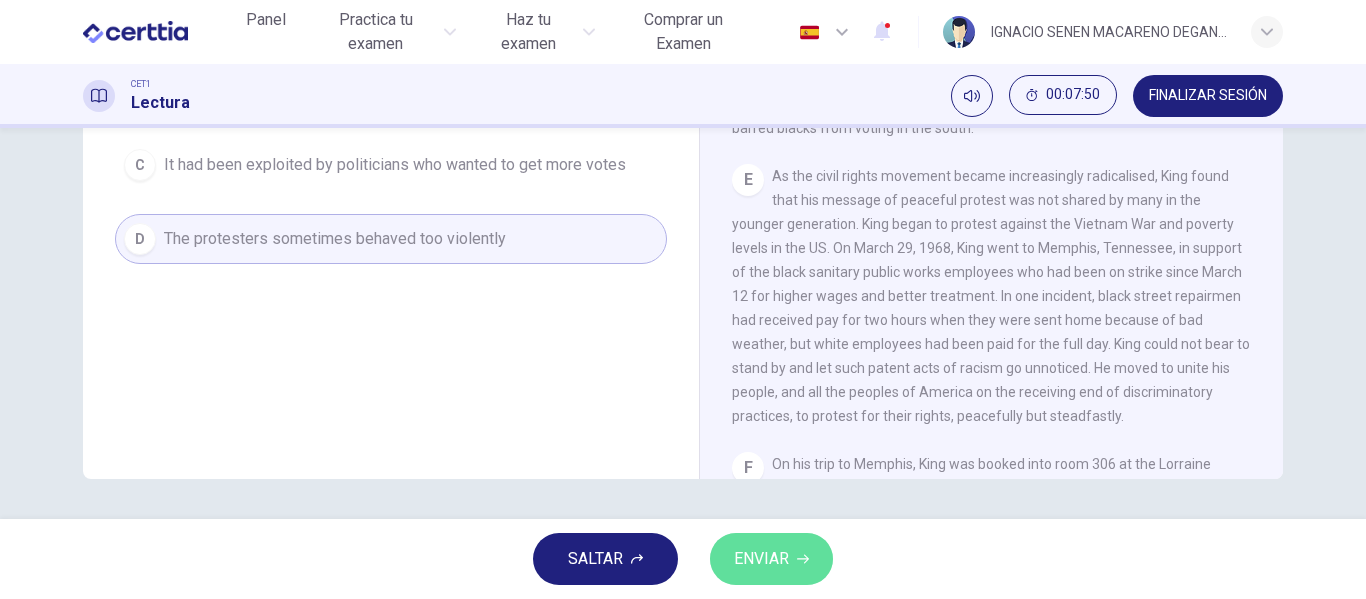 click on "ENVIAR" at bounding box center [771, 559] 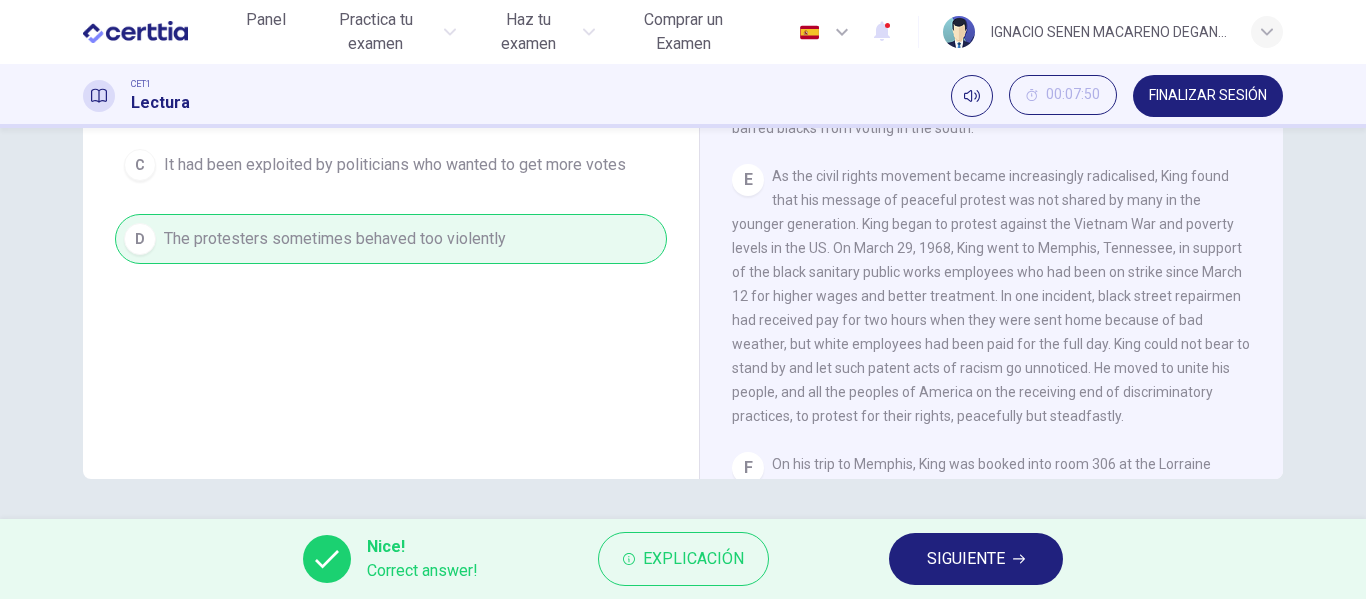 click on "SIGUIENTE" at bounding box center [966, 559] 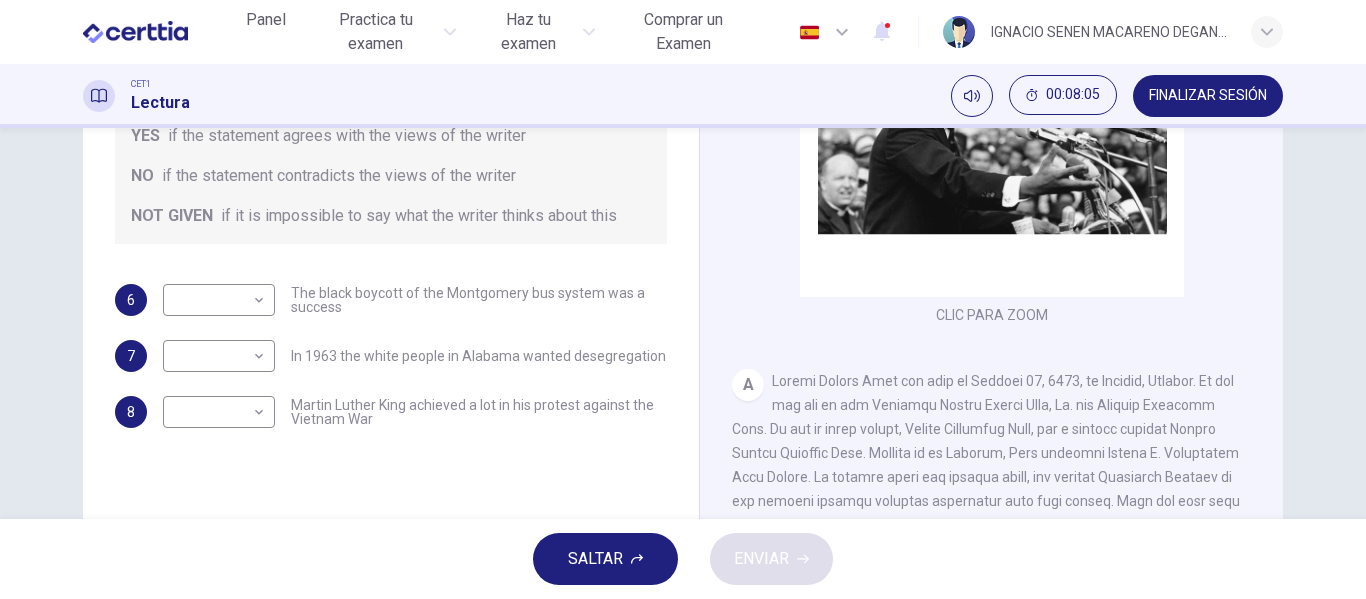 scroll, scrollTop: 312, scrollLeft: 0, axis: vertical 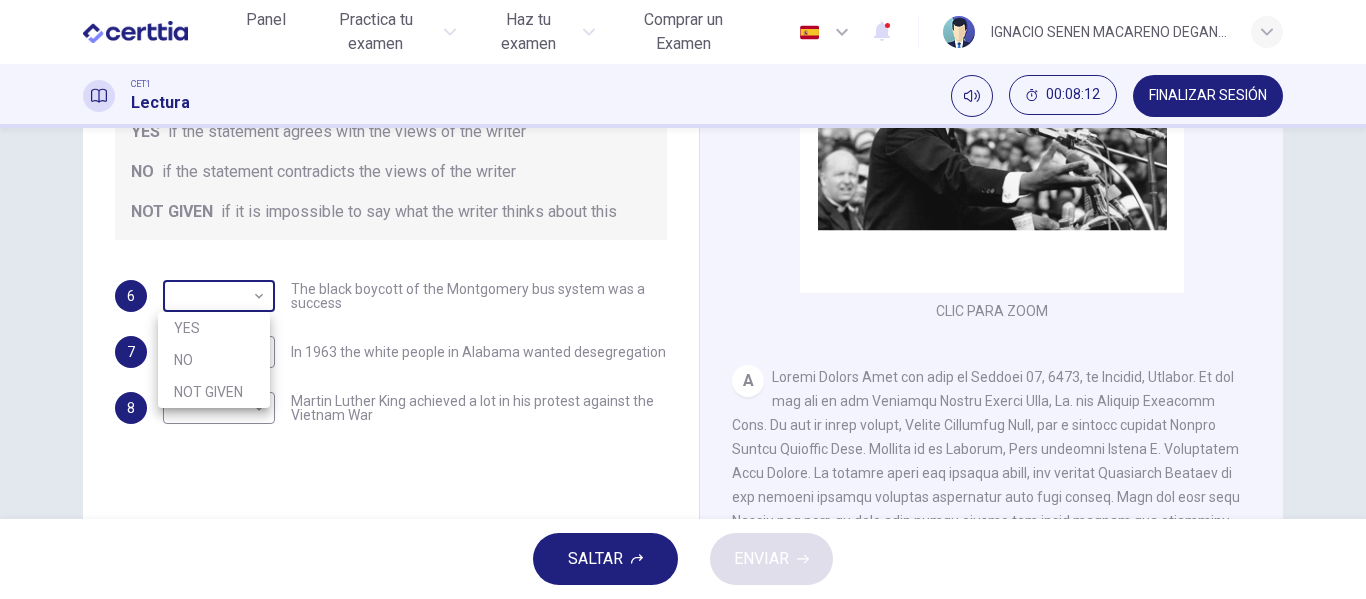 click on "Este sitio utiliza cookies, como se explica en nuestra  Política de Privacidad . Si acepta el uso de cookies, haga clic en el botón Aceptar y continúe navegando por nuestro sitio.   Política de Privacidad Aceptar Panel Practica tu examen Haz tu examen Comprar un Examen Español ** ​ [FIRST] [LAST] [LAST] [LAST] CET1 Lectura 00:08:12 FINALIZAR SESIÓN Preguntas 6 - 8 Do the following statements agree with the information given in the Reading Passage? In the space below, write YES if the statement agrees with the views of the writer NO if the statement contradicts the views of the writer NOT GIVEN if it is impossible to say what the writer thinks about this 6 ​ ​ The black boycott of the Montgomery bus system was a success 7 ​ ​ In 1963 the white people in Alabama wanted desegregation 8 ​ ​ Martin Luther King achieved a lot in his protest against the Vietnam War Martin Luther King CLIC PARA ZOOM Clic para zoom A B C D E F SALTAR ENVIAR Panel Practica tu examen Haz tu examen Paga Tu Examen" at bounding box center (683, 299) 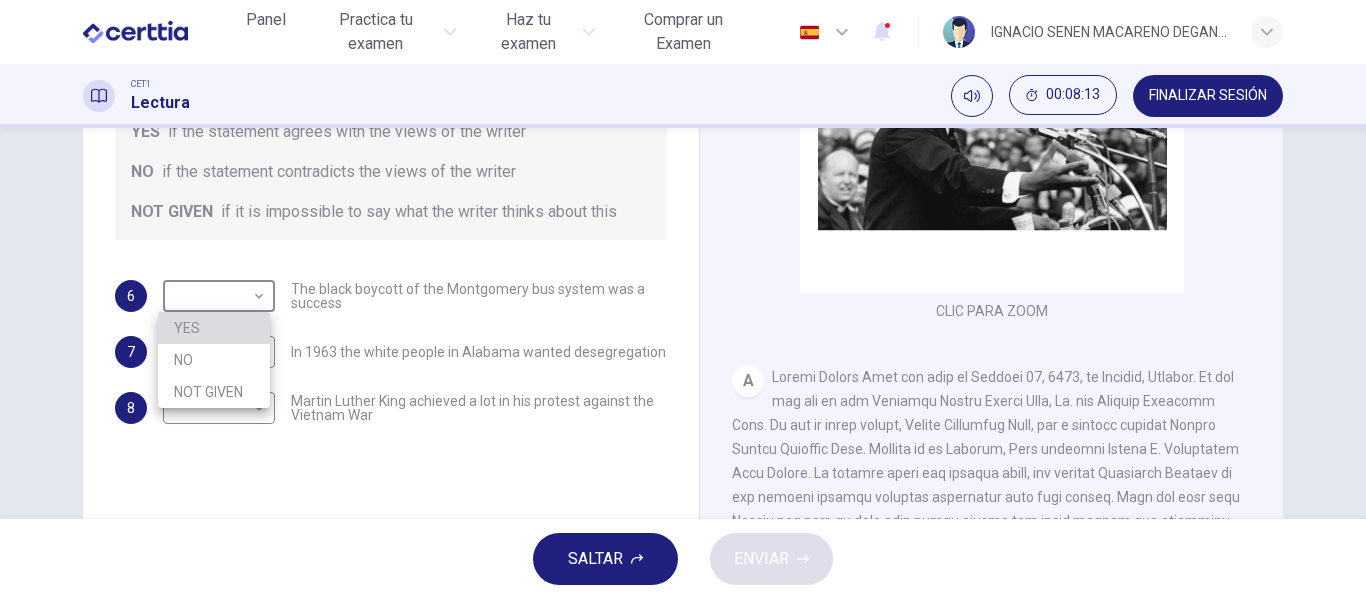 click on "YES" at bounding box center [214, 328] 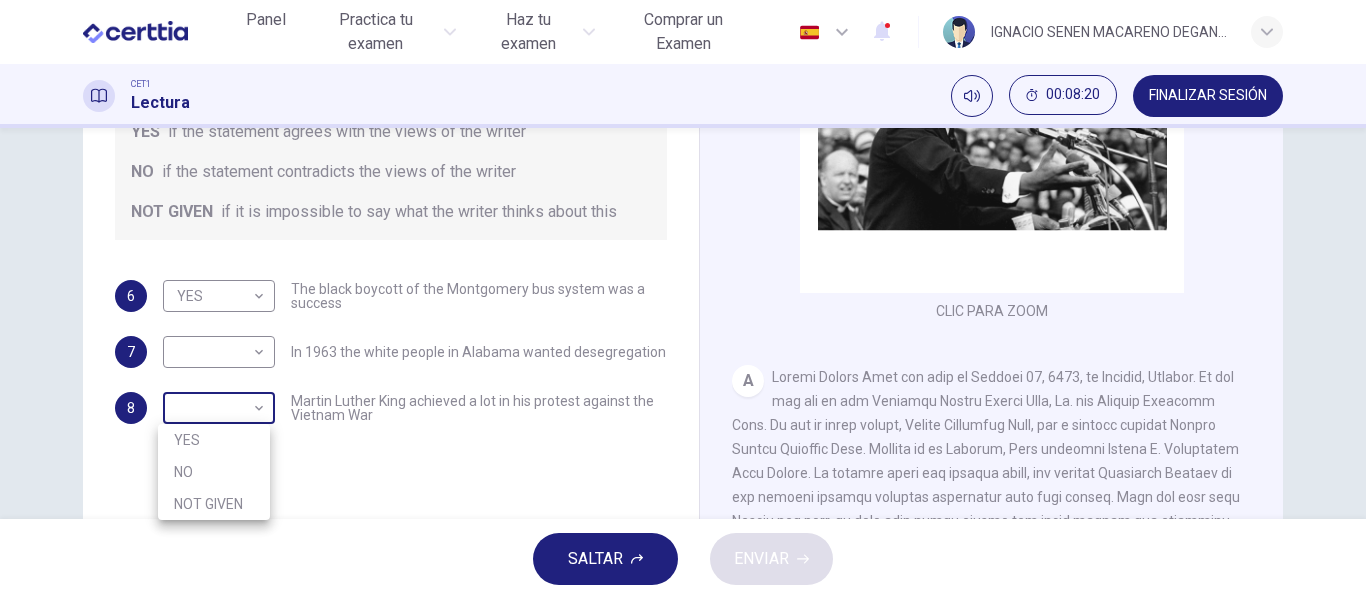 click on "Este sitio utiliza cookies, como se explica en nuestra  Política de Privacidad . Si acepta el uso de cookies, haga clic en el botón Aceptar y continúe navegando por nuestro sitio.   Política de Privacidad Aceptar Panel Practica tu examen Haz tu examen Comprar un Examen Español ** ​ IGNACIO SENEN MACARENO DEGANTE CET1 Lectura 00:08:20 FINALIZAR SESIÓN Preguntas 6 - 8 Do the following statements agree with the information given in the Reading Passage? In the space below, write YES if the statement agrees with the views of the writer NO if the statement contradicts the views of the writer NOT GIVEN if it is impossible to say what the writer thinks about this 6 YES *** ​ The black boycott of the Montgomery bus system was a success 7 ​ ​ In 1963 the white people in Alabama wanted desegregation 8 ​ ​ Martin Luther King achieved a lot in his protest against the Vietnam War Martin Luther King CLIC PARA ZOOM Clic para zoom A B C D E F SALTAR ENVIAR Panel Practica tu examen Haz tu examen   2 2025 YES" at bounding box center (683, 299) 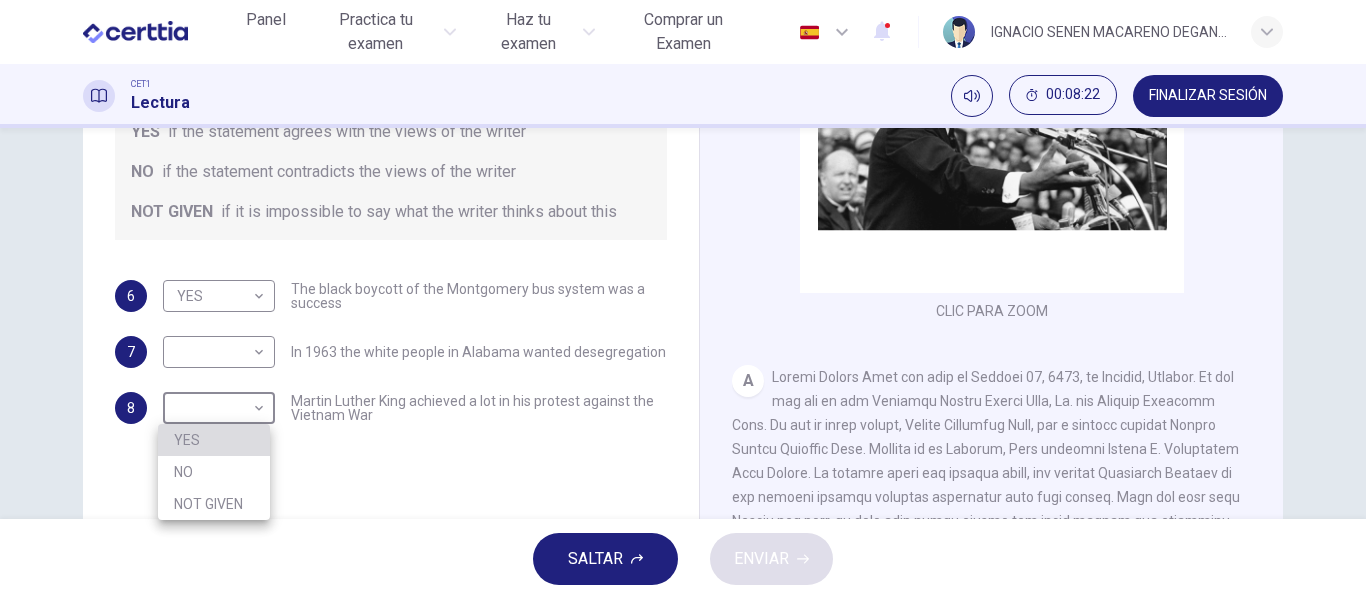 click on "YES" at bounding box center [214, 440] 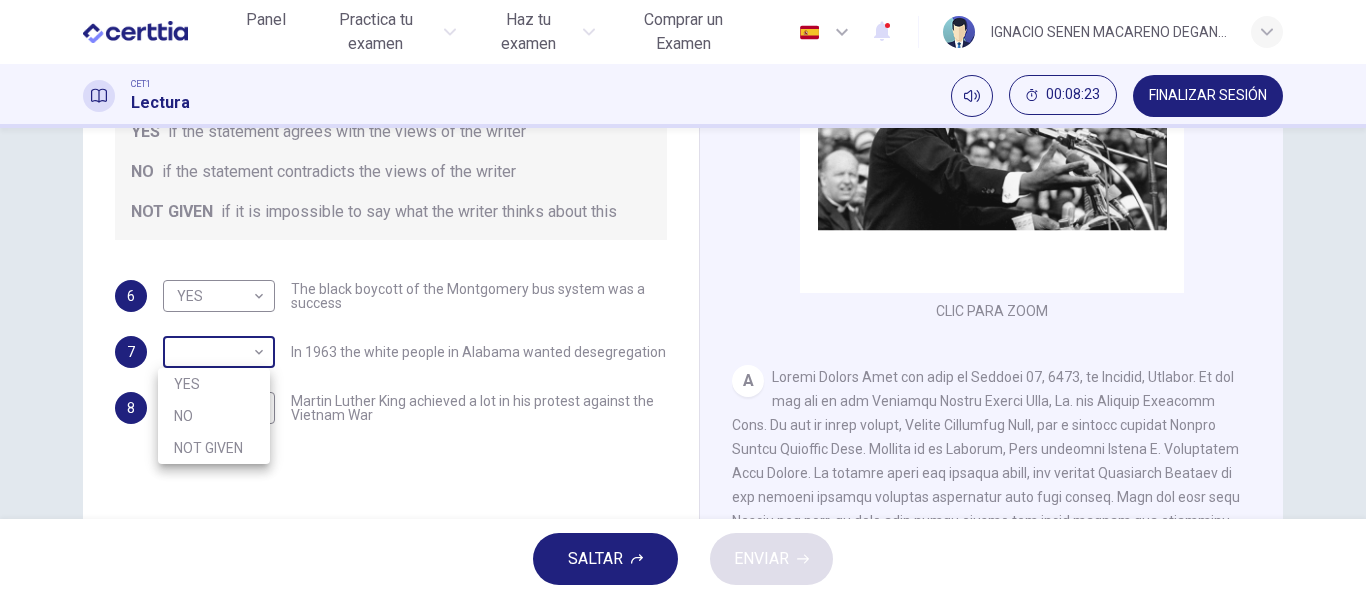 click on "Este sitio utiliza cookies, como se explica en nuestra  Política de Privacidad . Si acepta el uso de cookies, haga clic en el botón Aceptar y continúe navegando por nuestro sitio.   Política de Privacidad Aceptar Panel Practica tu examen Haz tu examen Comprar un Examen Español ** ​ [FIRST] [LAST] [LAST] [LAST] CET1 Lectura 00:08:23 FINALIZAR SESIÓN Preguntas 6 - 8 Do the following statements agree with the information given in the Reading Passage? In the space below, write YES if the statement agrees with the views of the writer NO if the statement contradicts the views of the writer NOT GIVEN if it is impossible to say what the writer thinks about this 6 YES *** ​ The black boycott of the Montgomery bus system was a success 7 ​ ​ In 1963 the white people in Alabama wanted desegregation 8 YES *** ​ Martin Luther King achieved a lot in his protest against the Vietnam War Martin Luther King CLIC PARA ZOOM Clic para zoom A B C D E F SALTAR ENVIAR Panel Practica tu examen Haz tu examen   2 2025" at bounding box center [683, 299] 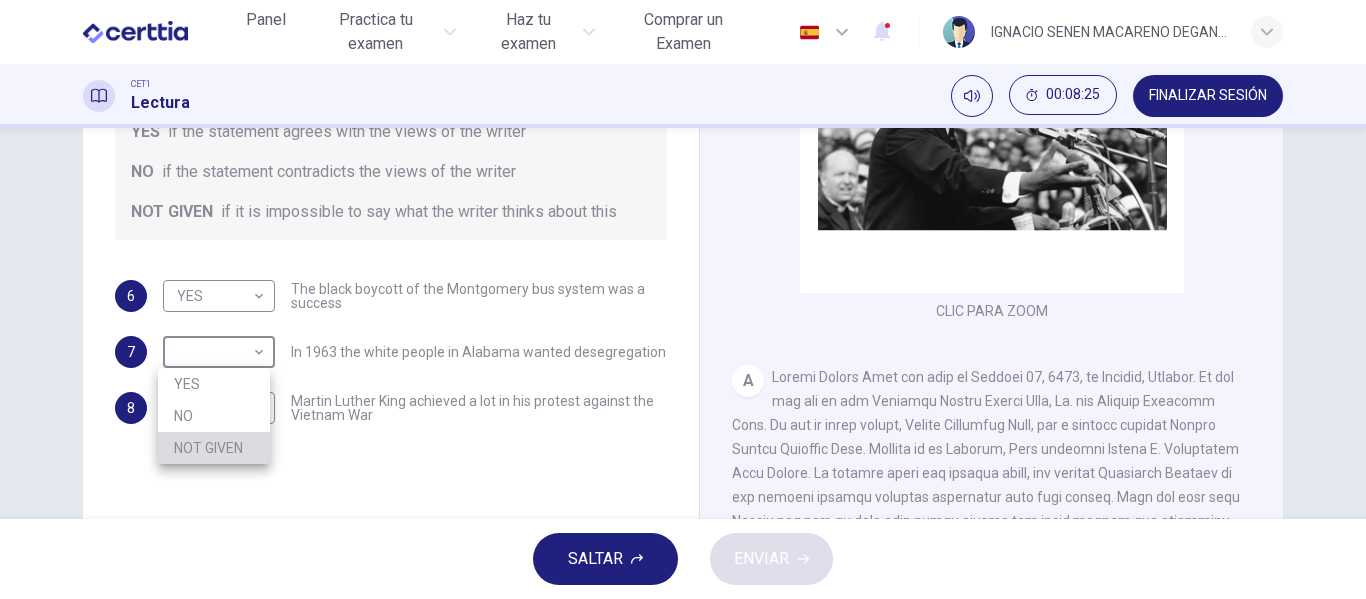click on "NOT GIVEN" at bounding box center (214, 448) 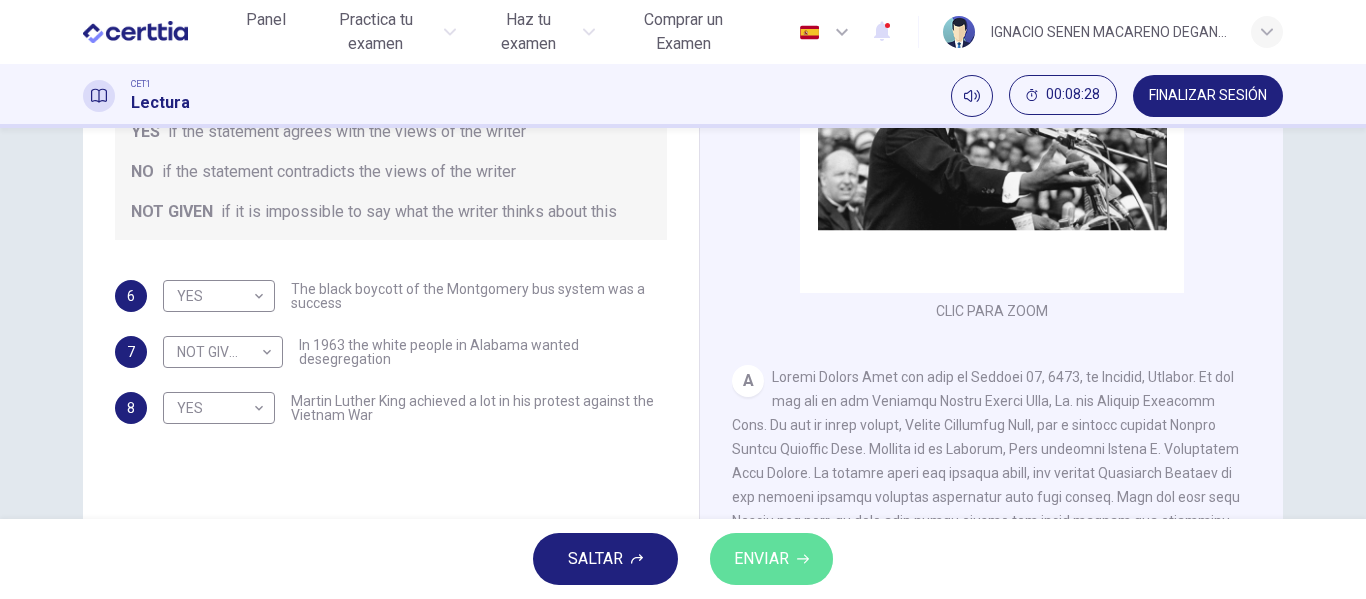 click on "ENVIAR" at bounding box center [761, 559] 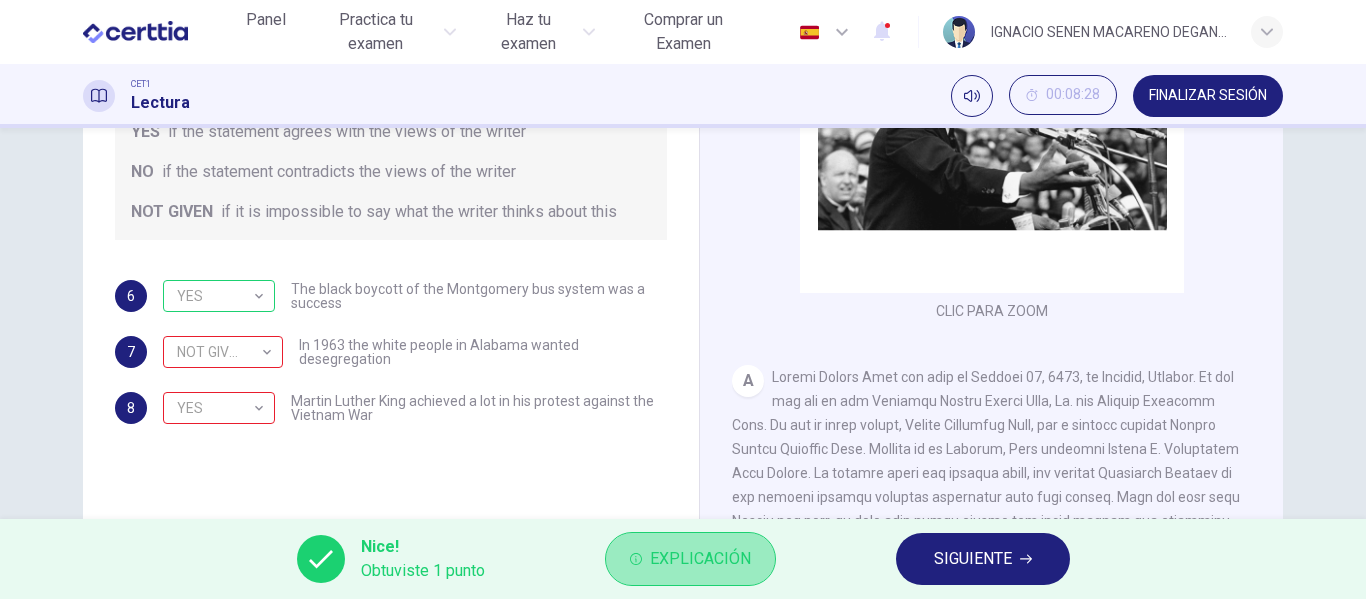click on "Explicación" at bounding box center [700, 559] 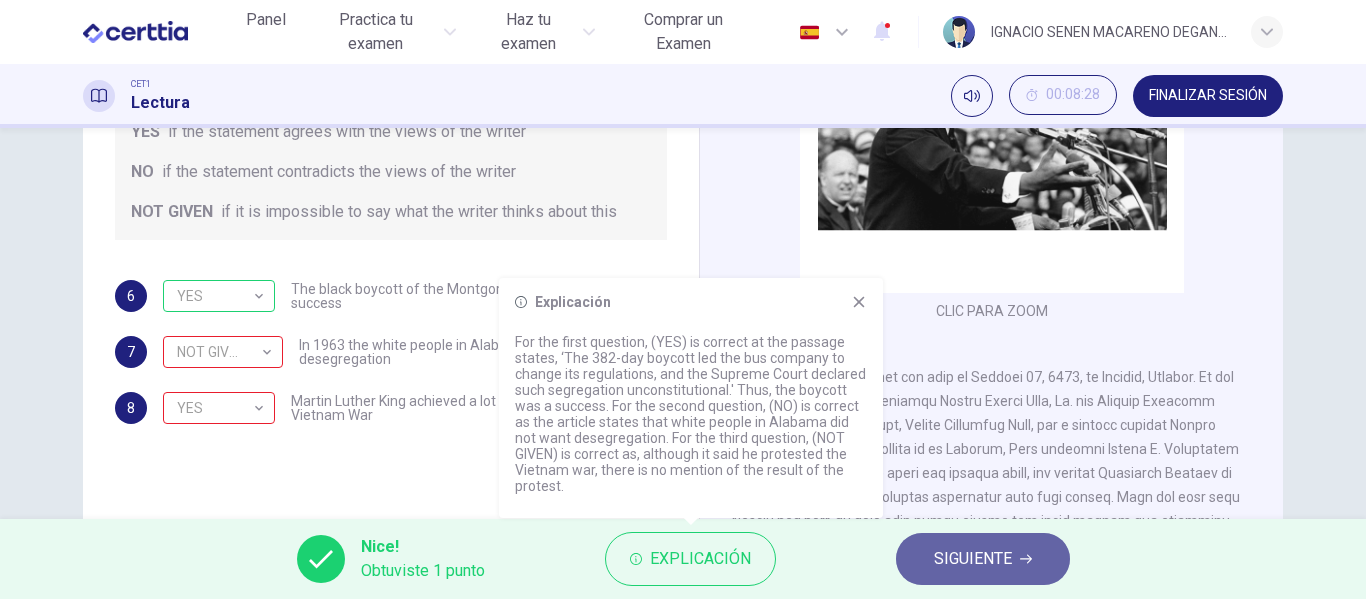 click on "SIGUIENTE" at bounding box center (973, 559) 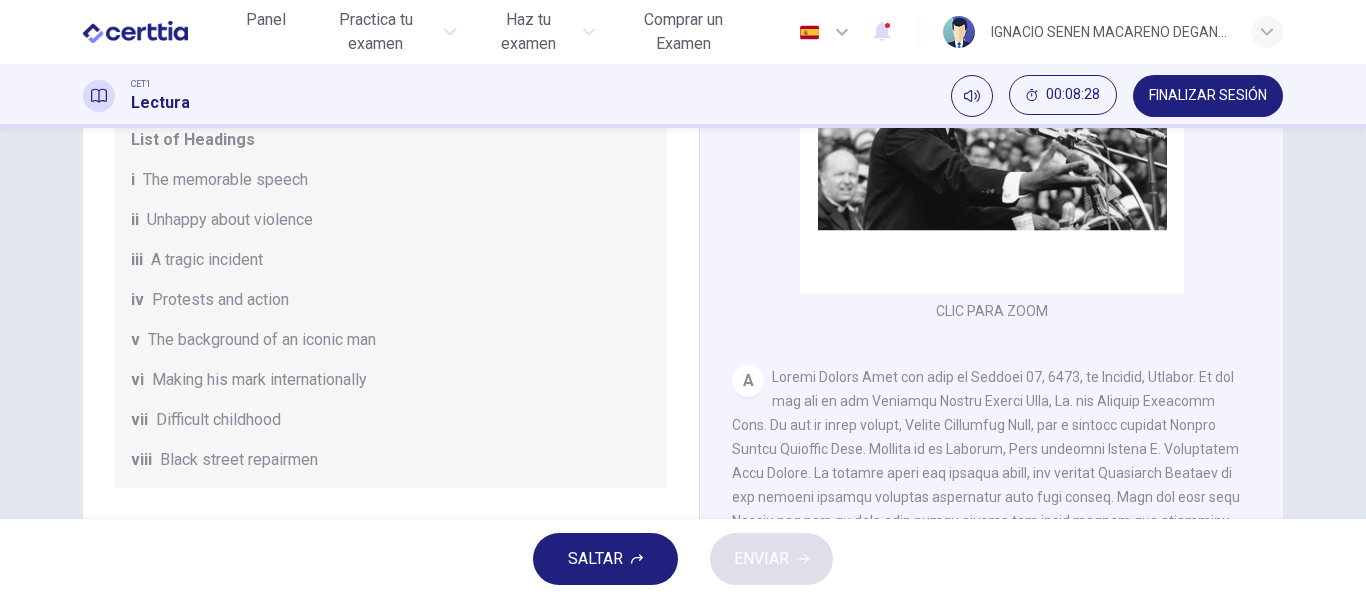 scroll, scrollTop: 360, scrollLeft: 0, axis: vertical 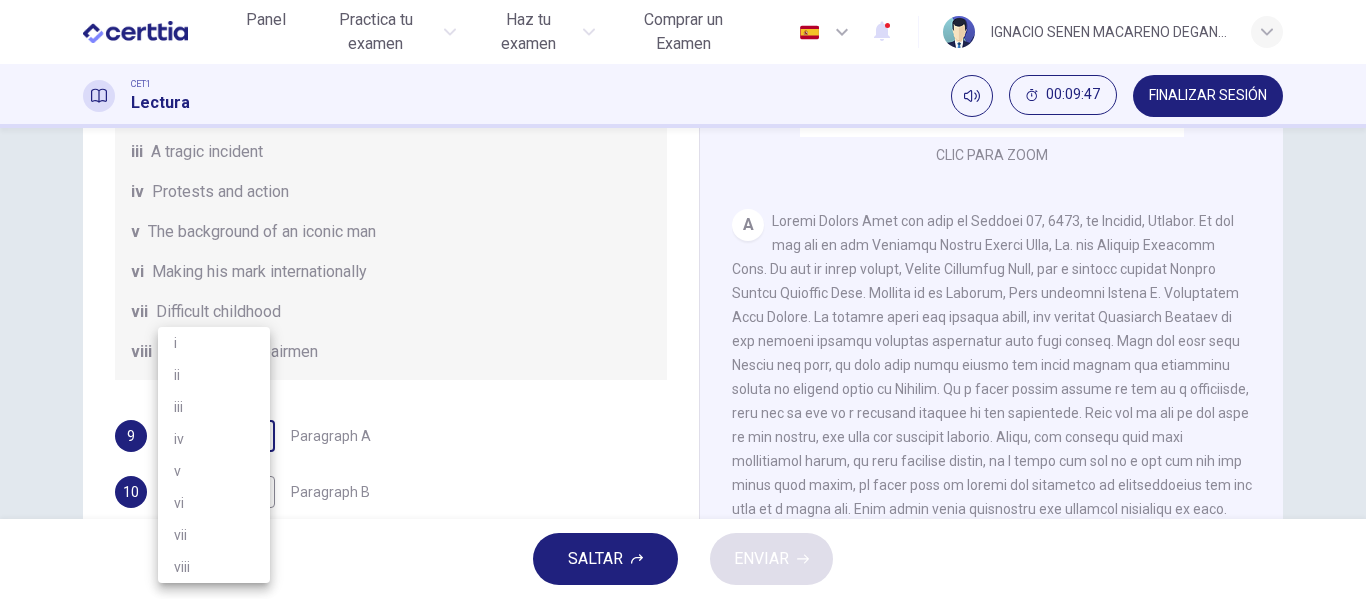 click on "Este sitio utiliza cookies, como se explica en nuestra  Política de Privacidad . Si acepta el uso de cookies, haga clic en el botón Aceptar y continúe navegando por nuestro sitio.   Política de Privacidad Aceptar Panel Practica tu examen Haz tu examen Comprar un Examen Español ** ​ IGNACIO SENEN MACARENO DEGANTE CET1 Lectura 00:09:47 FINALIZAR SESIÓN Preguntas 9 - 14 The Reading Passage has 6 paragraphs.
Choose the correct heading for each paragraph  A – F , from the list of headings.
Write the correct number,  i – viii , in the spaces below. List of Headings i The memorable speech ii Unhappy about violence iii A tragic incident iv Protests and action v The background of an iconic man vi Making his mark internationally vii Difficult childhood viii Black street repairmen 9 ​ ​ Paragraph A 10 ​ ​ Paragraph B 11 ​ ​ Paragraph C 12 ​ ​ Paragraph D 13 ​ ​ Paragraph E 14 ​ ​ Paragraph F Martin Luther King CLIC PARA ZOOM Clic para zoom A B C D E F SALTAR ENVIAR Panel   2 2025 i" at bounding box center (683, 299) 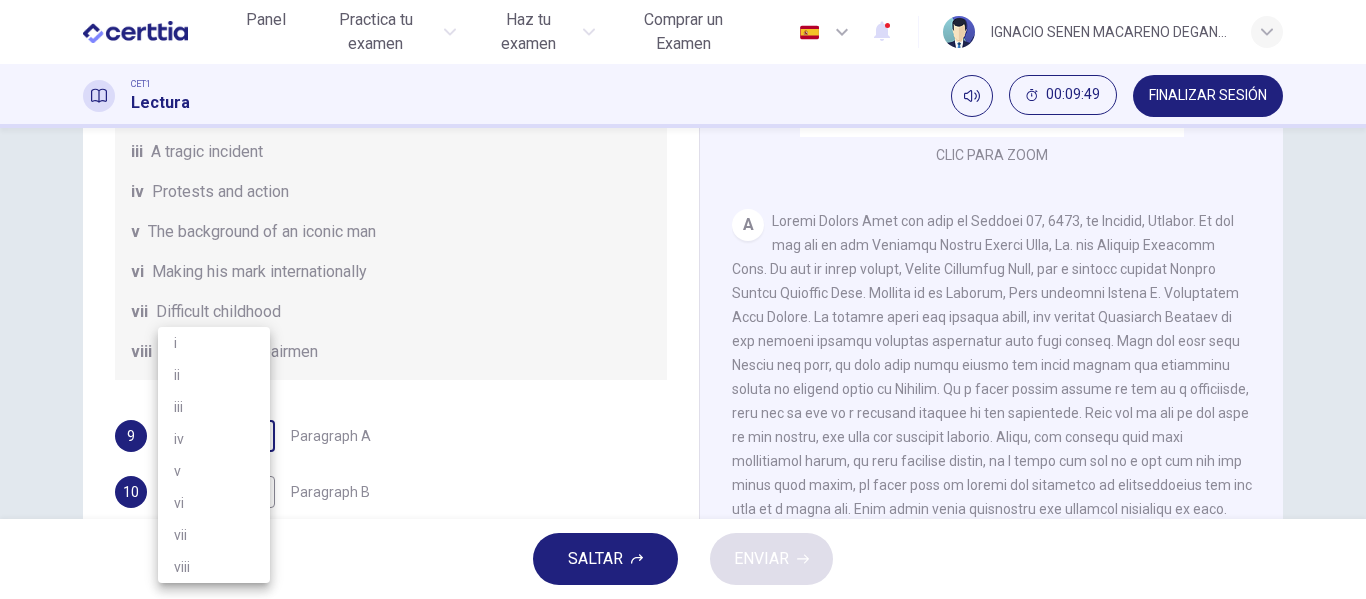 click on "v" at bounding box center (214, 471) 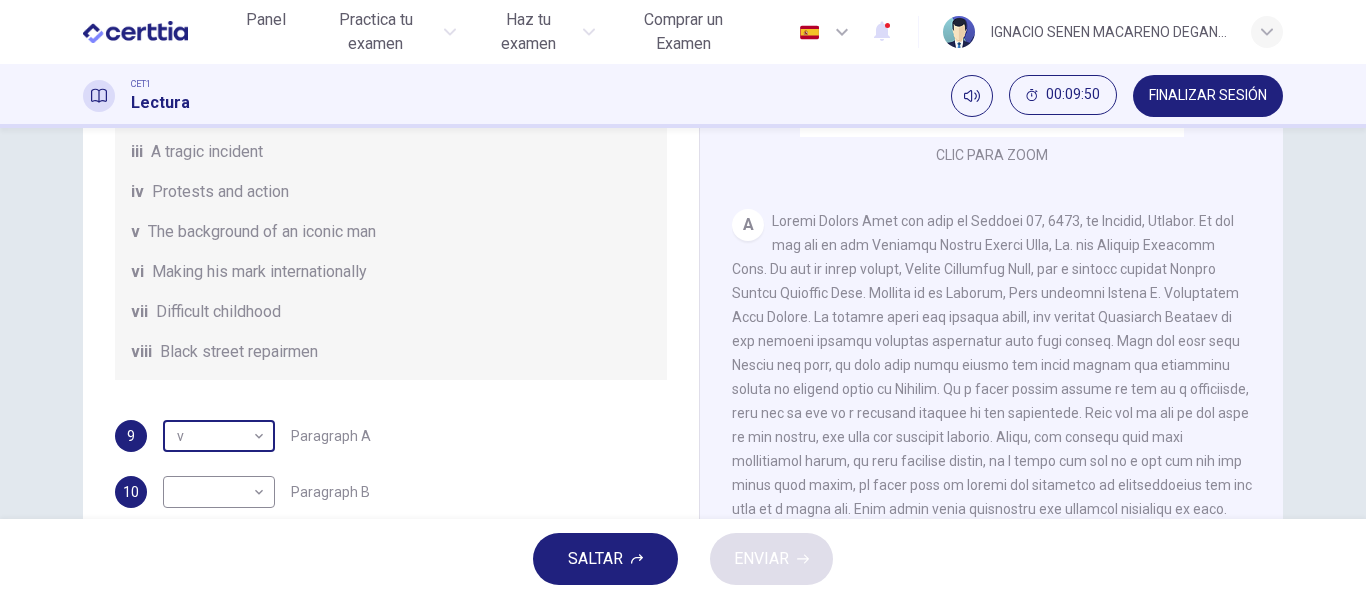 click on "Este sitio utiliza cookies, como se explica en nuestra  Política de Privacidad . Si acepta el uso de cookies, haga clic en el botón Aceptar y continúe navegando por nuestro sitio.   Política de Privacidad Aceptar Panel Practica tu examen Haz tu examen Comprar un Examen Español ** ​ [FIRST] [LAST] [LAST] [LAST] CET1 Lectura 00:09:50 FINALIZAR SESIÓN Preguntas 9 - 14 The Reading Passage has 6 paragraphs.
Choose the correct heading for each paragraph  A – F , from the list of headings.
Write the correct number,  i – viii , in the spaces below. List of Headings i The memorable speech ii Unhappy about violence iii A tragic incident iv Protests and action v The background of an iconic man vi Making his mark internationally vii Difficult childhood viii Black street repairmen 9 v * ​ Paragraph A 10 ​ ​ Paragraph B 11 ​ ​ Paragraph C 12 ​ ​ Paragraph D 13 ​ ​ Paragraph E 14 ​ ​ Paragraph F Martin Luther King CLIC PARA ZOOM Clic para zoom A B C D E F SALTAR ENVIAR Panel   2 2025" at bounding box center [683, 299] 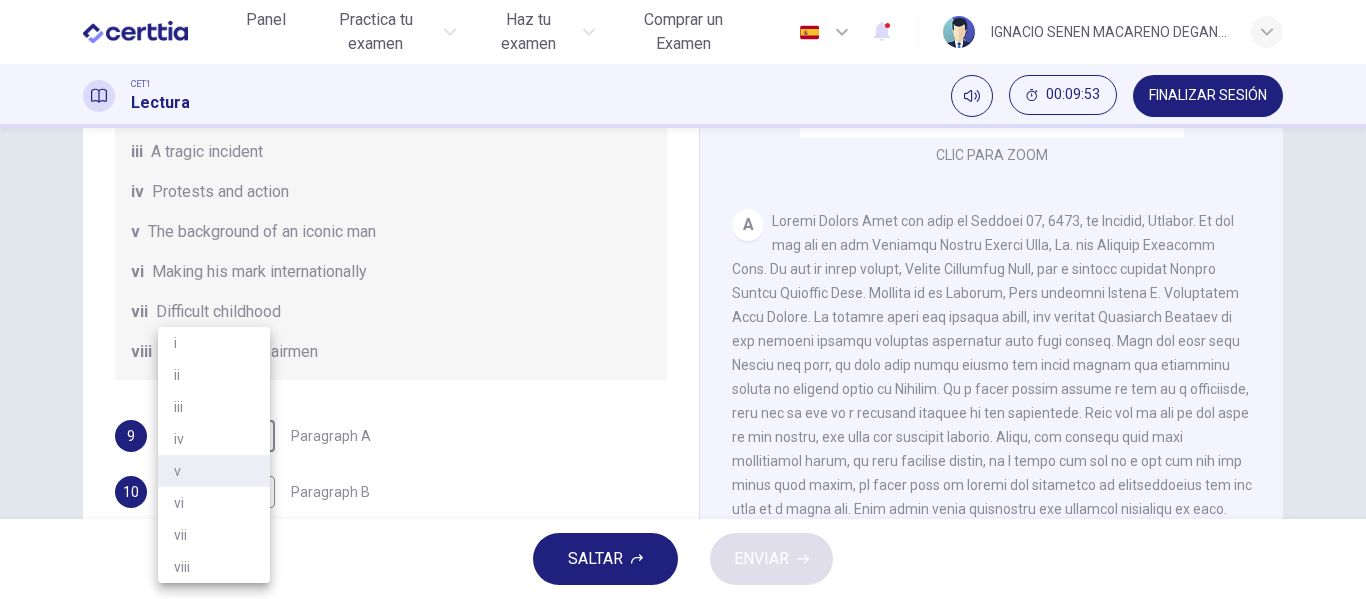 drag, startPoint x: 673, startPoint y: 304, endPoint x: 673, endPoint y: 223, distance: 81 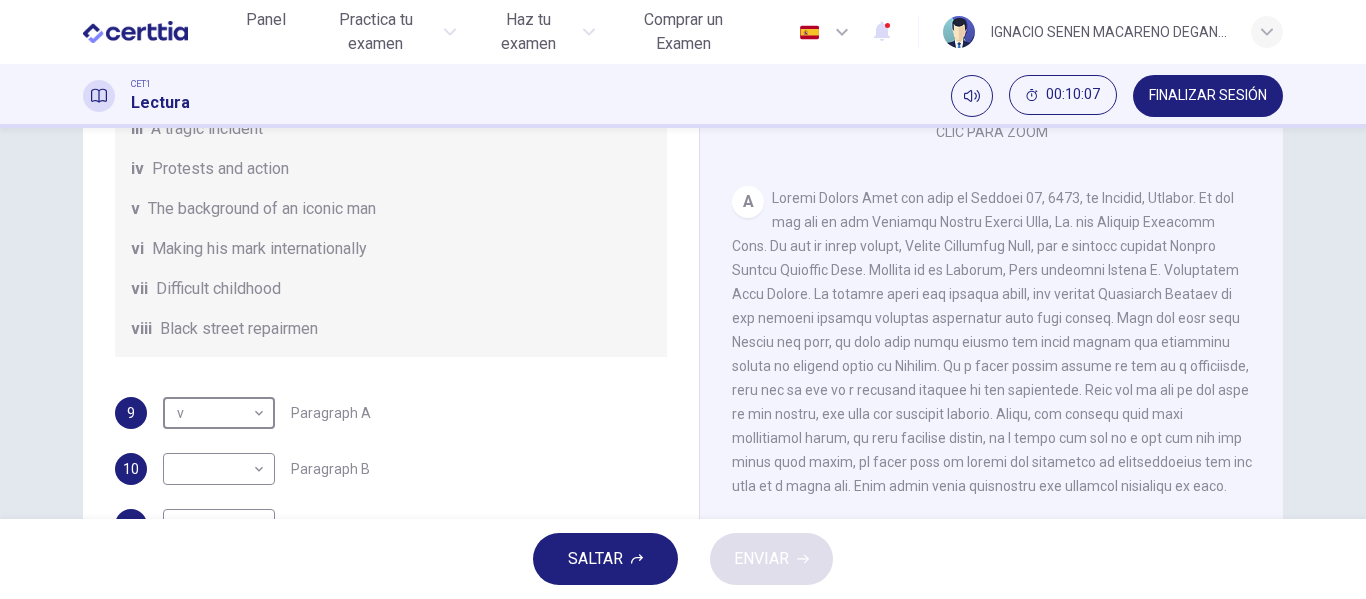 scroll, scrollTop: 384, scrollLeft: 0, axis: vertical 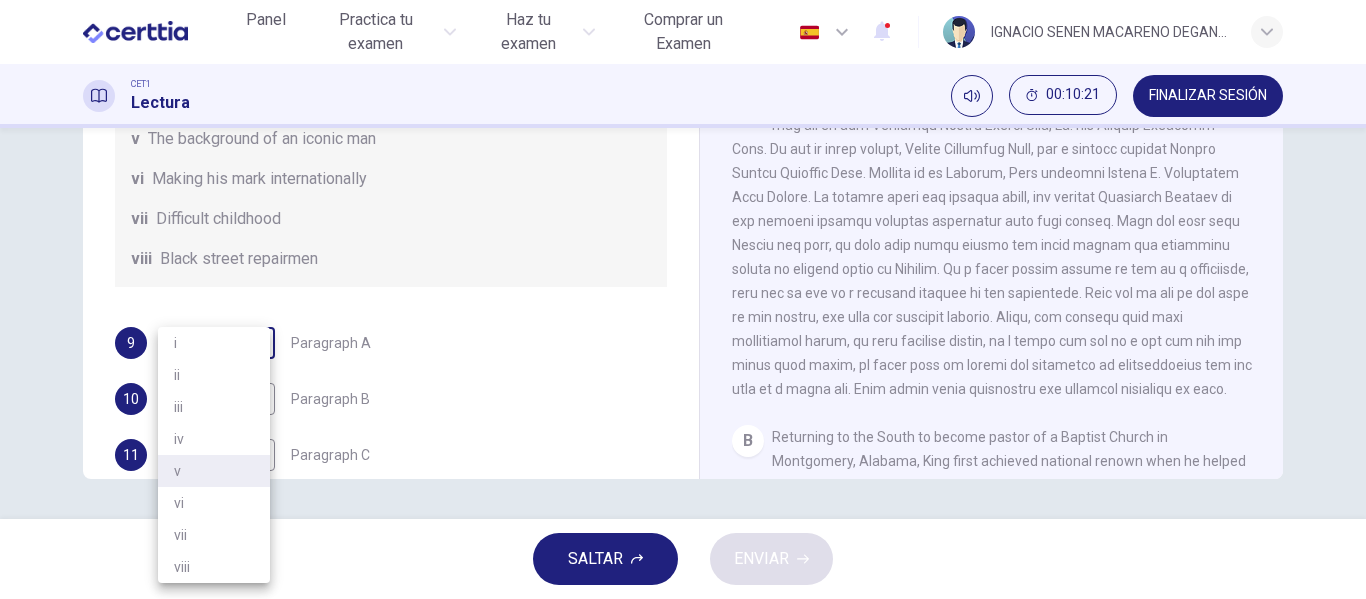 click on "Este sitio utiliza cookies, como se explica en nuestra  Política de Privacidad . Si acepta el uso de cookies, haga clic en el botón Aceptar y continúe navegando por nuestro sitio.   Política de Privacidad Aceptar Panel Practica tu examen Haz tu examen Comprar un Examen Español ** ​ IGNACIO SENEN MACARENO DEGANTE CET1 Lectura 00:10:21 FINALIZAR SESIÓN Preguntas 9 - 14 The Reading Passage has 6 paragraphs.
Choose the correct heading for each paragraph  A – F , from the list of headings.
Write the correct number,  i – viii , in the spaces below. List of Headings i The memorable speech ii Unhappy about violence iii A tragic incident iv Protests and action v The background of an iconic man vi Making his mark internationally vii Difficult childhood viii Black street repairmen 9 v * ​ Paragraph A 10 ​ ​ Paragraph B 11 ​ ​ Paragraph C 12 ​ ​ Paragraph D 13 ​ ​ Paragraph E 14 ​ ​ Paragraph F Martin Luther King CLIC PARA ZOOM Clic para zoom A B C D E F SALTAR ENVIAR Panel   2 2025 i" at bounding box center (683, 299) 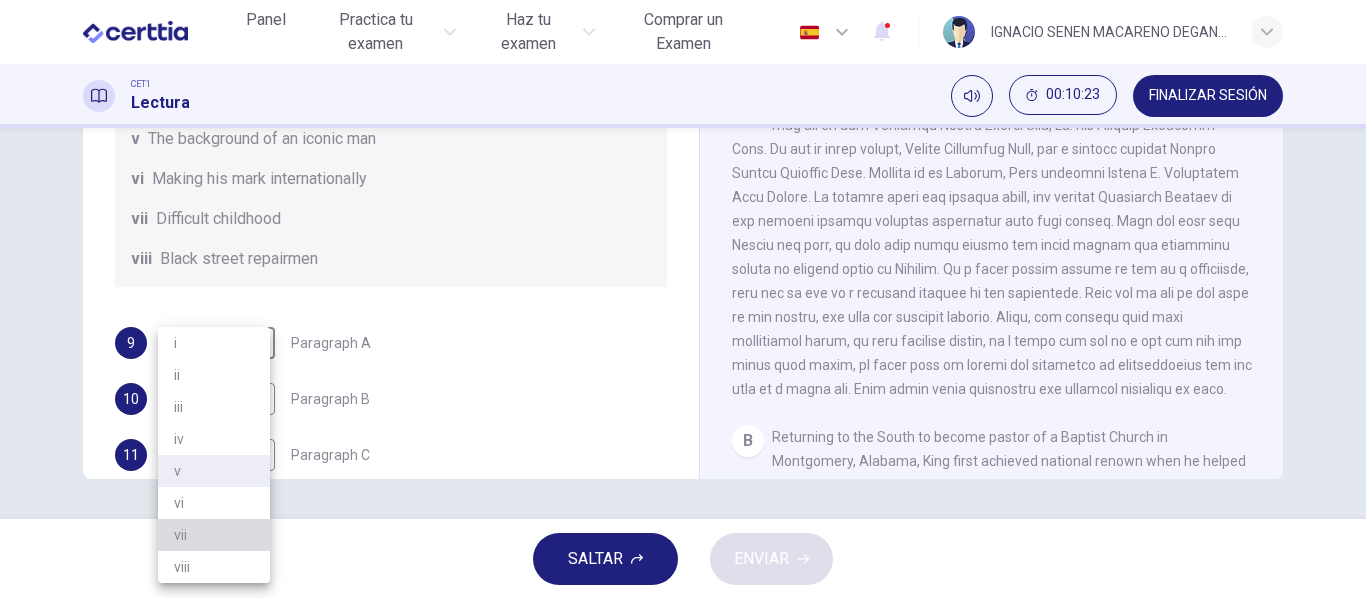 click on "vii" at bounding box center [214, 535] 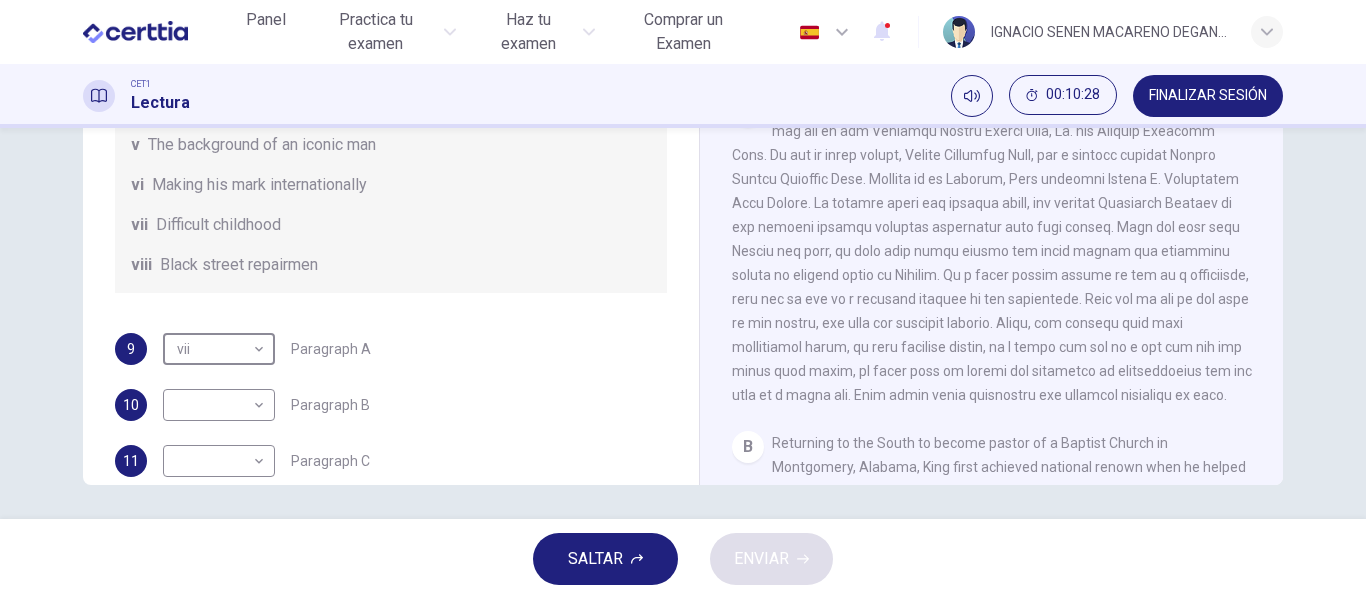 scroll, scrollTop: 384, scrollLeft: 0, axis: vertical 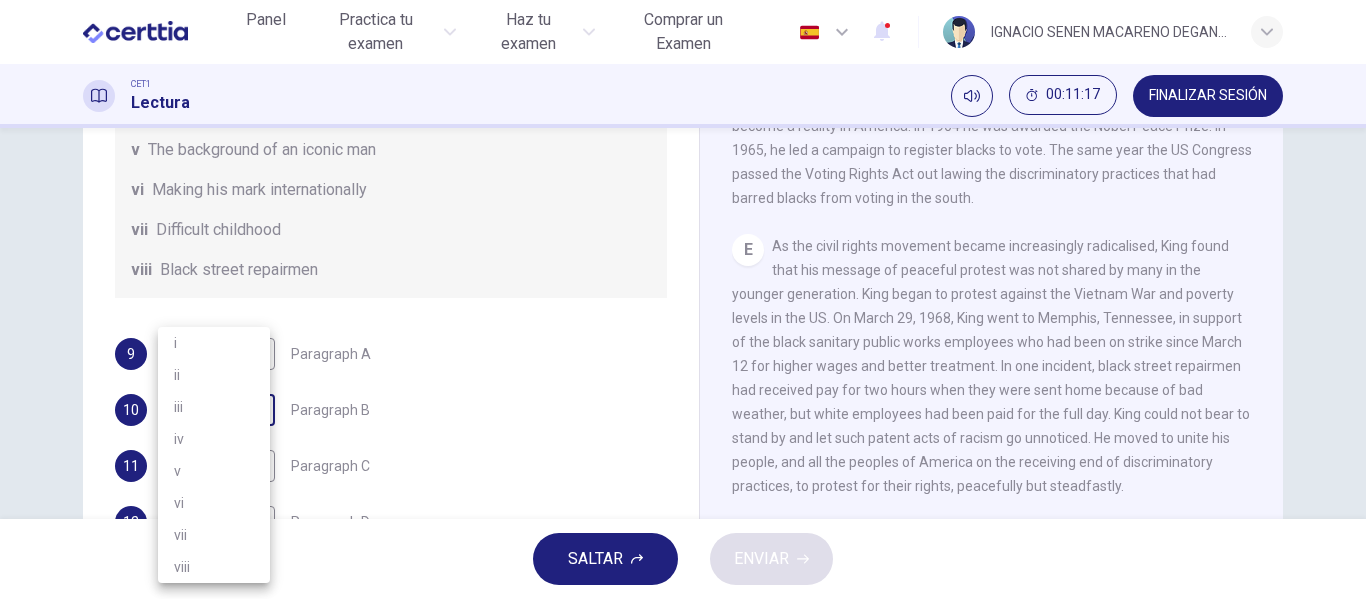 click on "Este sitio utiliza cookies, como se explica en nuestra  Política de Privacidad . Si acepta el uso de cookies, haga clic en el botón Aceptar y continúe navegando por nuestro sitio.   Política de Privacidad Aceptar Panel Practica tu examen Haz tu examen Comprar un Examen Español ** ​ [FIRST] [LAST] [LAST] [LAST] CET1 Lectura 00:11:17 FINALIZAR SESIÓN Preguntas 9 - 14 The Reading Passage has 6 paragraphs.
Choose the correct heading for each paragraph  A – F , from the list of headings.
Write the correct number,  i – viii , in the spaces below. List of Headings i The memorable speech ii Unhappy about violence iii A tragic incident iv Protests and action v The background of an iconic man vi Making his mark internationally vii Difficult childhood viii Black street repairmen 9 vii *** ​ Paragraph A 10 ​ ​ Paragraph B 11 ​ ​ Paragraph C 12 ​ ​ Paragraph D 13 ​ ​ Paragraph E 14 ​ ​ Paragraph F Martin Luther King CLIC PARA ZOOM Clic para zoom A B C D E F SALTAR ENVIAR Panel   2 i v" at bounding box center [683, 299] 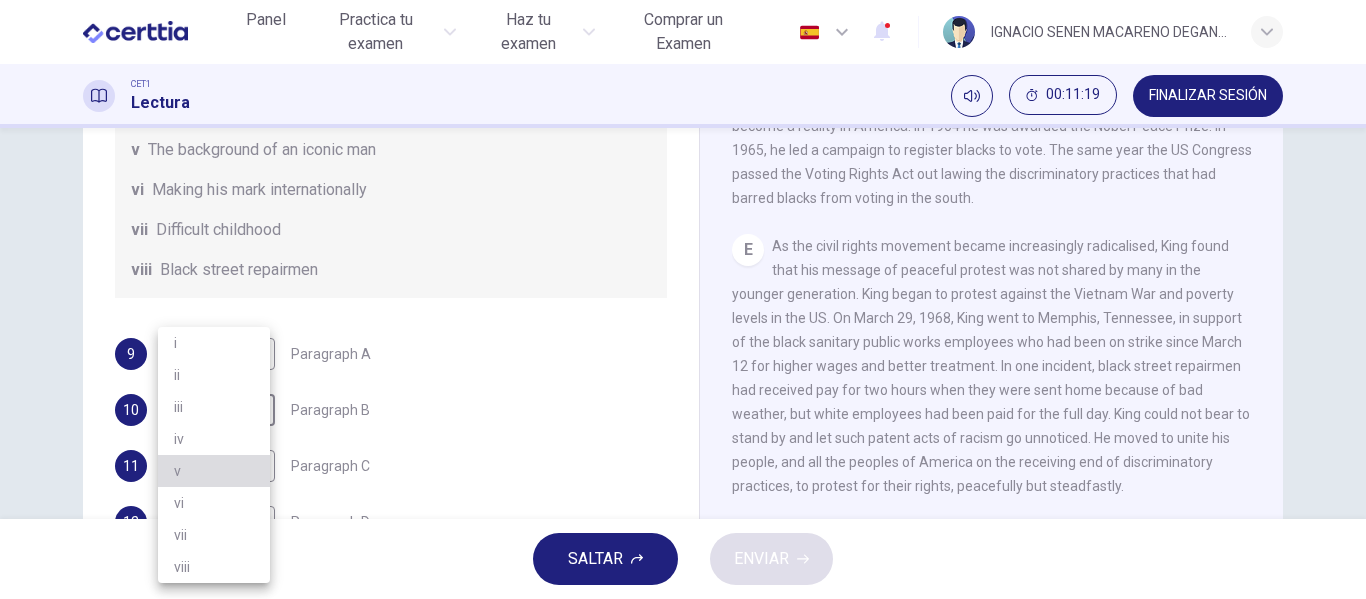 click on "v" at bounding box center [214, 471] 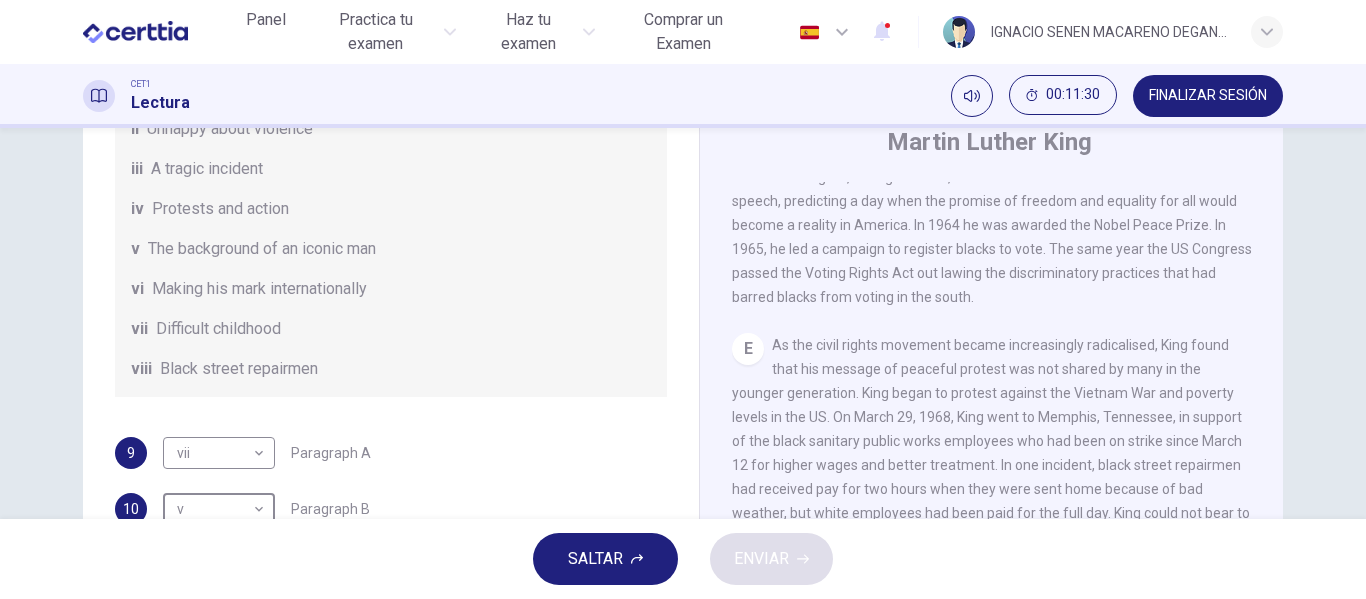 scroll, scrollTop: 57, scrollLeft: 0, axis: vertical 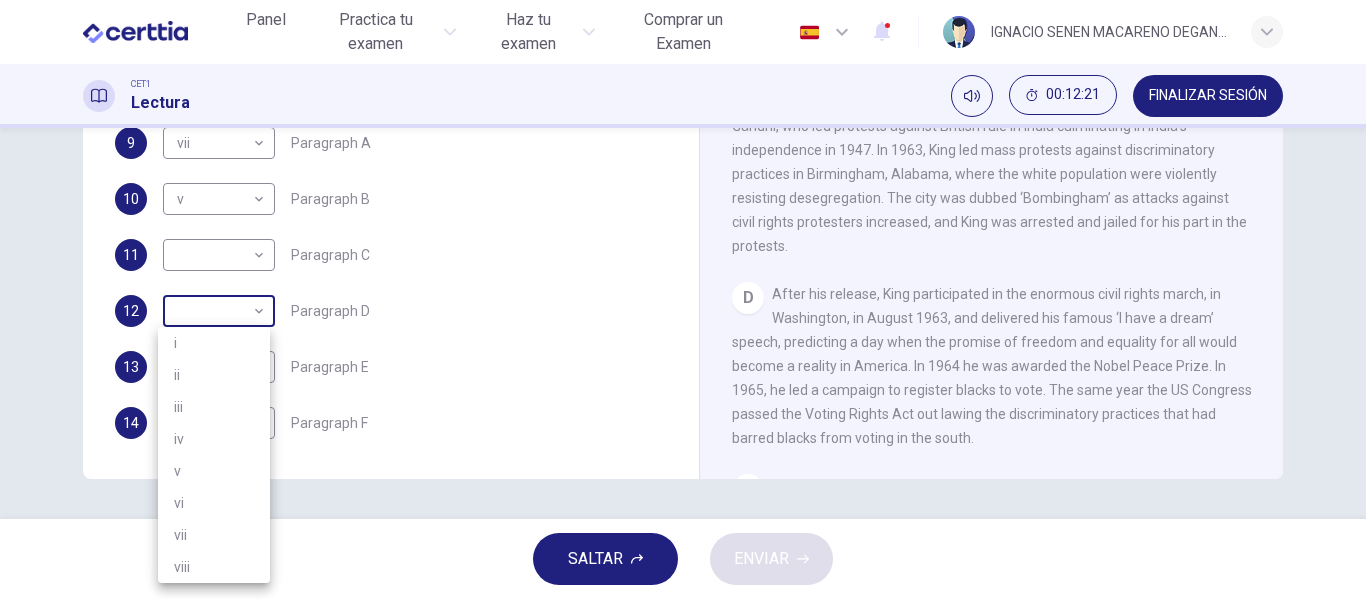 click on "Este sitio utiliza cookies, como se explica en nuestra  Política de Privacidad . Si acepta el uso de cookies, haga clic en el botón Aceptar y continúe navegando por nuestro sitio.   Política de Privacidad Aceptar Panel Practica tu examen Haz tu examen Comprar un Examen Español ** ​ IGNACIO SENEN MACARENO DEGANTE CET1 Lectura 00:12:21 FINALIZAR SESIÓN Preguntas 9 - 14 The Reading Passage has 6 paragraphs.
Choose the correct heading for each paragraph  A – F , from the list of headings.
Write the correct number,  i – viii , in the spaces below. List of Headings i The memorable speech ii Unhappy about violence iii A tragic incident iv Protests and action v The background of an iconic man vi Making his mark internationally vii Difficult childhood viii Black street repairmen 9 vii *** ​ Paragraph A 10 v * ​ Paragraph B 11 ​ ​ Paragraph C 12 ​ ​ Paragraph D 13 ​ ​ Paragraph E 14 ​ ​ Paragraph F Martin Luther King CLIC PARA ZOOM Clic para zoom A B C D E F SALTAR ENVIAR Panel   2 i v" at bounding box center (683, 299) 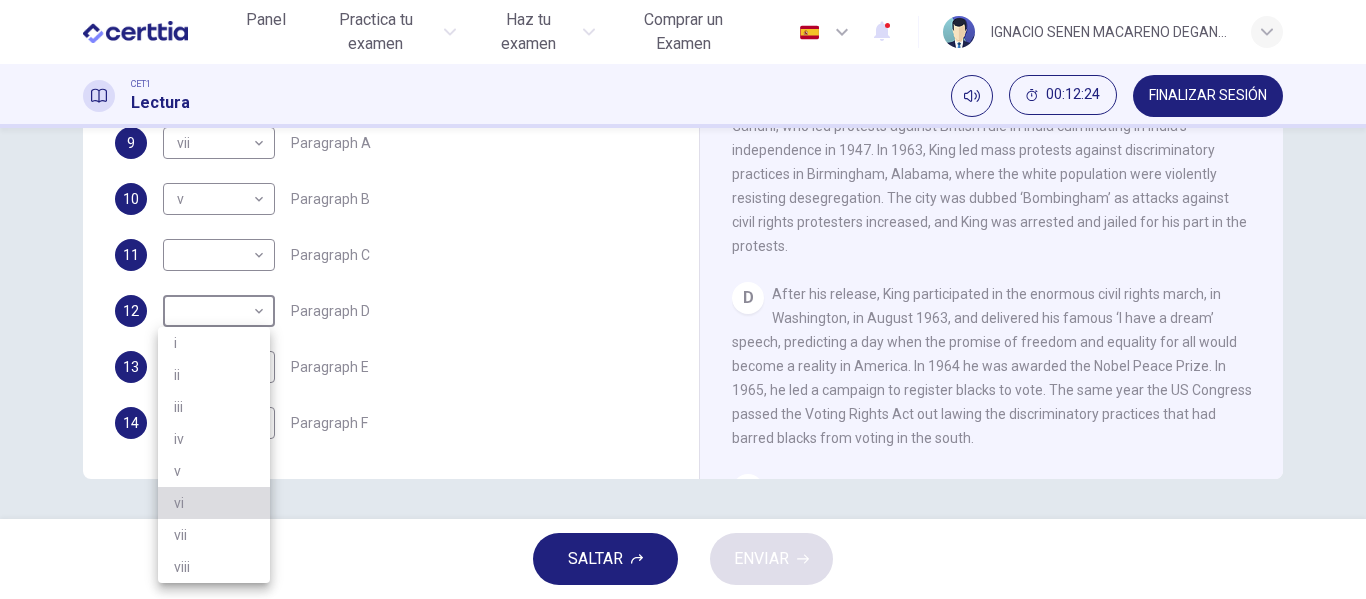 click on "vi" at bounding box center [214, 503] 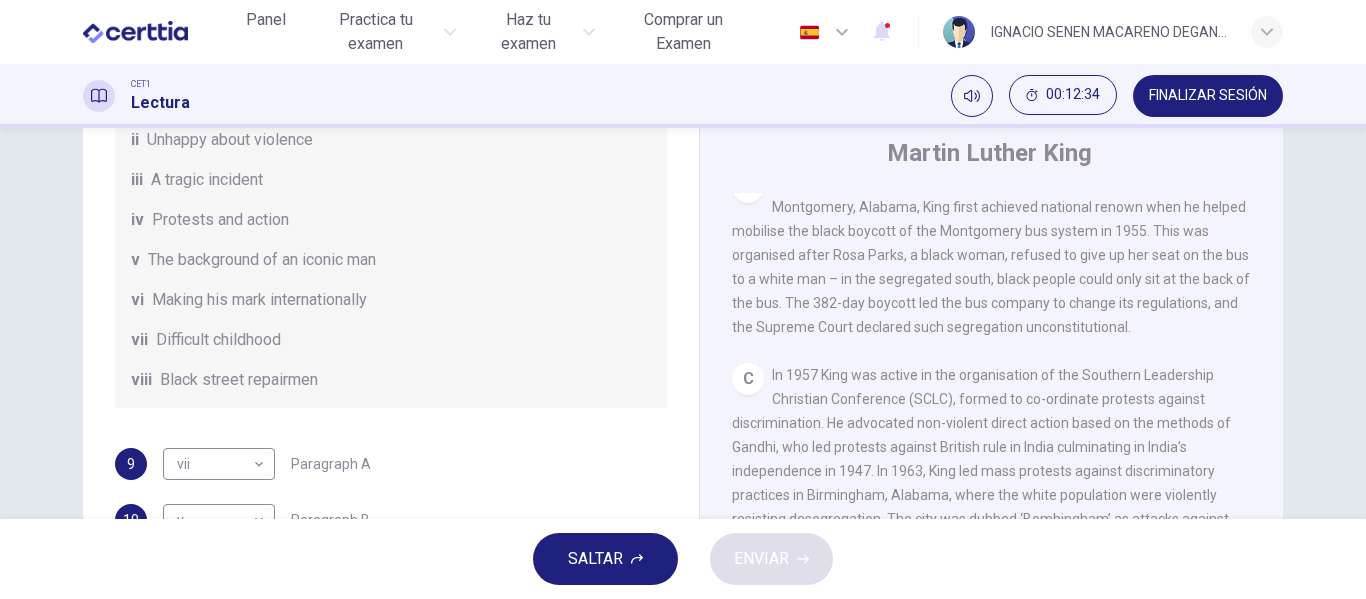 scroll, scrollTop: 0, scrollLeft: 0, axis: both 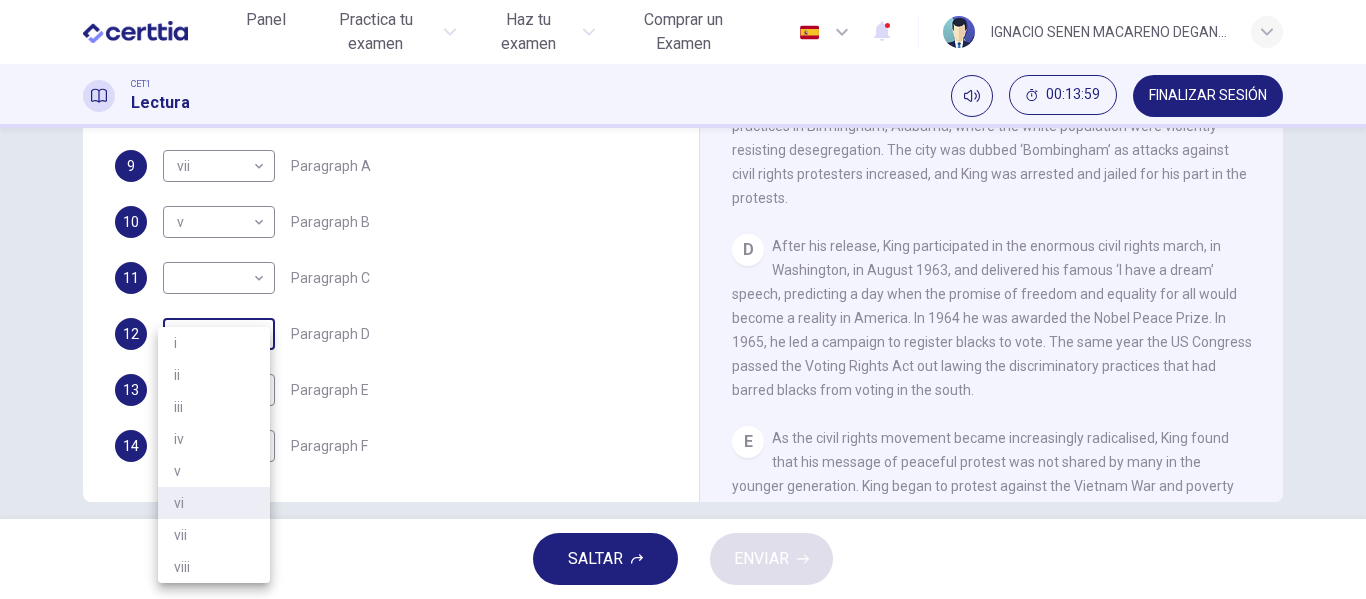 click on "Este sitio utiliza cookies, como se explica en nuestra  Política de Privacidad . Si acepta el uso de cookies, haga clic en el botón Aceptar y continúe navegando por nuestro sitio.   Política de Privacidad Aceptar Panel Practica tu examen Haz tu examen Comprar un Examen Español ** ​ [FIRST] [LAST] [LAST] [LAST] CET1 Lectura 00:13:59 FINALIZAR SESIÓN Preguntas 9 - 14 The Reading Passage has 6 paragraphs.
Choose the correct heading for each paragraph  A – F , from the list of headings.
Write the correct number,  i – viii , in the spaces below. List of Headings i The memorable speech ii Unhappy about violence iii A tragic incident iv Protests and action v The background of an iconic man vi Making his mark internationally vii Difficult childhood viii Black street repairmen 9 vii *** ​ Paragraph A 10 v * ​ Paragraph B 11 ​ ​ Paragraph C 12 vi ** ​ Paragraph D 13 ​ ​ Paragraph E 14 ​ ​ Paragraph F Martin Luther King CLIC PARA ZOOM Clic para zoom A B C D E F SALTAR ENVIAR Panel   2 i" at bounding box center [683, 299] 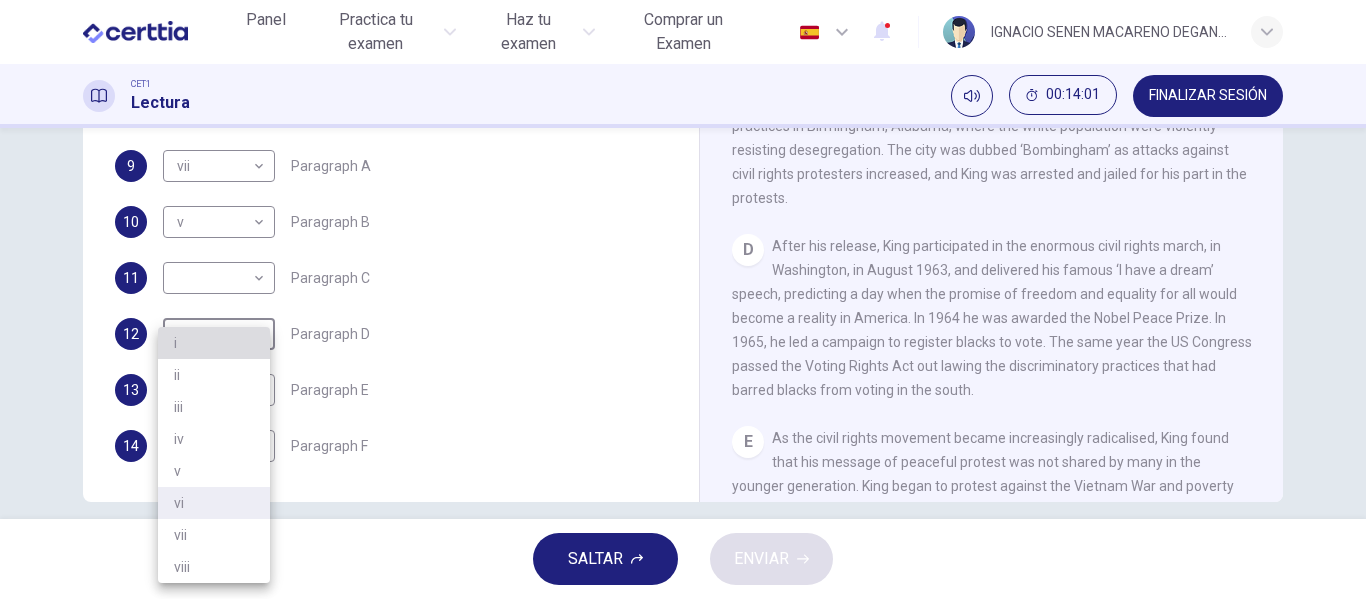 click on "i" at bounding box center (214, 343) 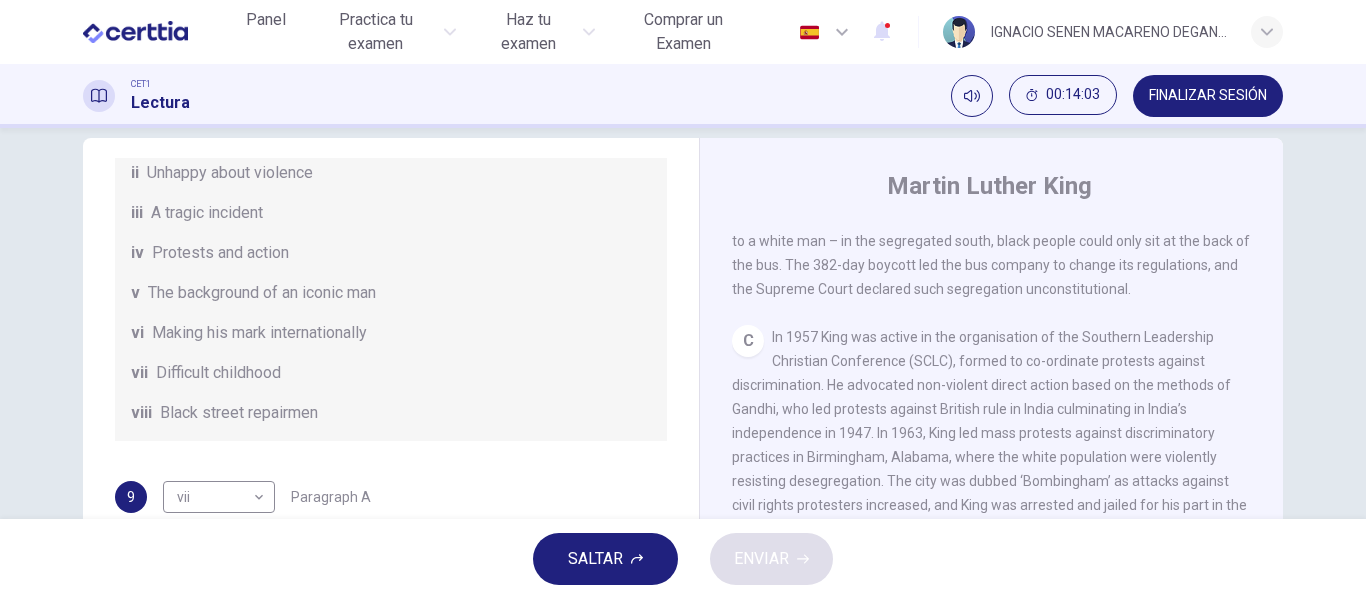 scroll, scrollTop: 19, scrollLeft: 0, axis: vertical 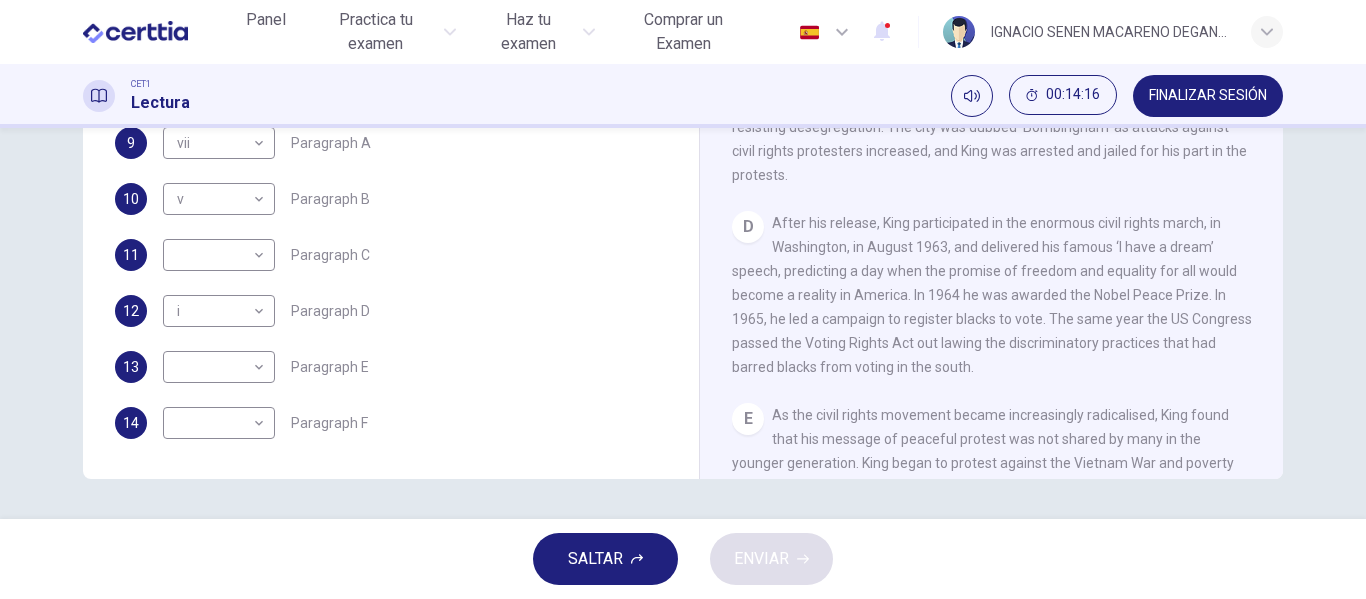 drag, startPoint x: 1273, startPoint y: 271, endPoint x: 1267, endPoint y: 259, distance: 13.416408 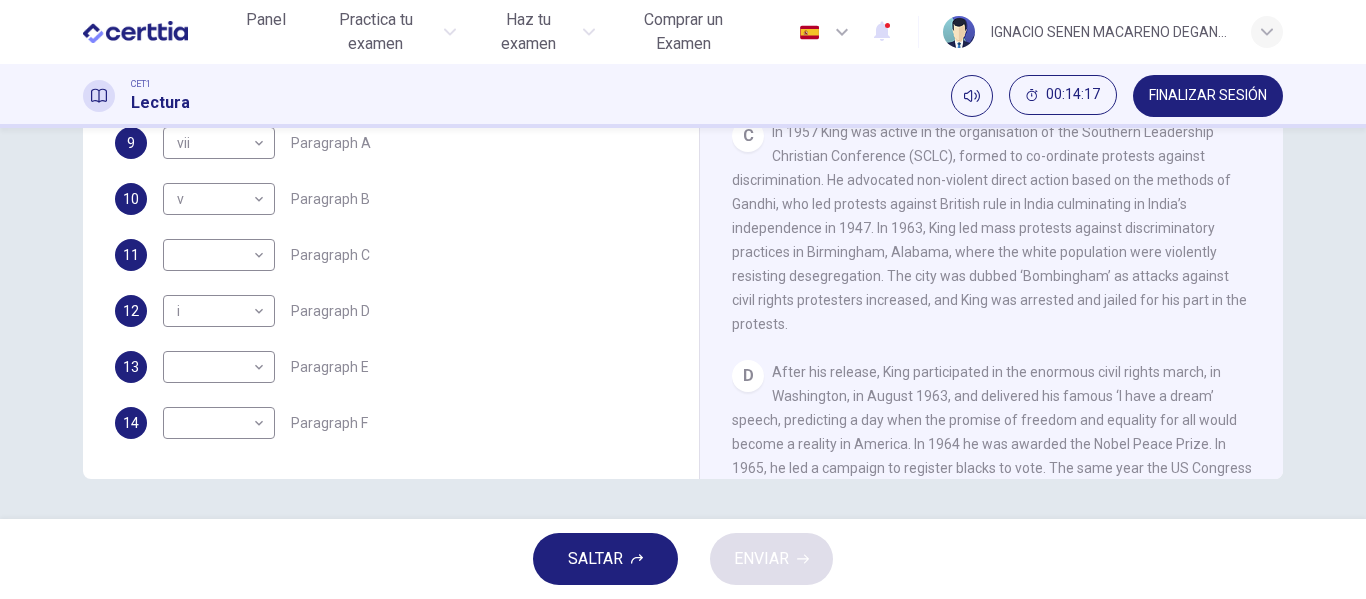 scroll, scrollTop: 704, scrollLeft: 0, axis: vertical 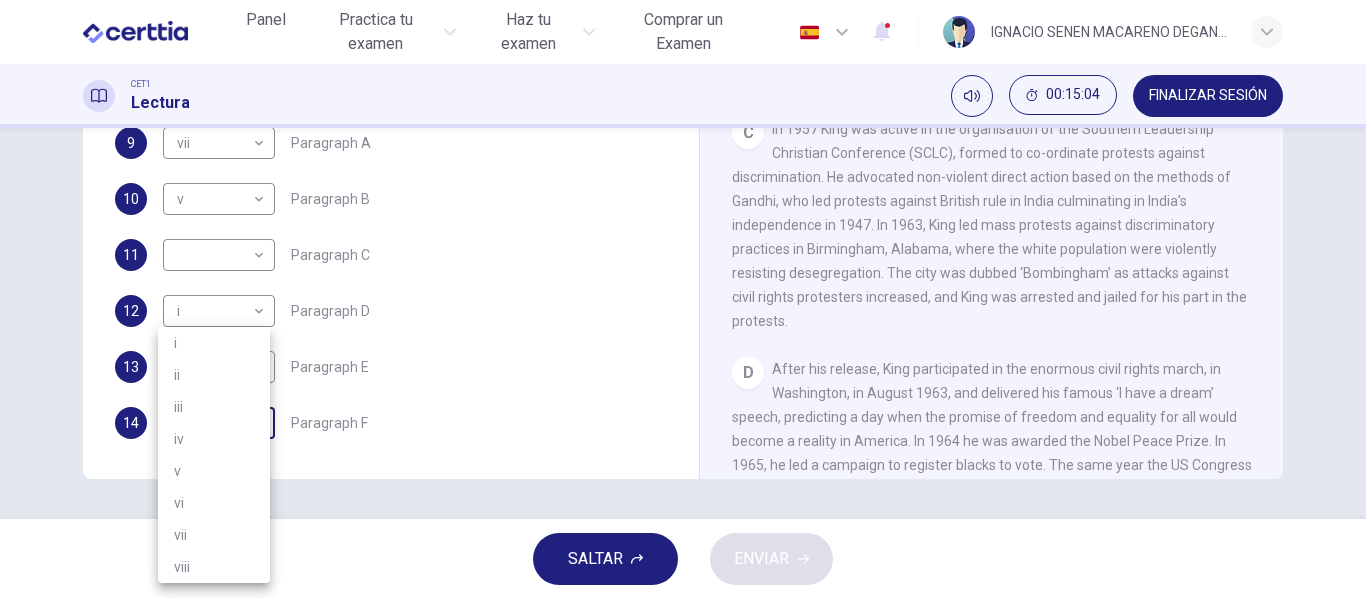 click on "Este sitio utiliza cookies, como se explica en nuestra  Política de Privacidad . Si acepta el uso de cookies, haga clic en el botón Aceptar y continúe navegando por nuestro sitio.   Política de Privacidad Aceptar Panel Practica tu examen Haz tu examen Comprar un Examen Español ** ​ [FIRST] [LAST] [LAST] [LAST] CET1 Lectura 00:15:04 FINALIZAR SESIÓN Preguntas 9 - 14 The Reading Passage has 6 paragraphs.
Choose the correct heading for each paragraph  A – F , from the list of headings.
Write the correct number,  i – viii , in the spaces below. List of Headings i The memorable speech ii Unhappy about violence iii A tragic incident iv Protests and action v The background of an iconic man vi Making his mark internationally vii Difficult childhood viii Black street repairmen 9 vii *** ​ Paragraph A 10 v * ​ Paragraph B 11 ​ ​ Paragraph C 12 i * ​ Paragraph D 13 ​ ​ Paragraph E 14 ​ ​ Paragraph F Martin Luther King CLIC PARA ZOOM Clic para zoom A B C D E F SALTAR ENVIAR Panel   2 i v" at bounding box center [683, 299] 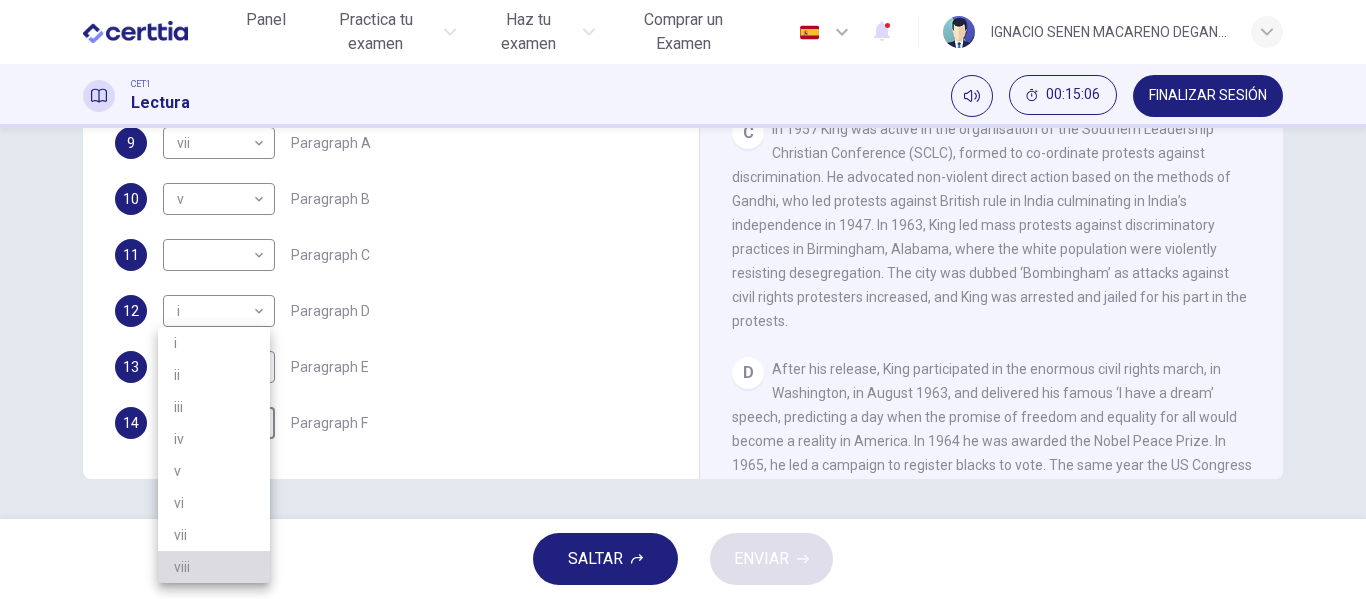 click on "viii" at bounding box center [214, 567] 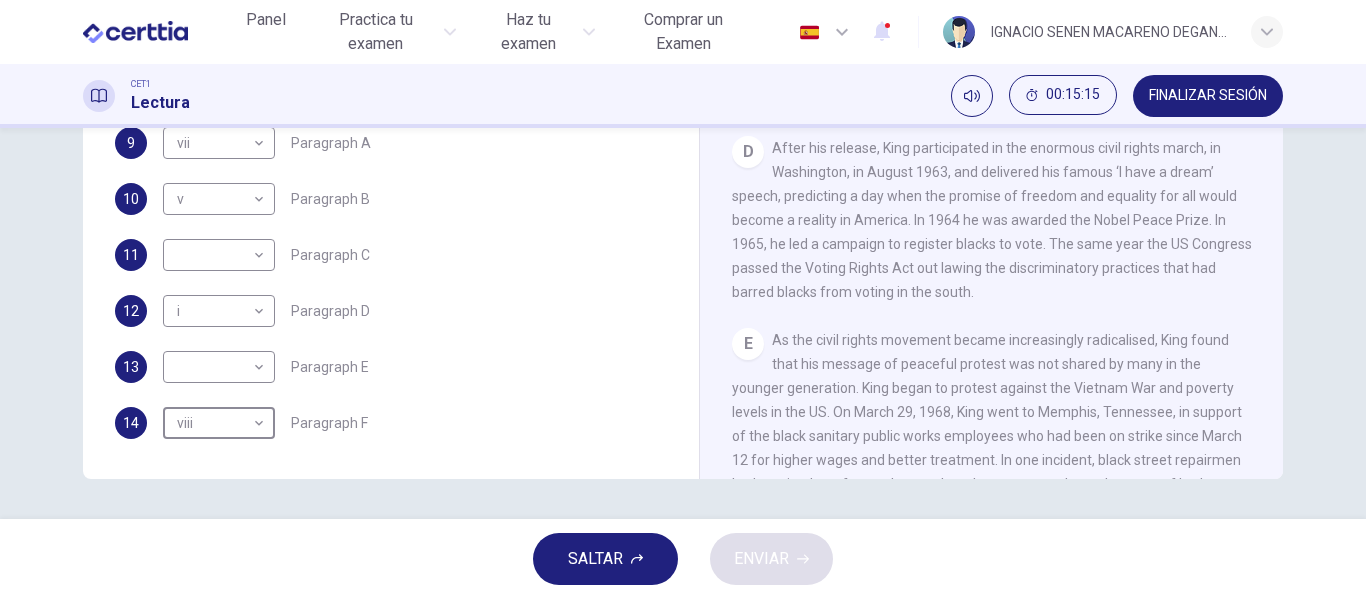 scroll, scrollTop: 844, scrollLeft: 0, axis: vertical 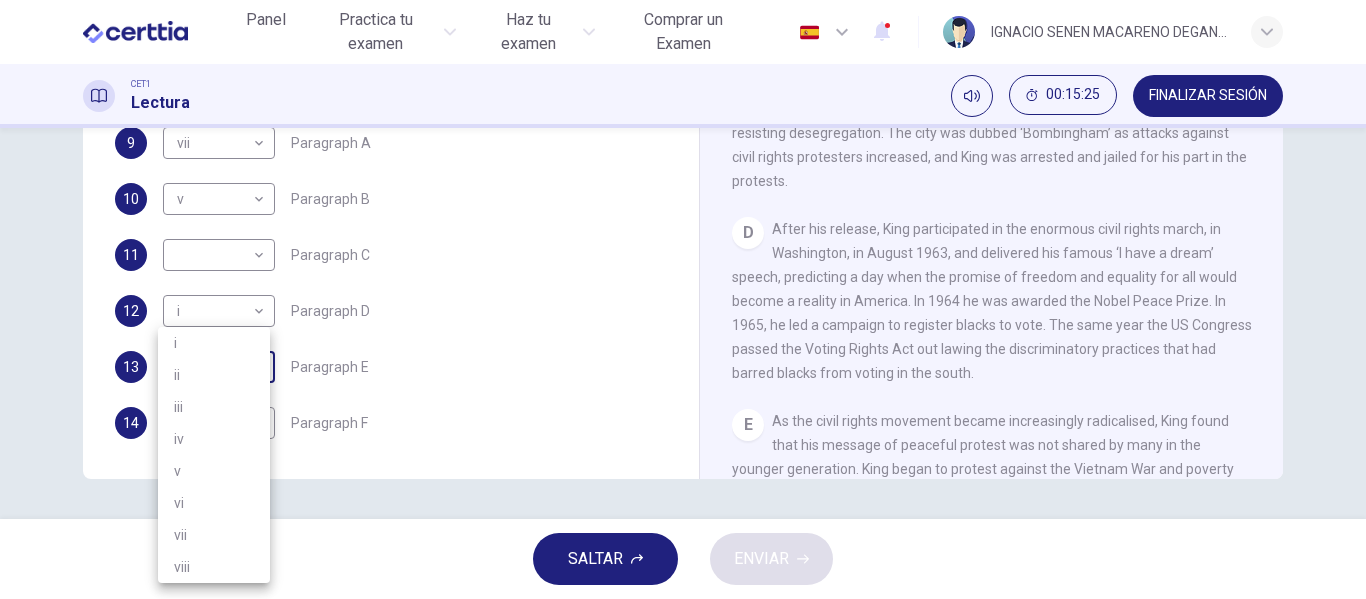click on "Este sitio utiliza cookies, como se explica en nuestra  Política de Privacidad . Si acepta el uso de cookies, haga clic en el botón Aceptar y continúe navegando por nuestro sitio.   Política de Privacidad Aceptar Panel Practica tu examen Haz tu examen Comprar un Examen Español ** ​ IGNACIO SENEN MACARENO DEGANTE CET1 Lectura 00:15:25 FINALIZAR SESIÓN Preguntas 9 - 14 The Reading Passage has 6 paragraphs.
Choose the correct heading for each paragraph  A – F , from the list of headings.
Write the correct number,  i – viii , in the spaces below. List of Headings i The memorable speech ii Unhappy about violence iii A tragic incident iv Protests and action v The background of an iconic man vi Making his mark internationally vii Difficult childhood viii Black street repairmen 9 vii *** ​ Paragraph A 10 v * ​ Paragraph B 11 ​ ​ Paragraph C 12 i * ​ Paragraph D 13 ​ ​ Paragraph E 14 viii **** ​ Paragraph F Martin Luther King CLIC PARA ZOOM Clic para zoom A B C D E F SALTAR ENVIAR Panel" at bounding box center [683, 299] 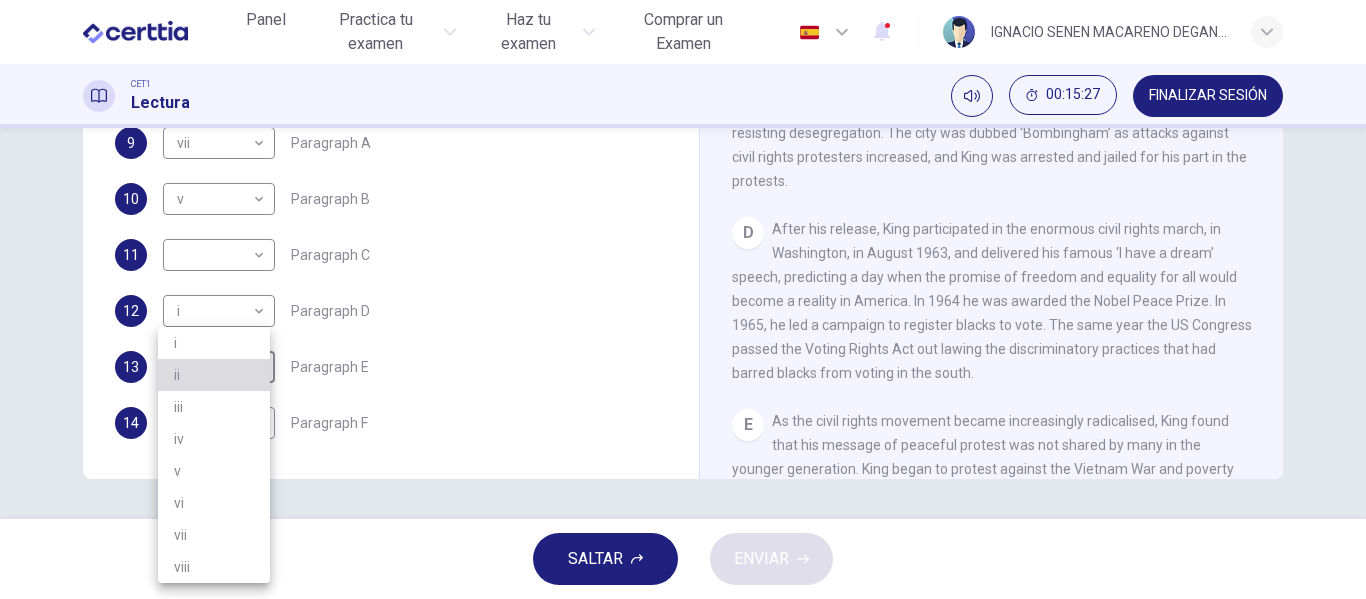 click on "ii" at bounding box center (214, 375) 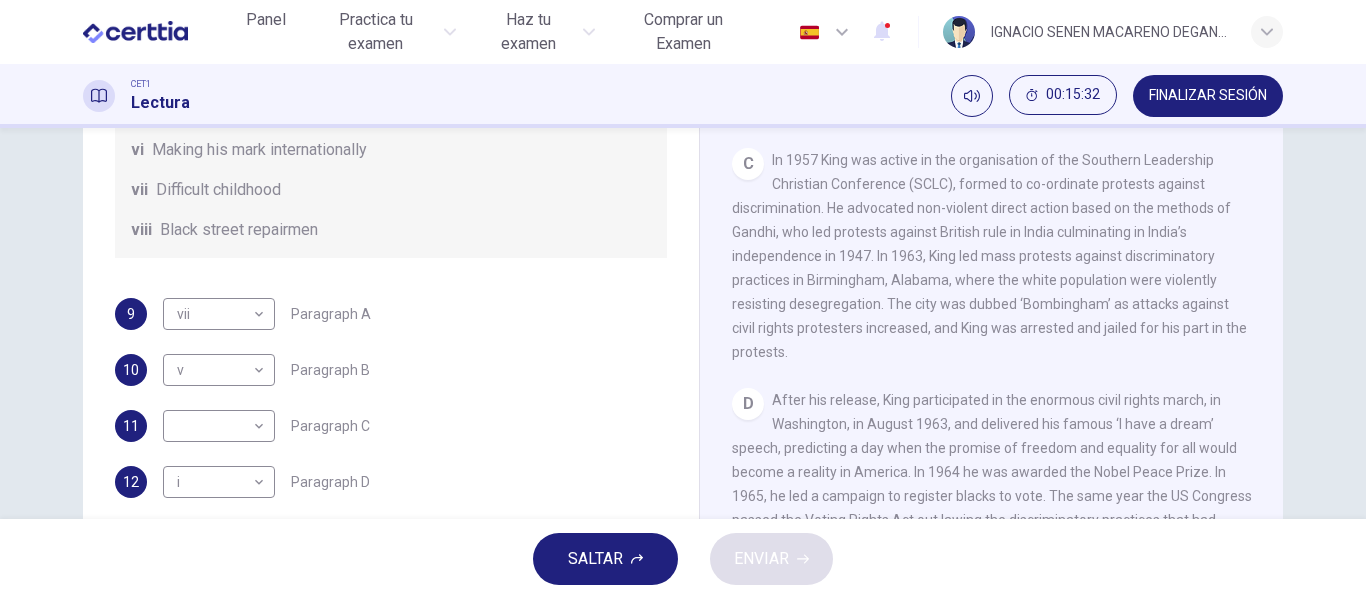 scroll, scrollTop: 194, scrollLeft: 0, axis: vertical 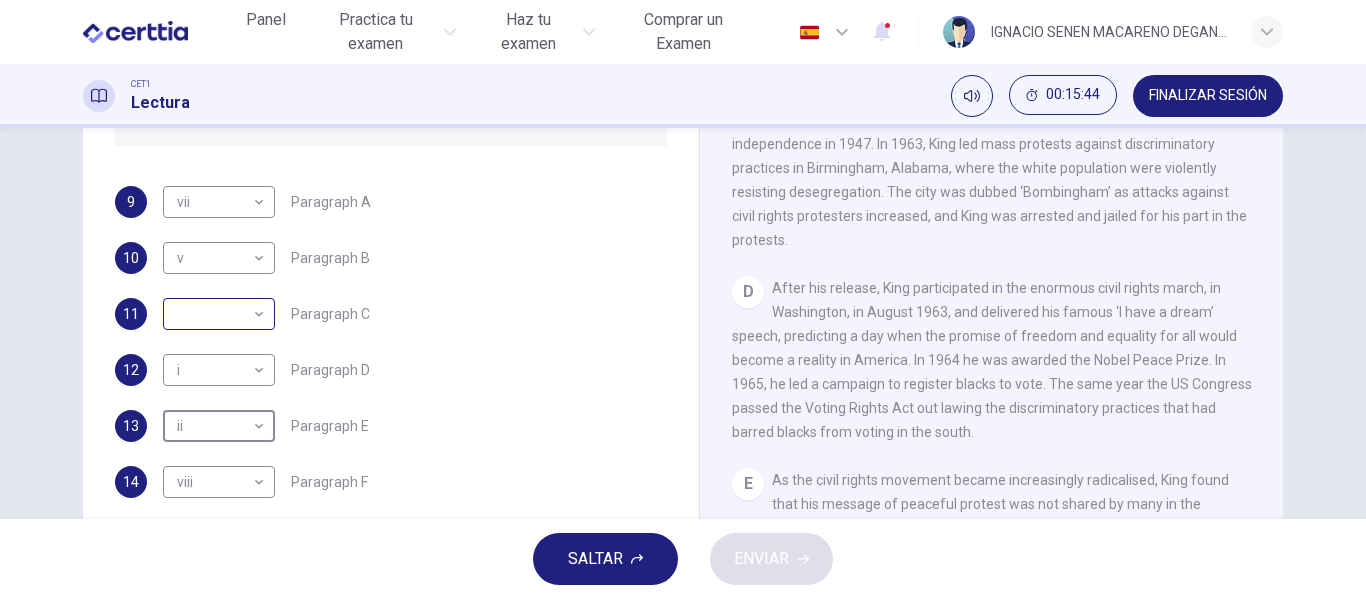 click on "Este sitio utiliza cookies, como se explica en nuestra  Política de Privacidad . Si acepta el uso de cookies, haga clic en el botón Aceptar y continúe navegando por nuestro sitio.   Política de Privacidad Aceptar Panel Practica tu examen Haz tu examen Comprar un Examen Español ** ​ [FIRST] [LAST] [LAST] [LAST] CET1 Lectura 00:15:44 FINALIZAR SESIÓN Preguntas 9 - 14 The Reading Passage has 6 paragraphs.
Choose the correct heading for each paragraph  A – F , from the list of headings.
Write the correct number,  i – viii , in the spaces below. List of Headings i The memorable speech ii Unhappy about violence iii A tragic incident iv Protests and action v The background of an iconic man vi Making his mark internationally vii Difficult childhood viii Black street repairmen 9 vii *** ​ Paragraph A 10 v * ​ Paragraph B 11 ​ ​ Paragraph C 12 i * ​ Paragraph D 13 ii ** ​ Paragraph E 14 viii **** ​ Paragraph F Martin Luther King CLIC PARA ZOOM Clic para zoom A B C D E F SALTAR ENVIAR Panel" at bounding box center (683, 299) 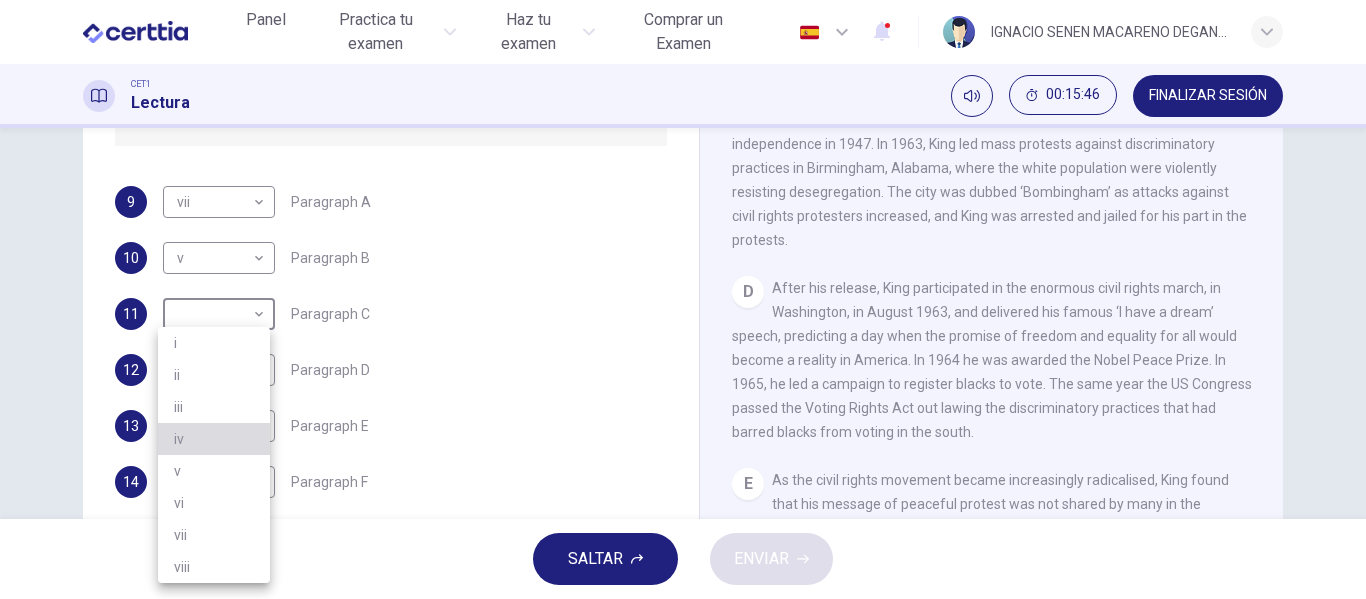 click on "iv" at bounding box center [214, 439] 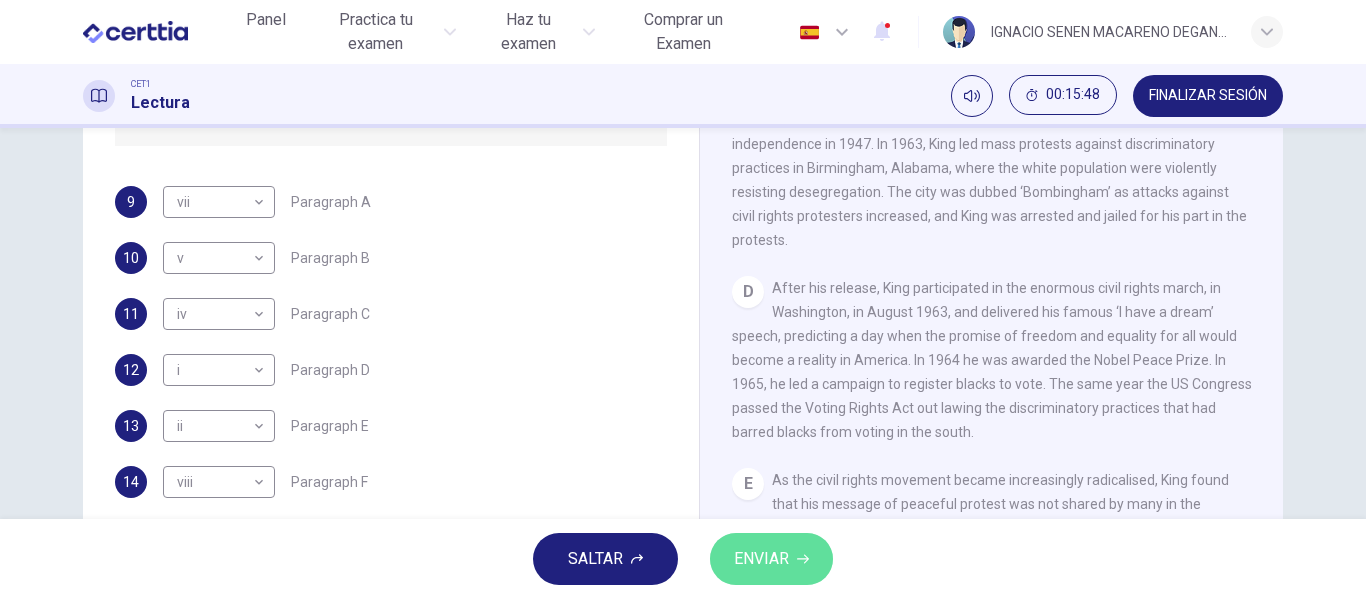 click at bounding box center [803, 559] 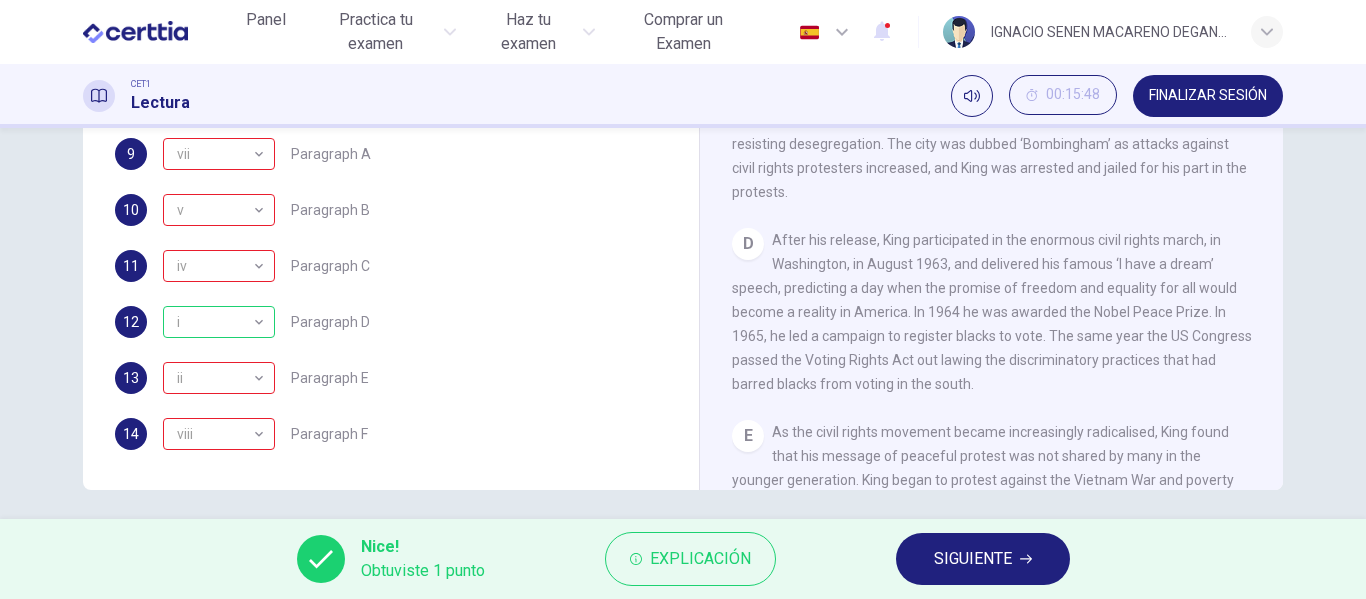 scroll, scrollTop: 384, scrollLeft: 0, axis: vertical 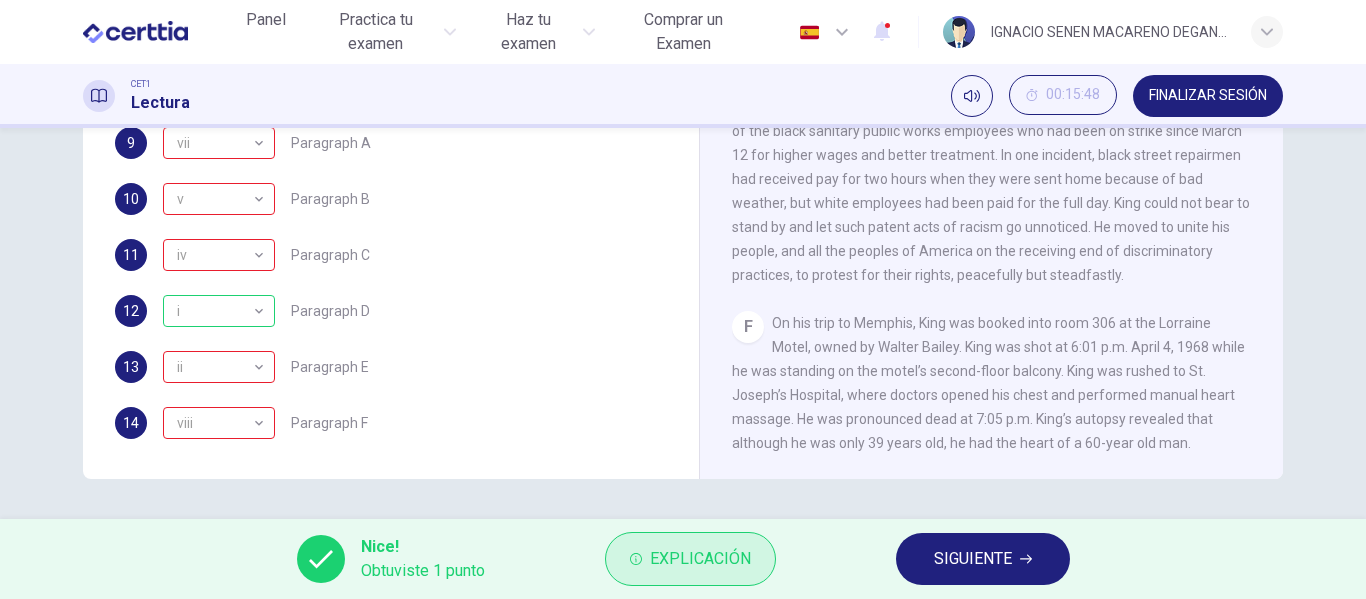 click on "Explicación" at bounding box center (700, 559) 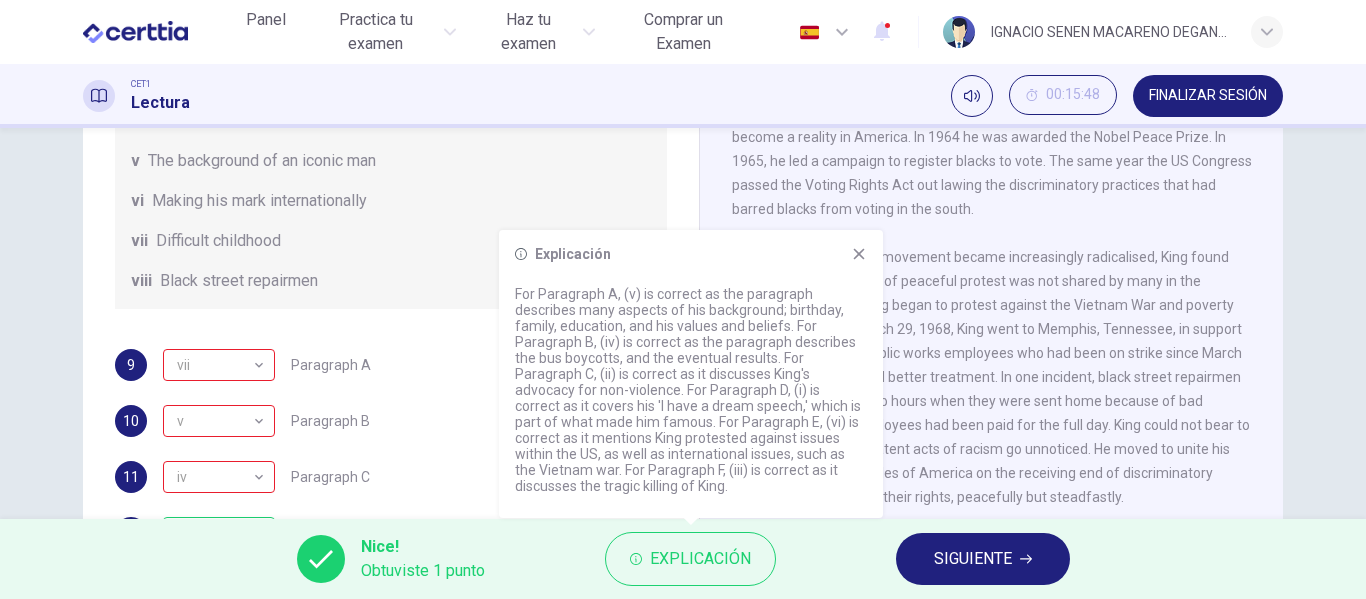 scroll, scrollTop: 188, scrollLeft: 0, axis: vertical 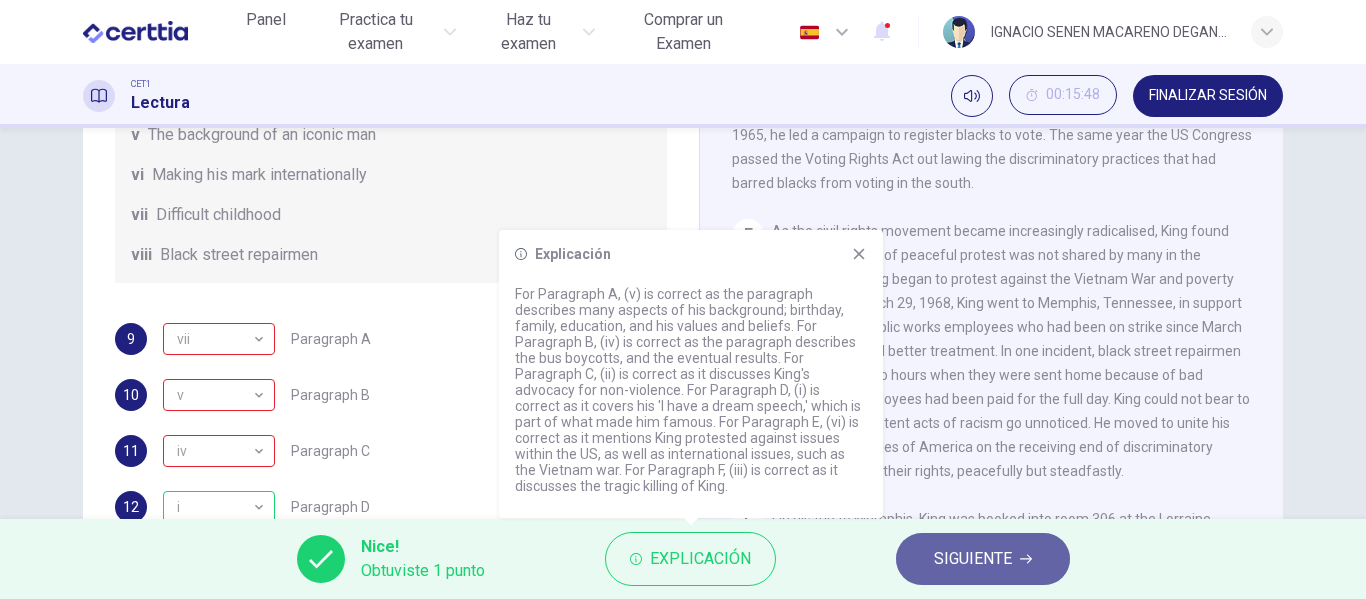 click on "SIGUIENTE" at bounding box center [983, 559] 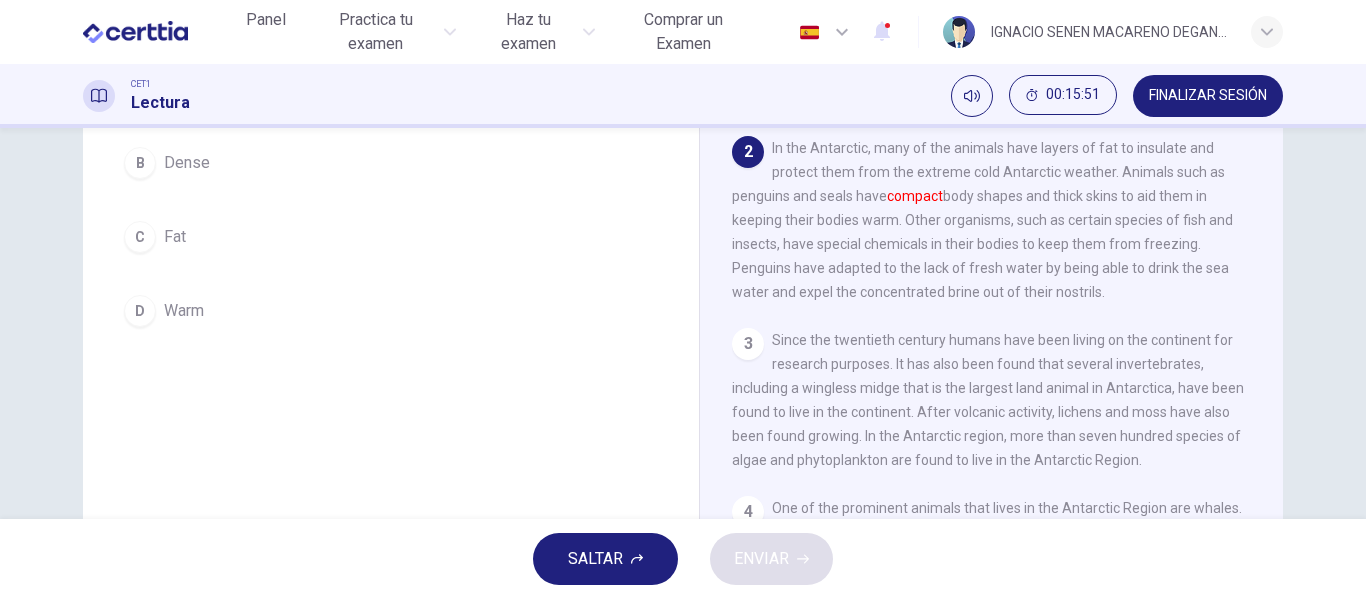 scroll, scrollTop: 0, scrollLeft: 0, axis: both 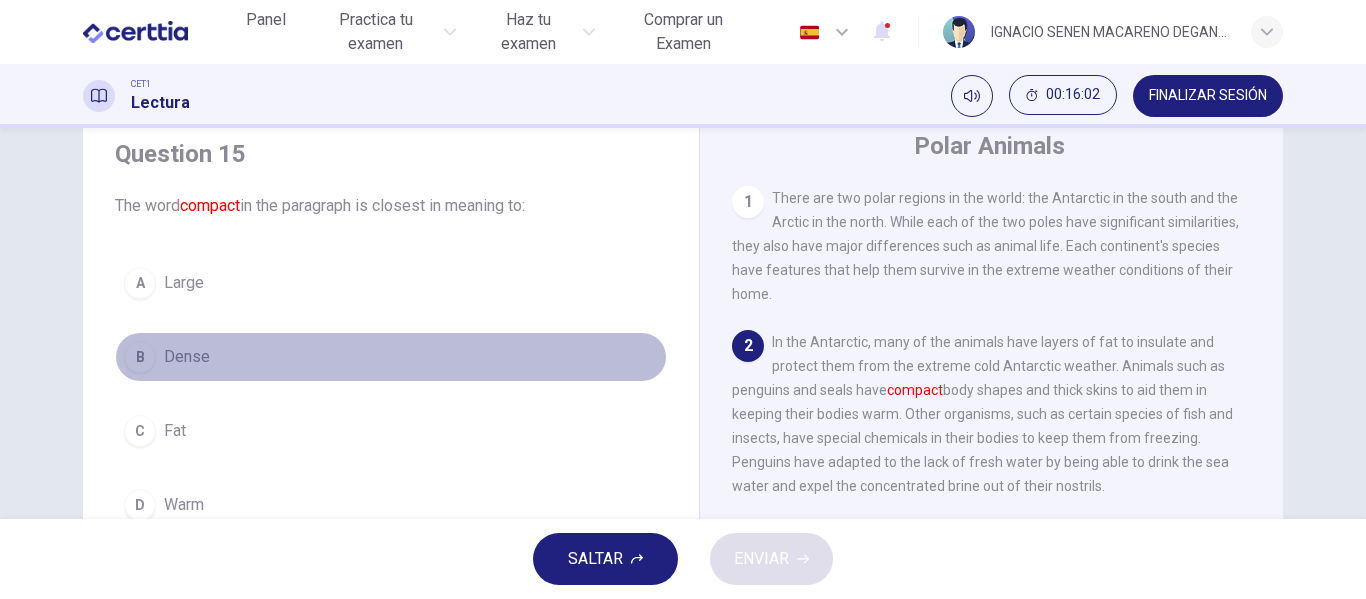 click on "Dense" at bounding box center (184, 283) 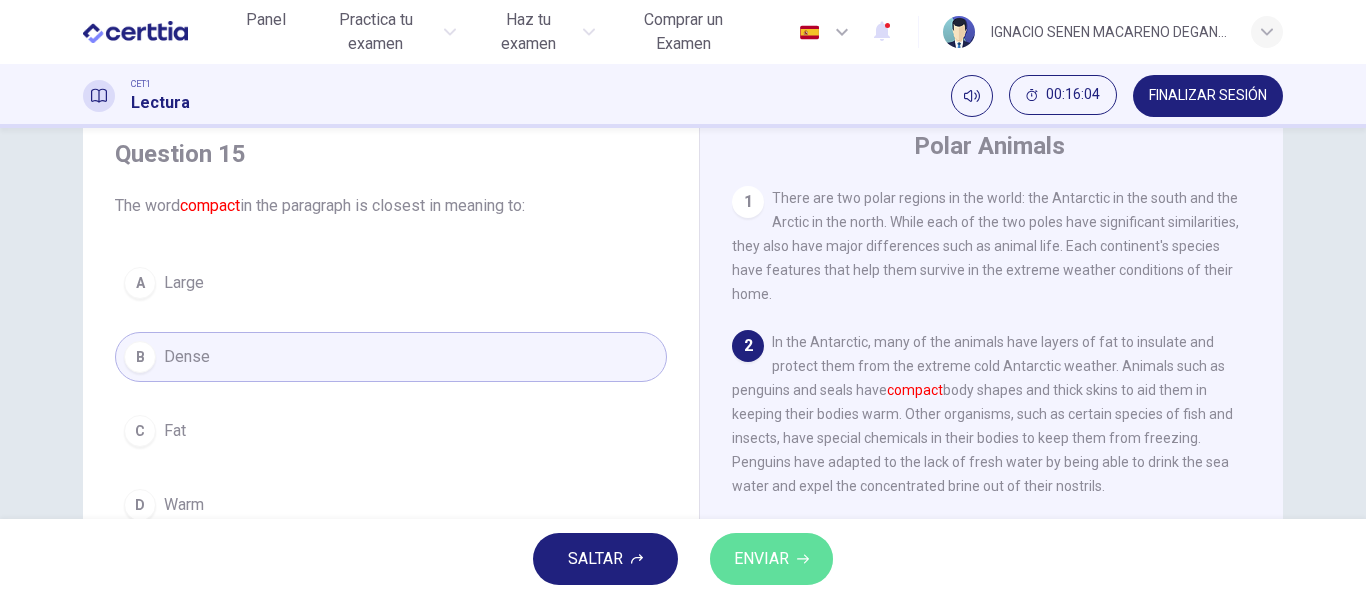 click on "ENVIAR" at bounding box center [761, 559] 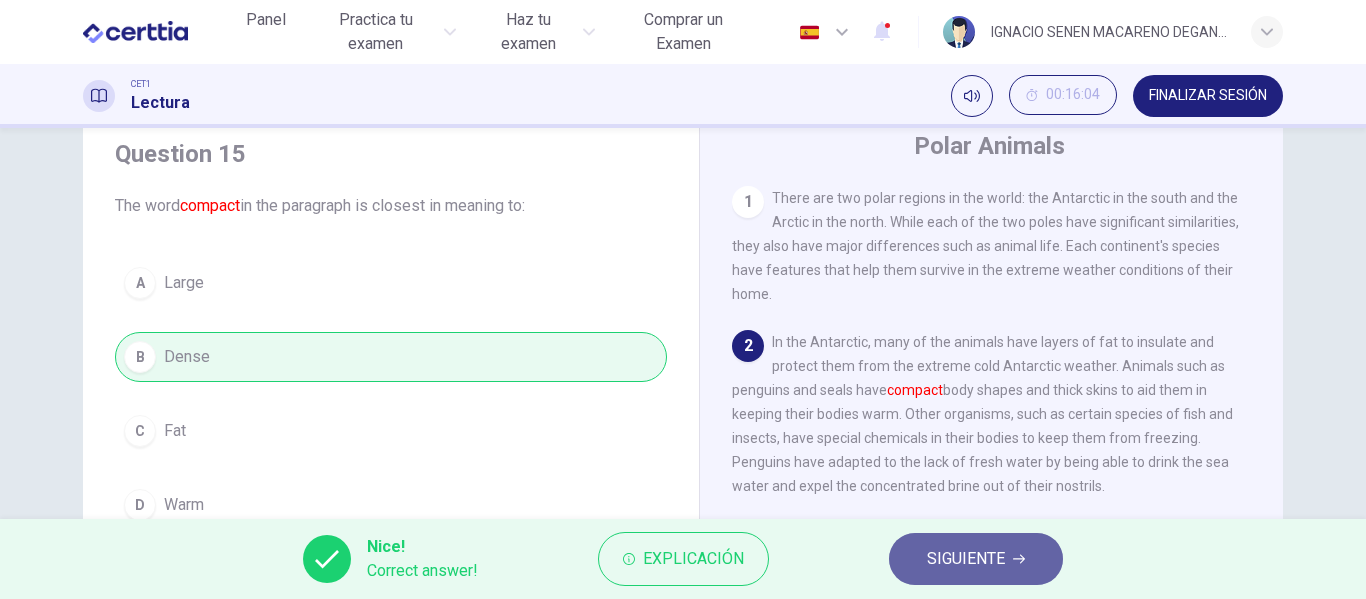 click on "SIGUIENTE" at bounding box center [966, 559] 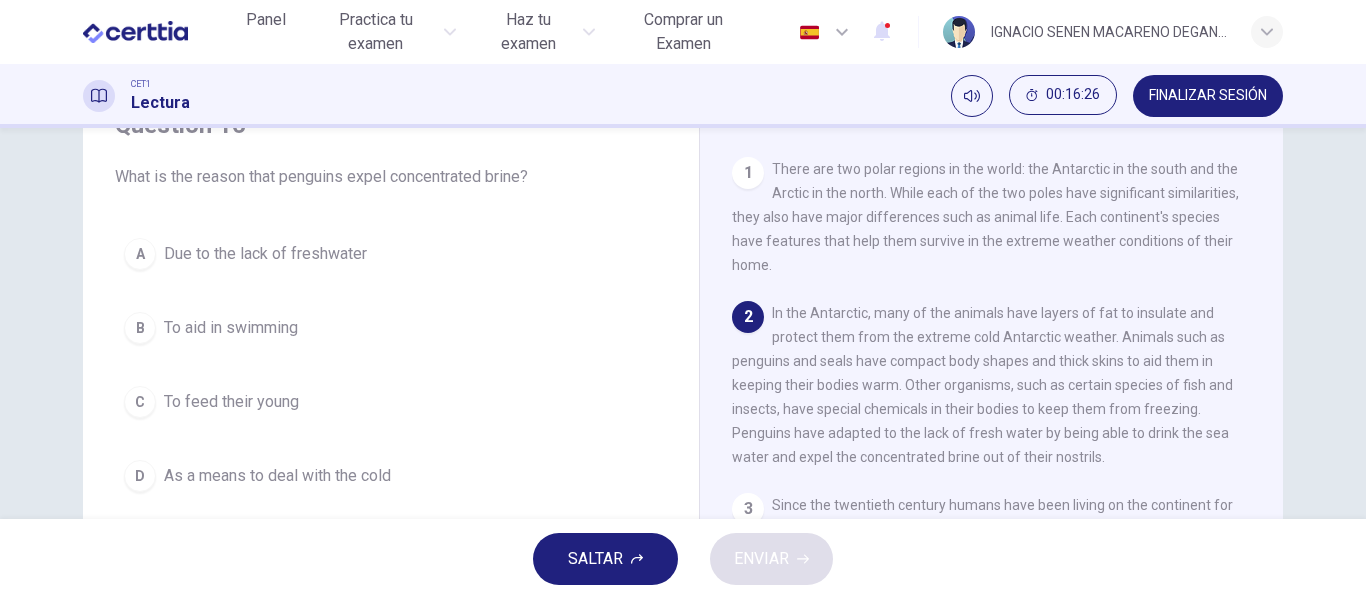 scroll, scrollTop: 97, scrollLeft: 0, axis: vertical 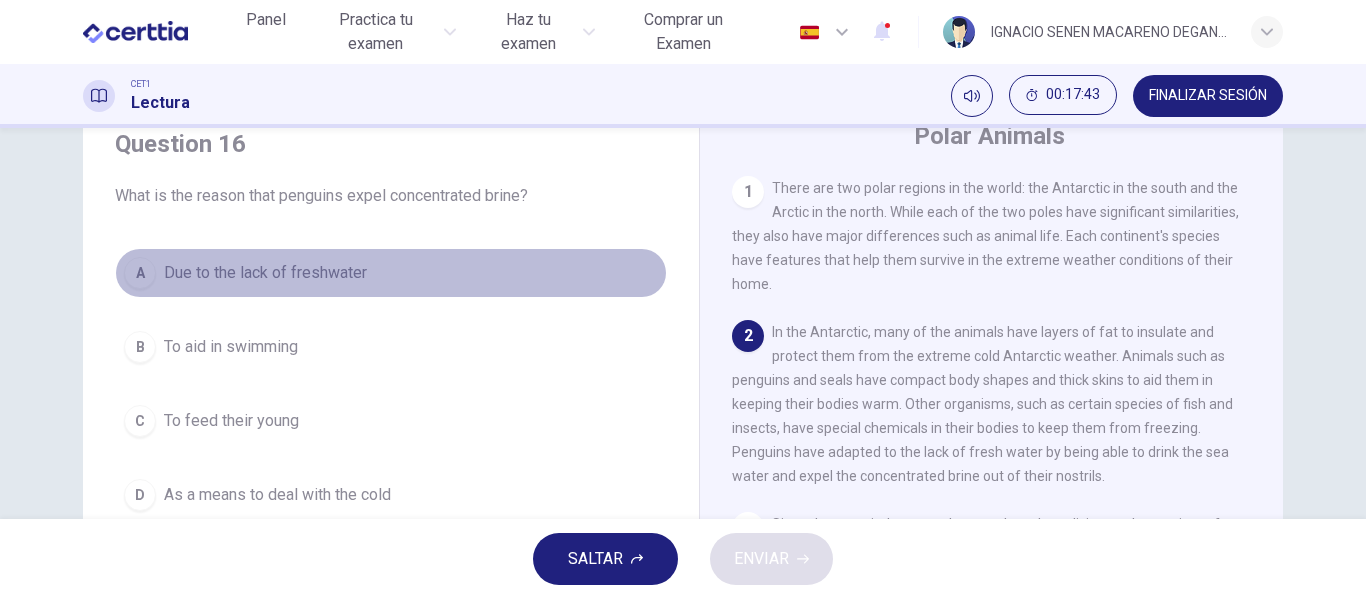 click on "A Due to the lack of freshwater" at bounding box center (391, 273) 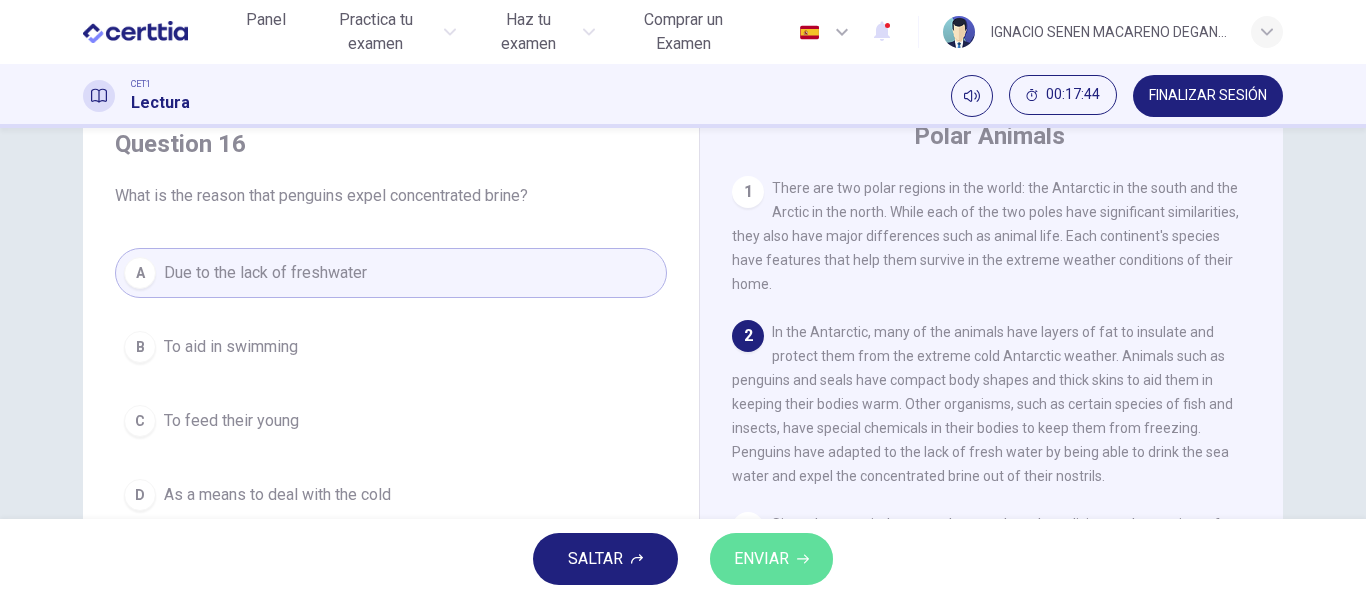 click on "ENVIAR" at bounding box center (761, 559) 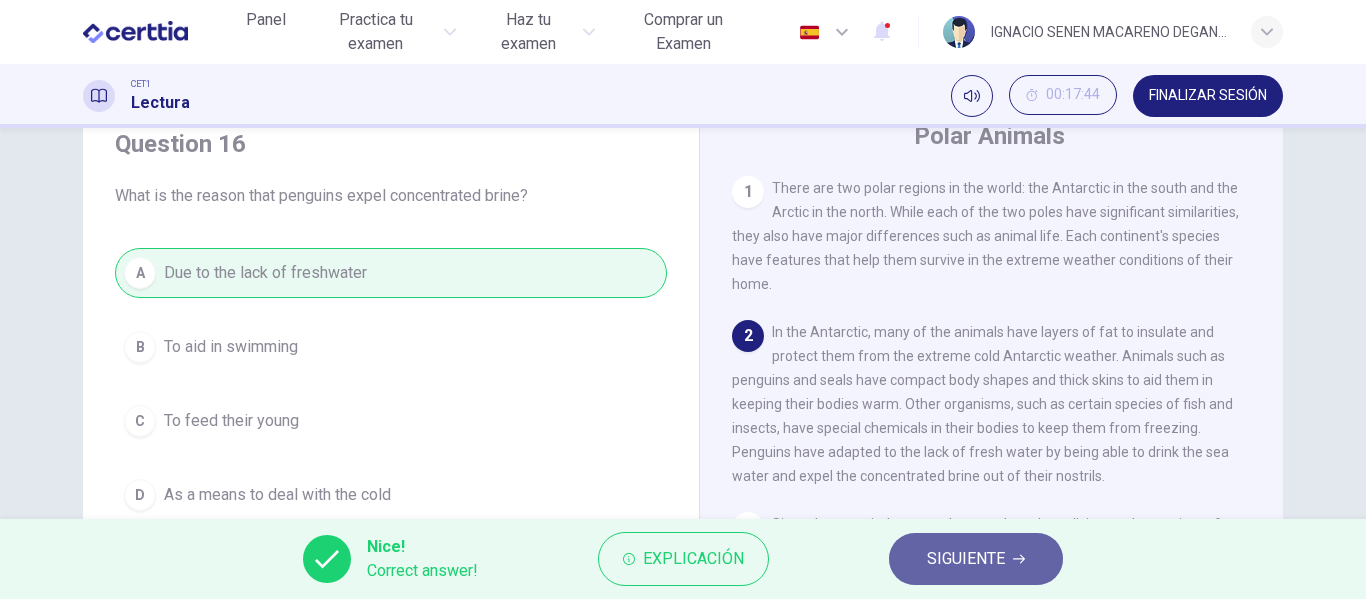 click on "SIGUIENTE" at bounding box center (966, 559) 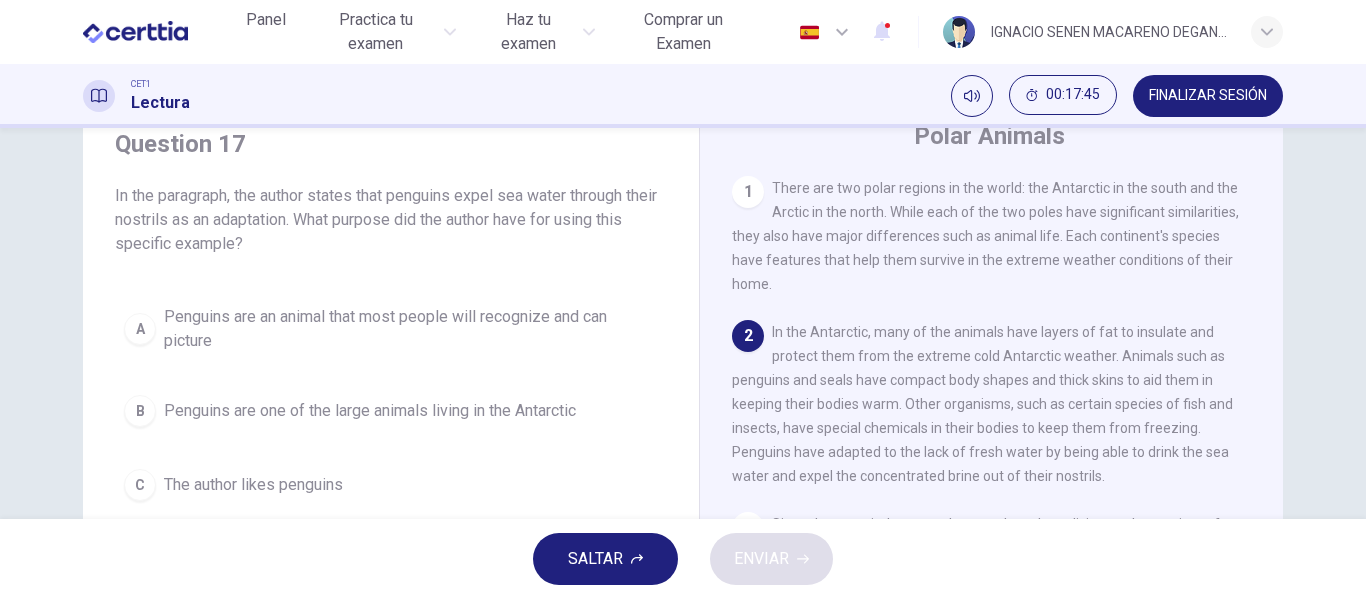 scroll, scrollTop: 72, scrollLeft: 0, axis: vertical 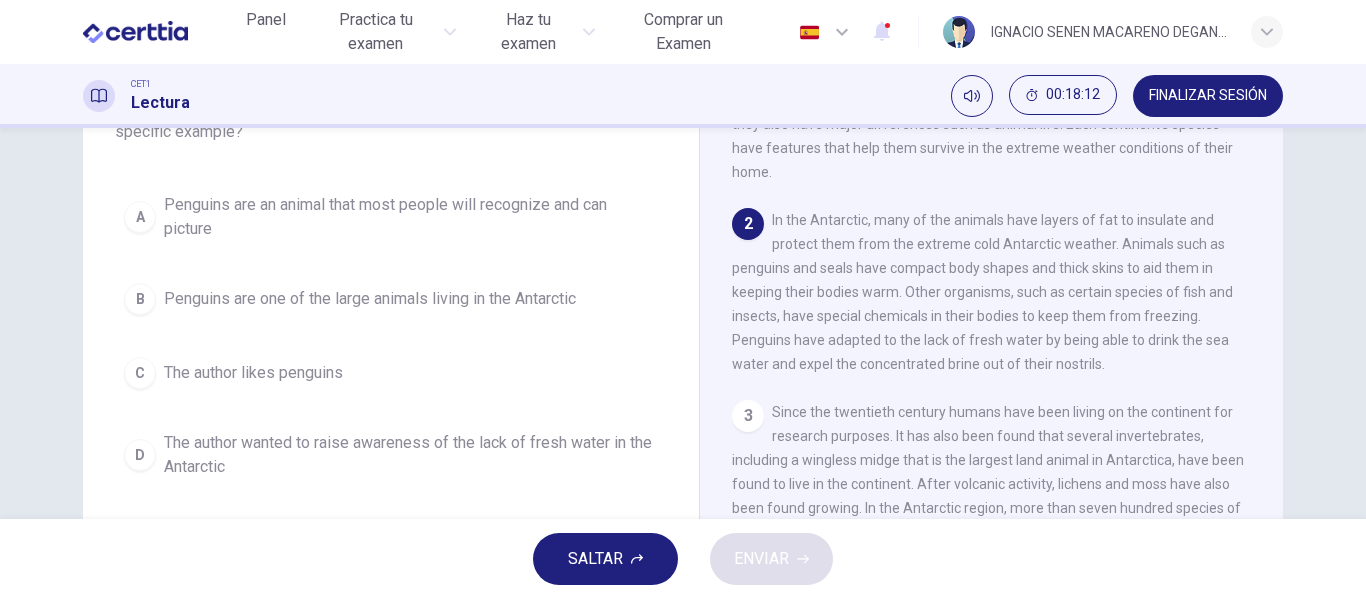 click on "The author wanted to raise awareness of the lack of fresh water in the Antarctic" at bounding box center (411, 217) 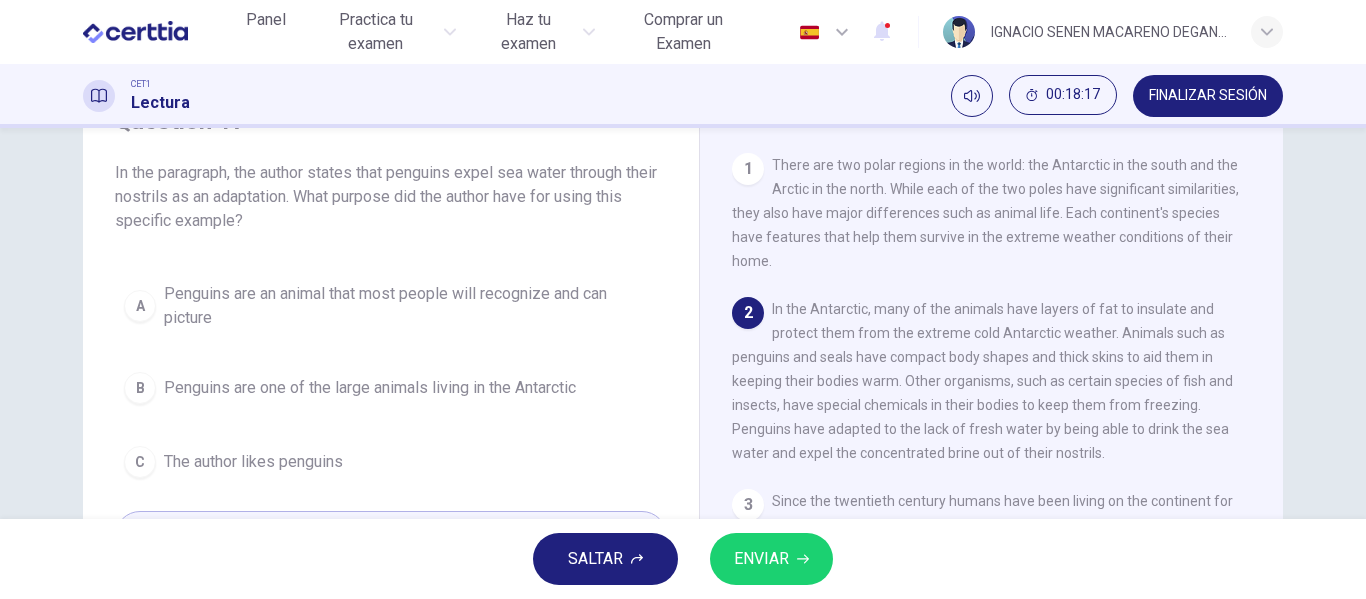 scroll, scrollTop: 61, scrollLeft: 0, axis: vertical 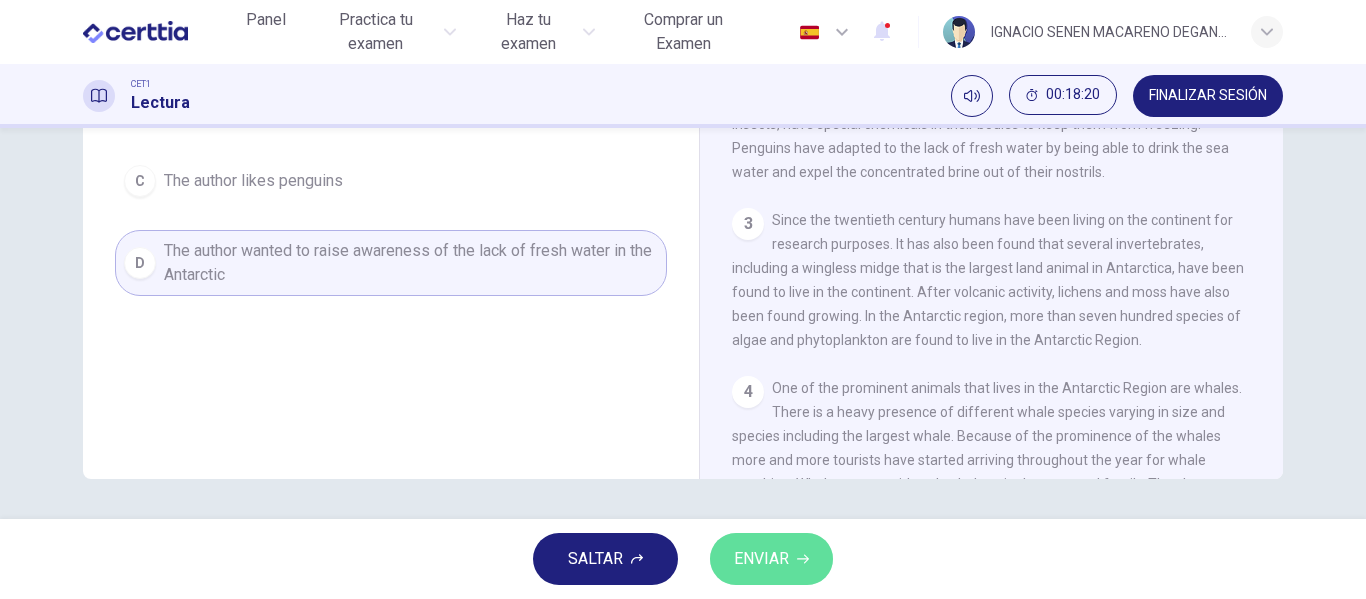 click on "ENVIAR" at bounding box center (761, 559) 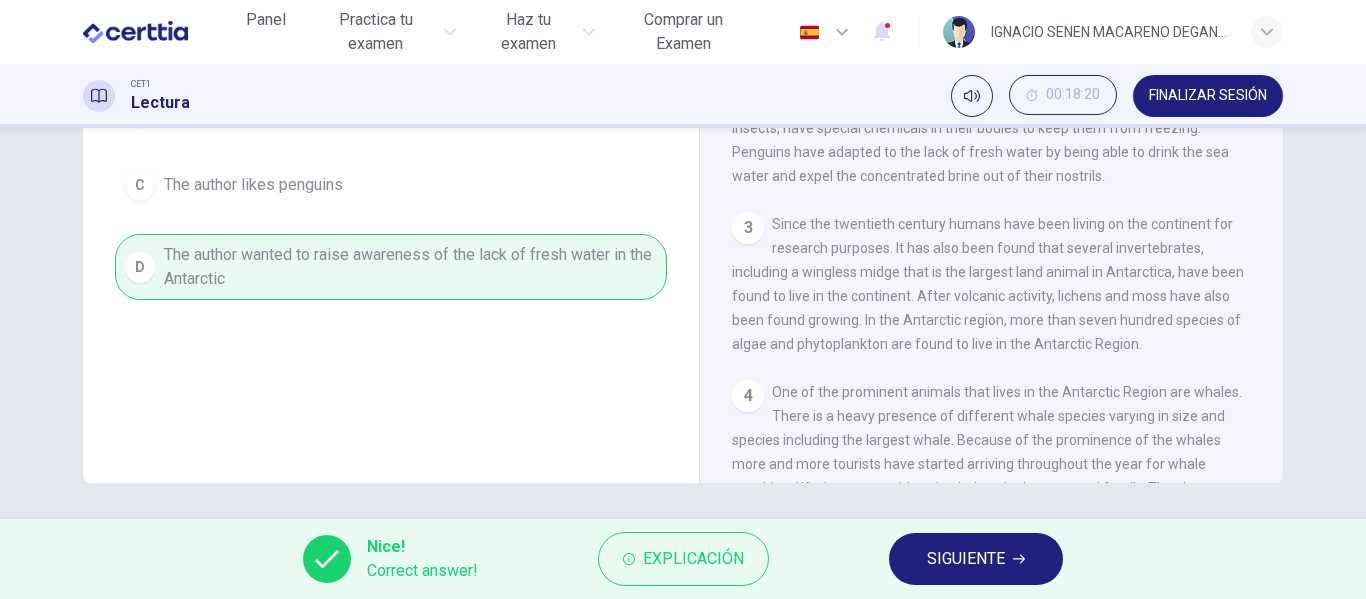 scroll, scrollTop: 384, scrollLeft: 0, axis: vertical 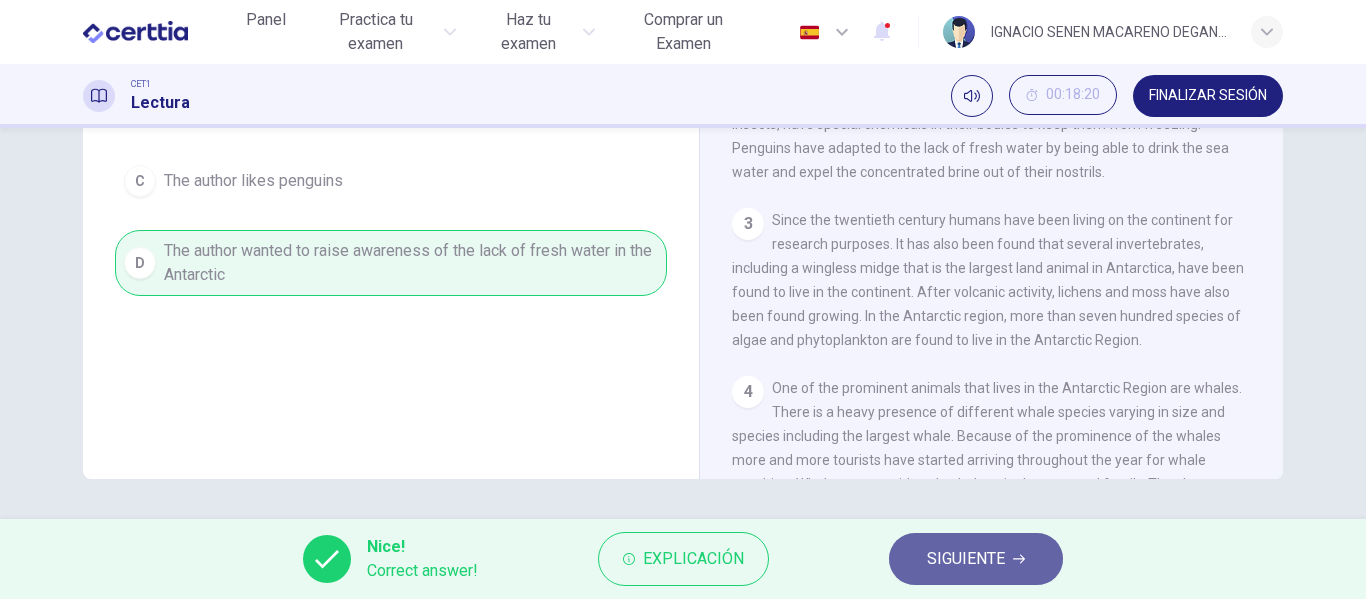 click on "SIGUIENTE" at bounding box center [966, 559] 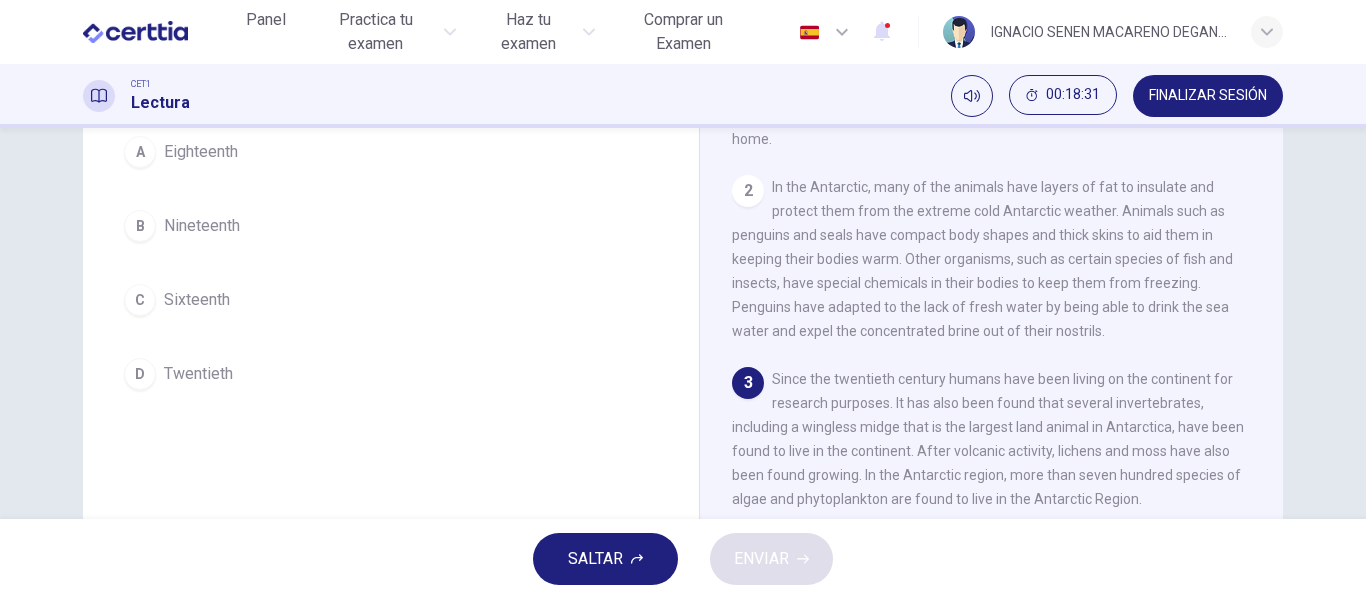 scroll, scrollTop: 290, scrollLeft: 0, axis: vertical 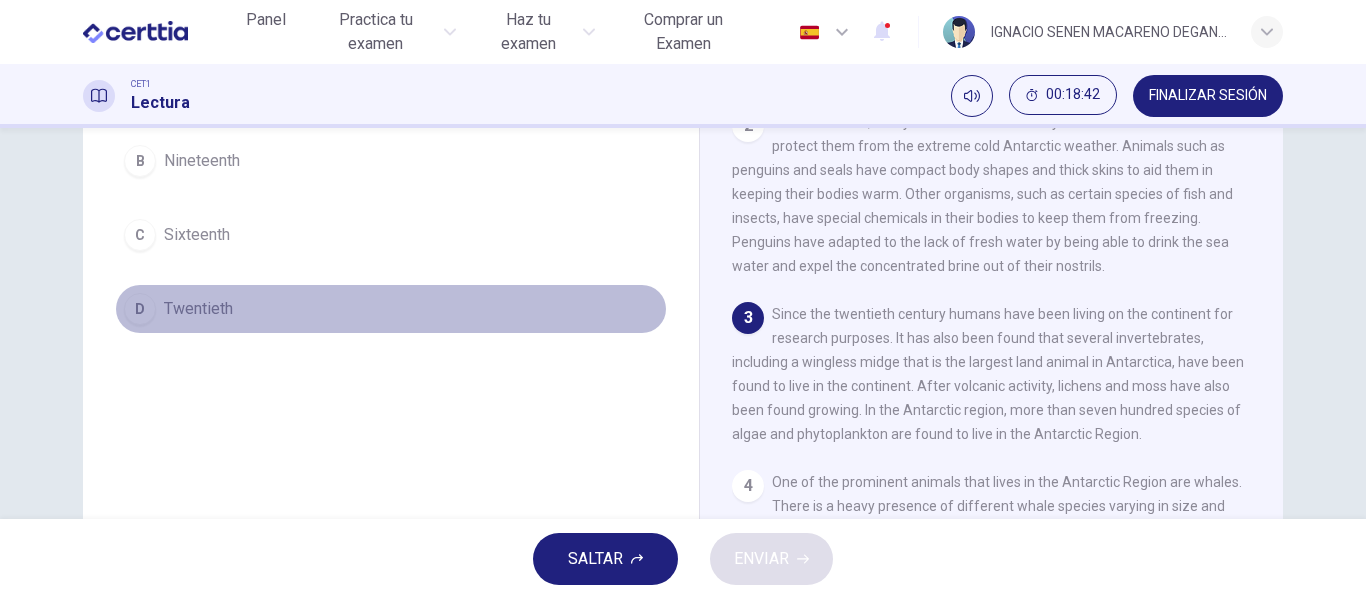 click on "Twentieth" at bounding box center [201, 87] 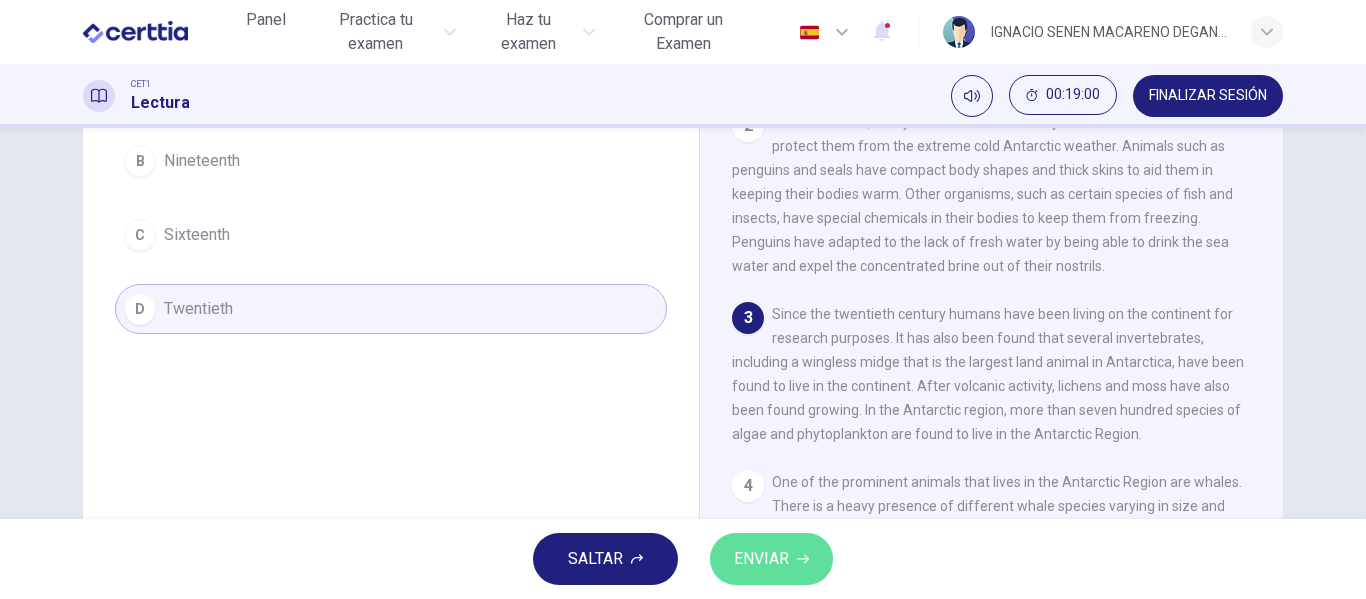 click on "ENVIAR" at bounding box center [771, 559] 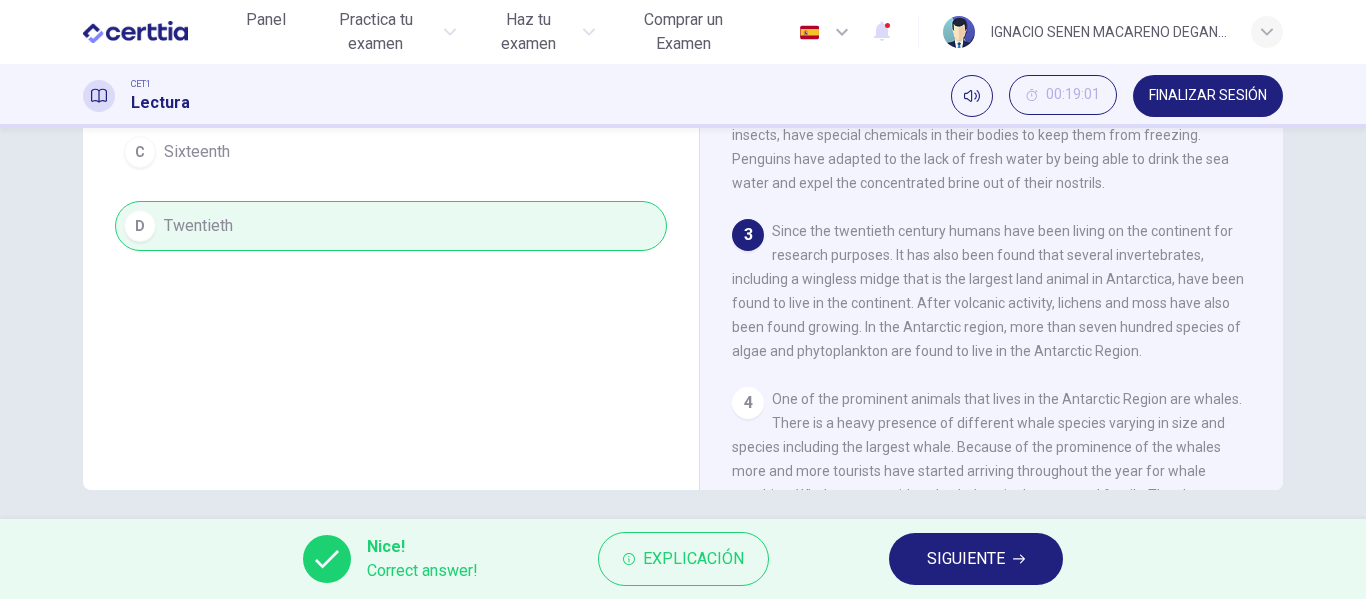 scroll, scrollTop: 384, scrollLeft: 0, axis: vertical 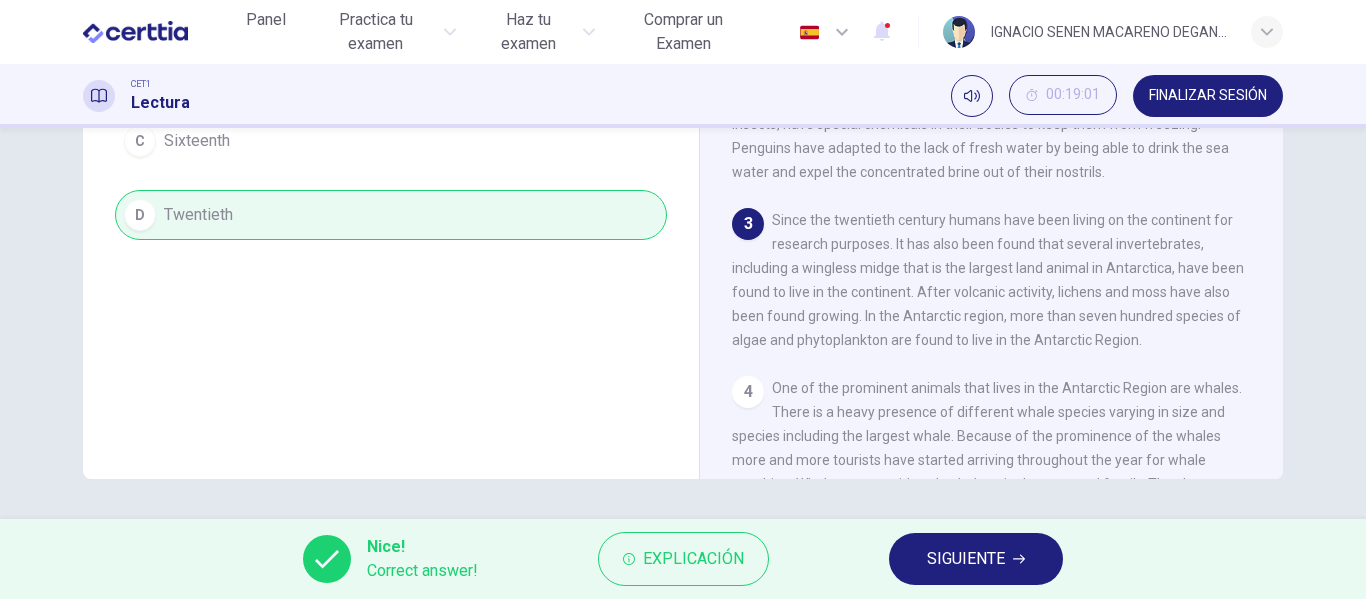 click on "SIGUIENTE" at bounding box center [966, 559] 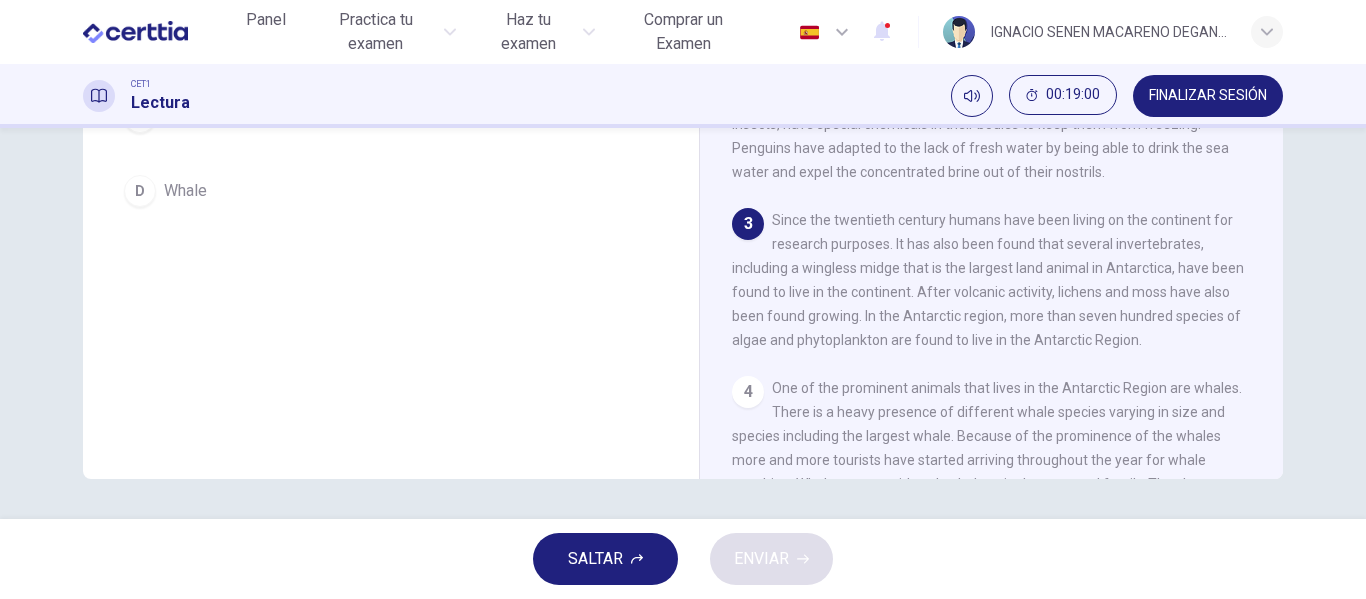 scroll, scrollTop: 360, scrollLeft: 0, axis: vertical 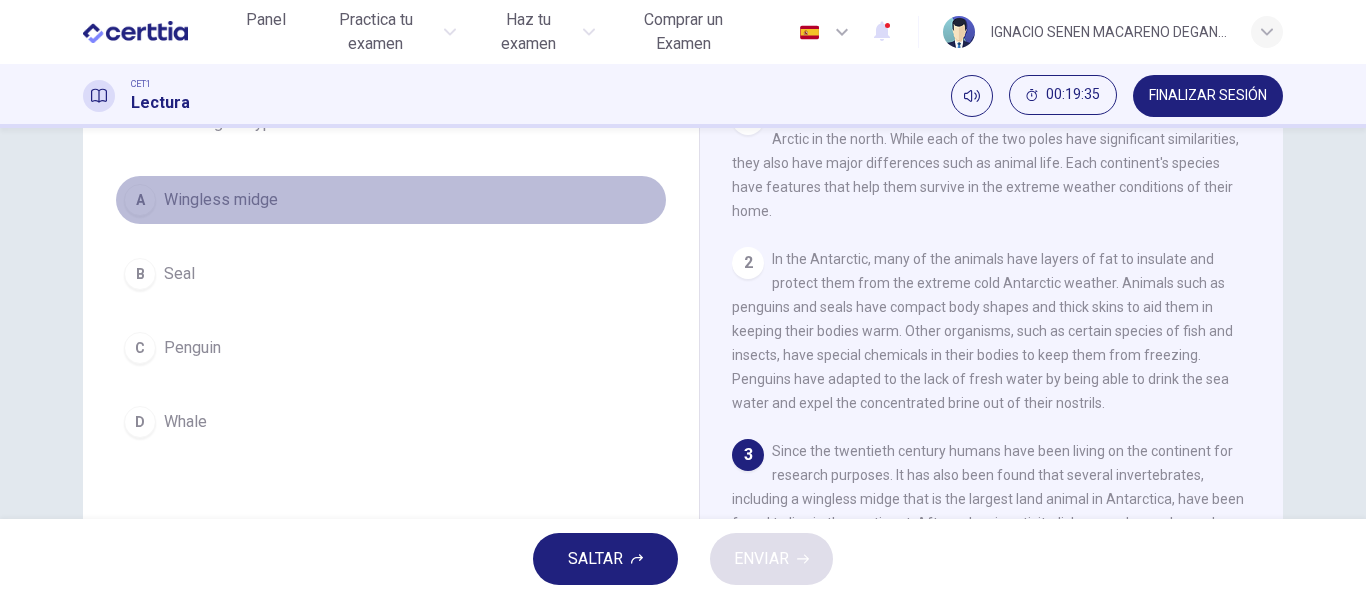 click on "Wingless midge" at bounding box center (221, 200) 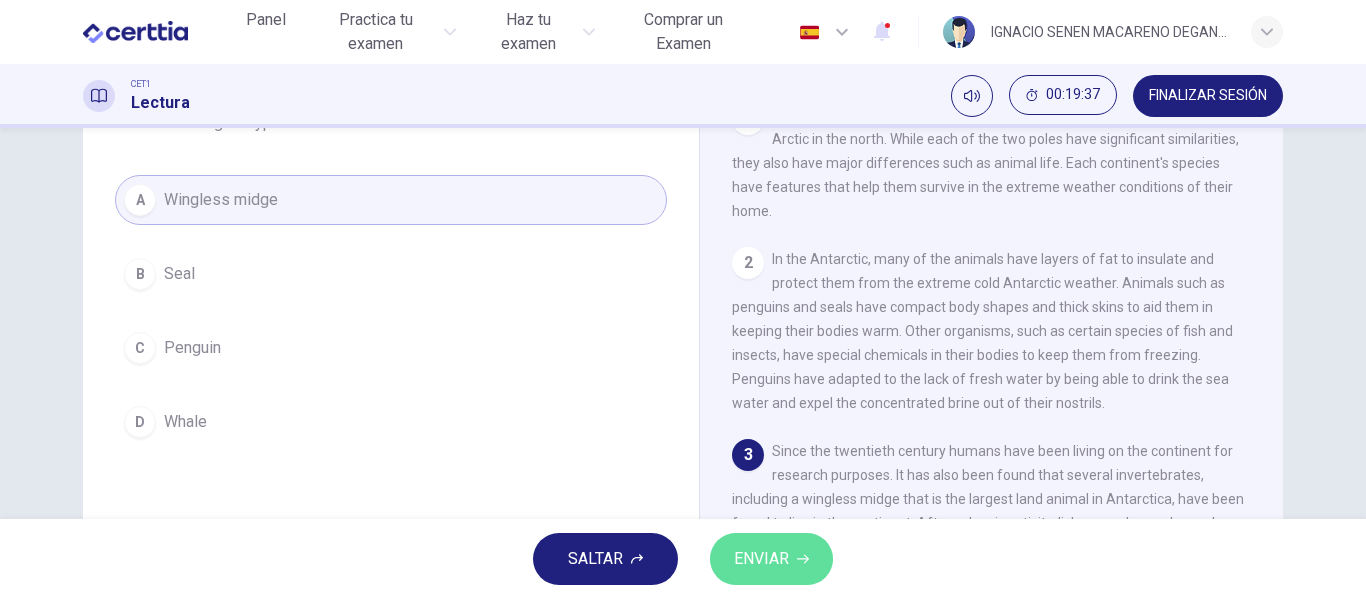 click on "ENVIAR" at bounding box center (761, 559) 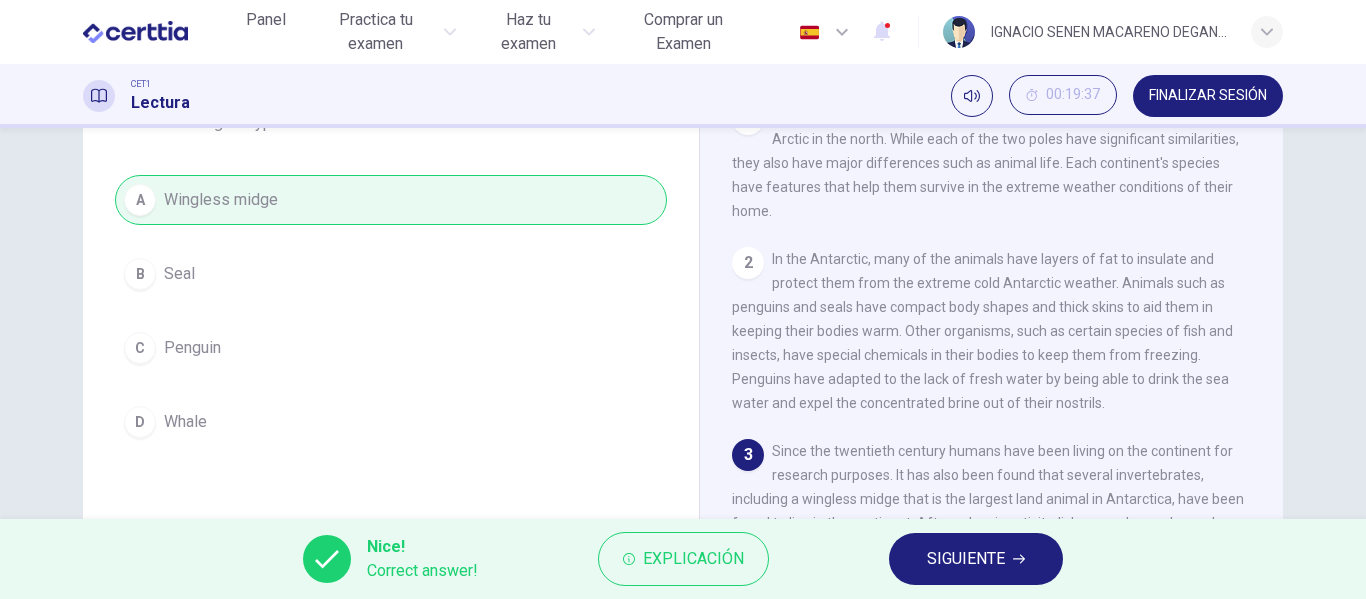 scroll, scrollTop: 252, scrollLeft: 0, axis: vertical 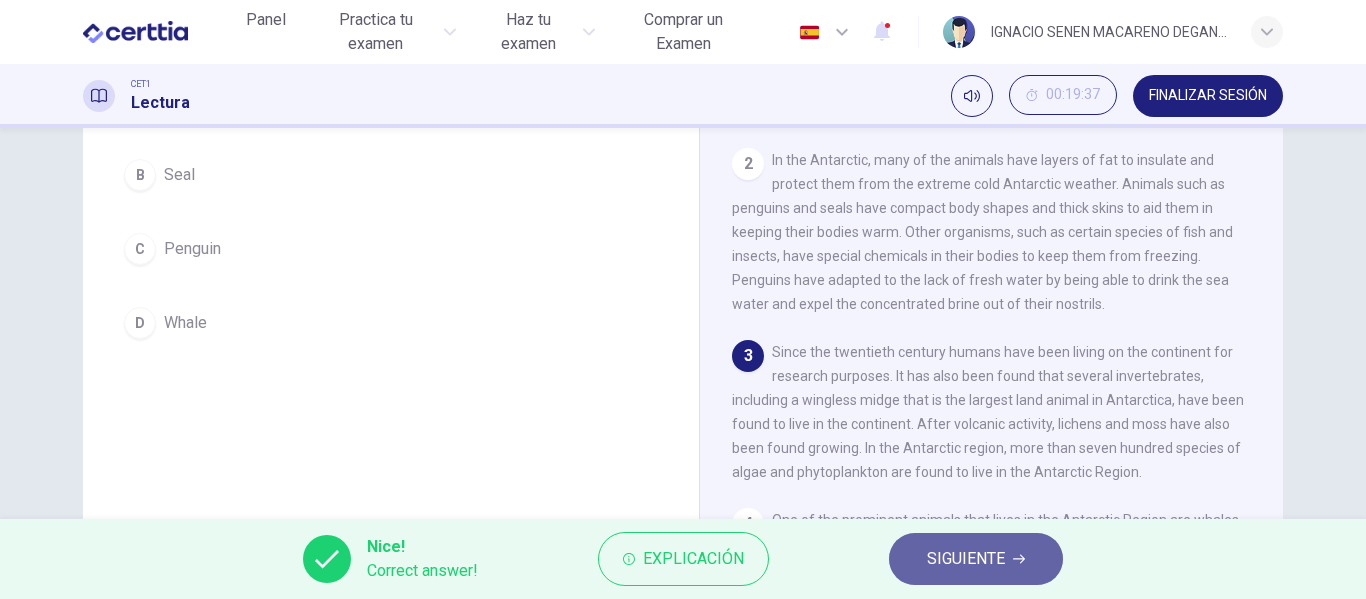click on "SIGUIENTE" at bounding box center [976, 559] 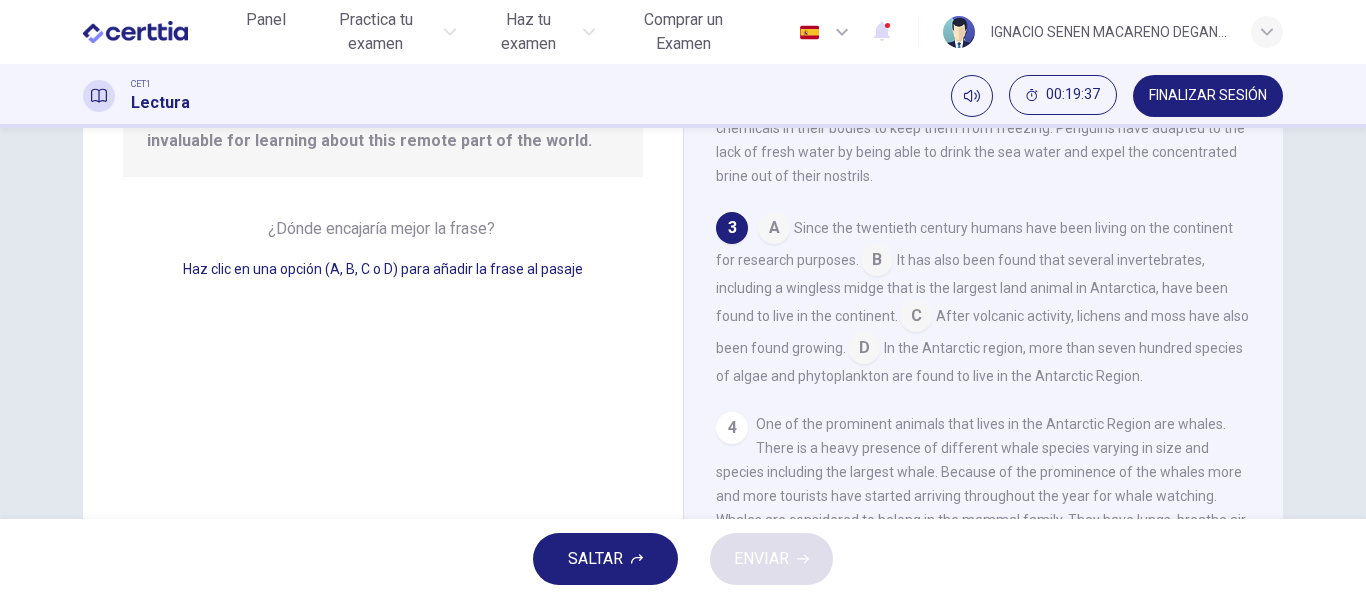 scroll, scrollTop: 124, scrollLeft: 0, axis: vertical 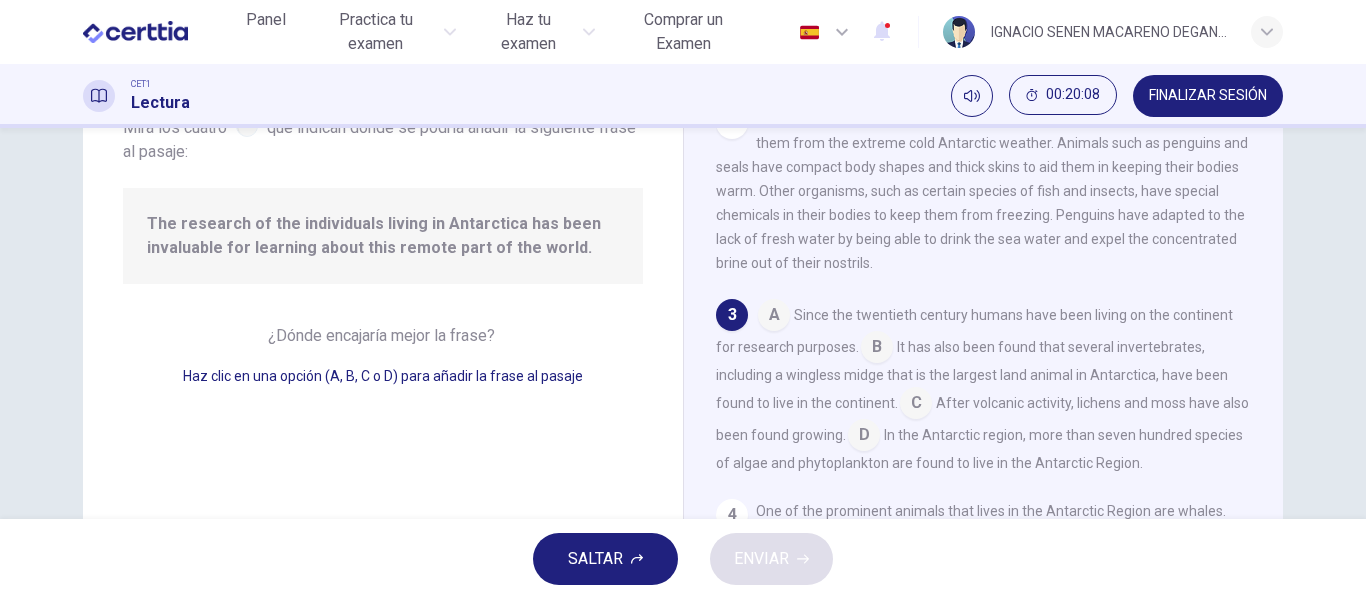 click at bounding box center [774, 317] 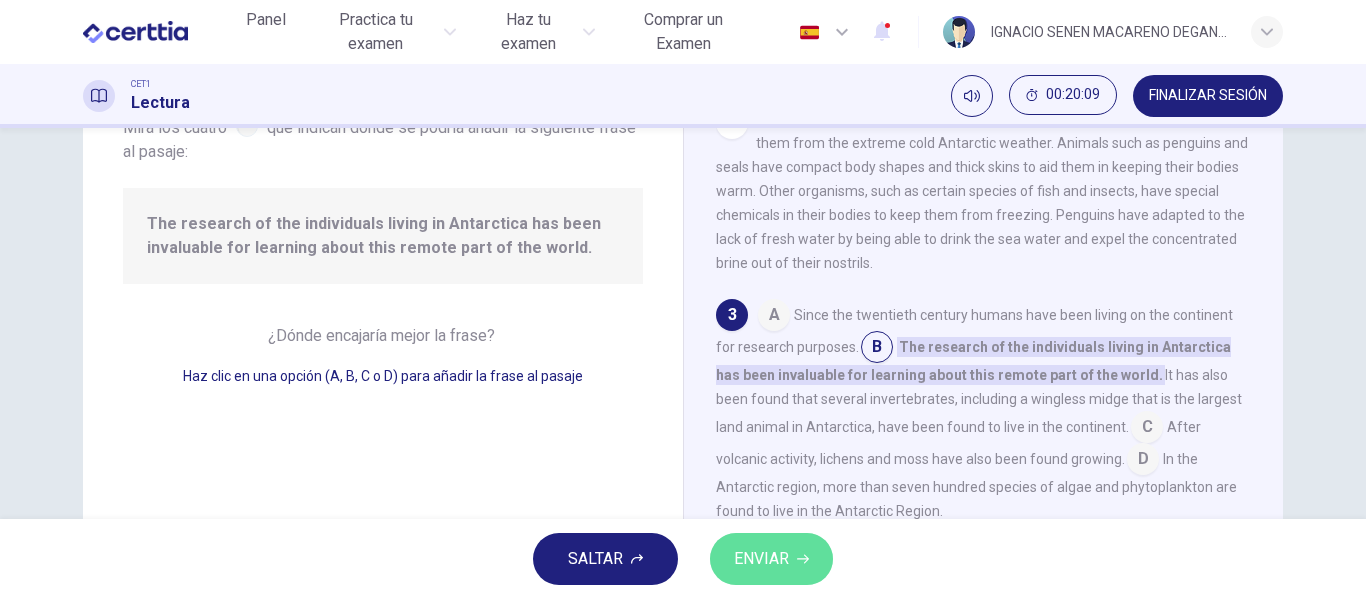 click on "ENVIAR" at bounding box center [761, 559] 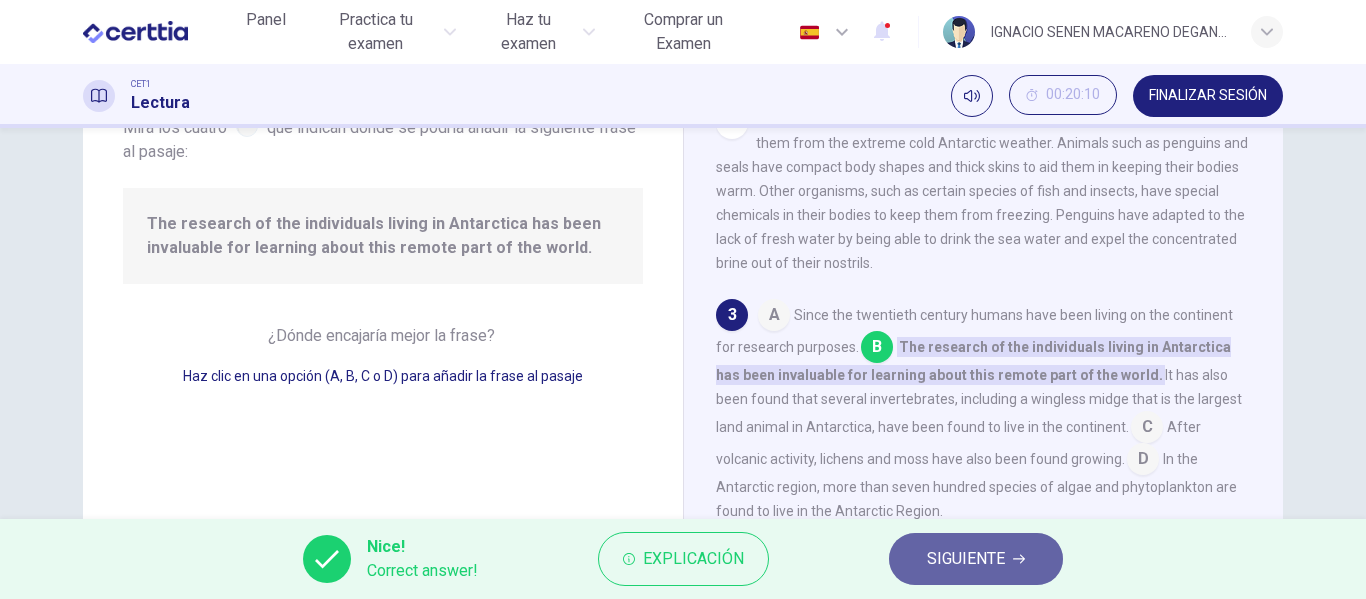 click on "SIGUIENTE" at bounding box center [966, 559] 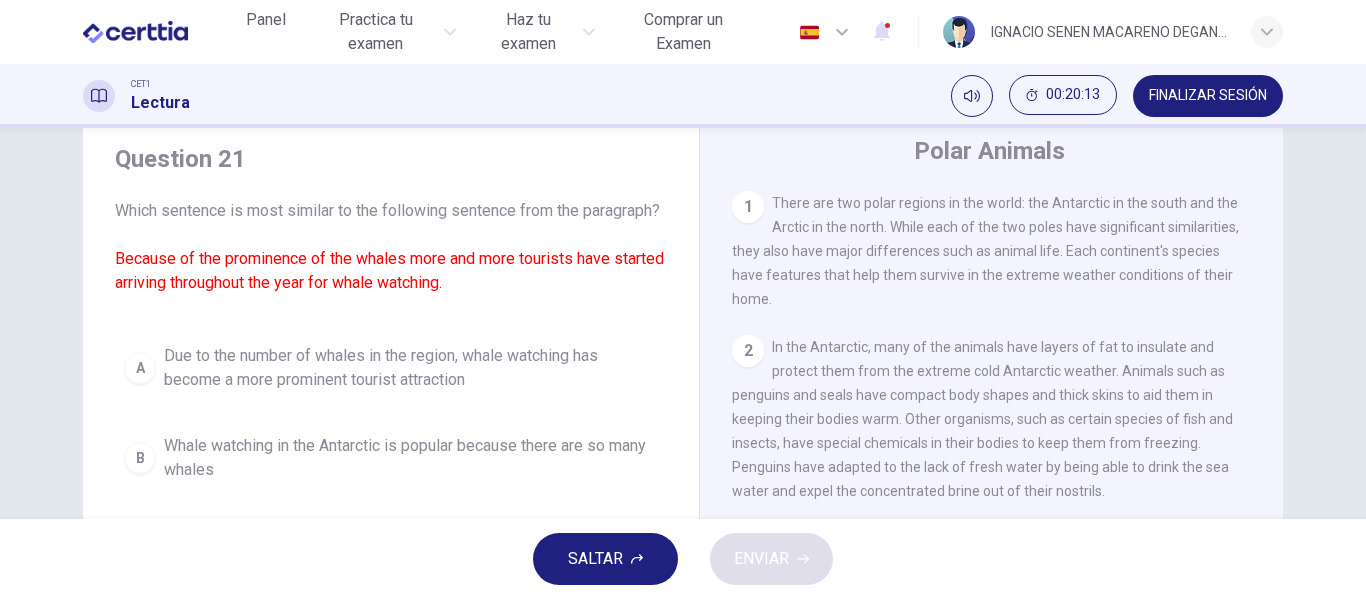 scroll, scrollTop: 90, scrollLeft: 0, axis: vertical 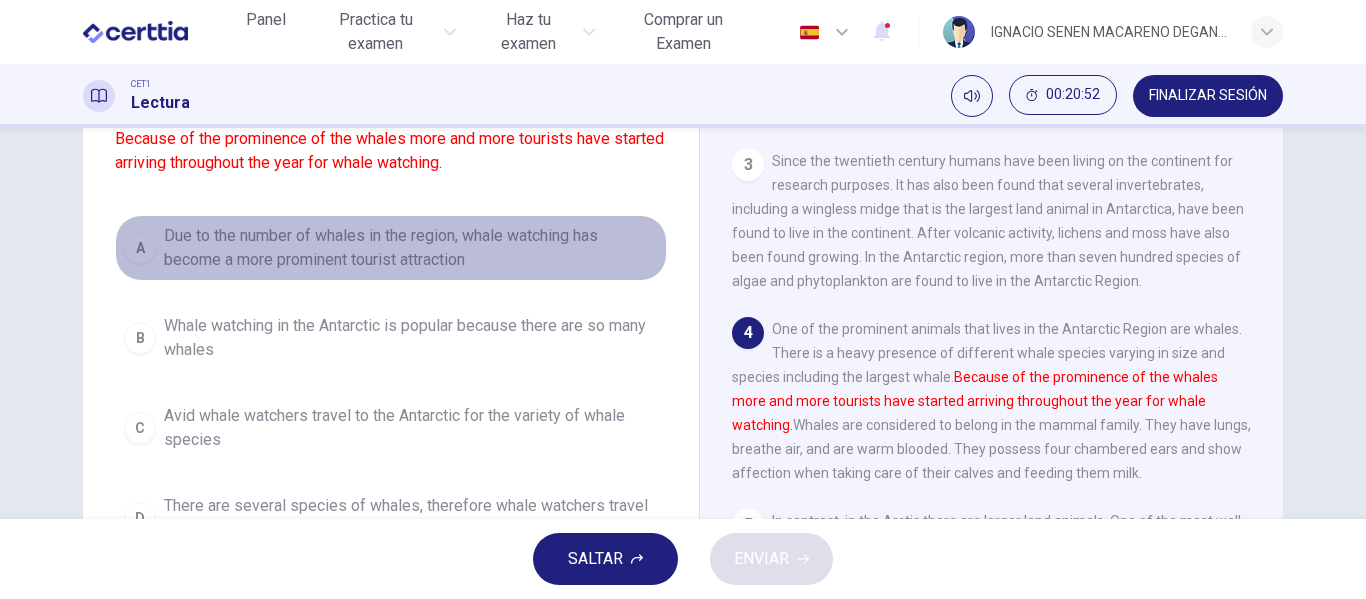 click on "Due to the number of whales in the region, whale watching has become a more prominent tourist attraction" at bounding box center (411, 248) 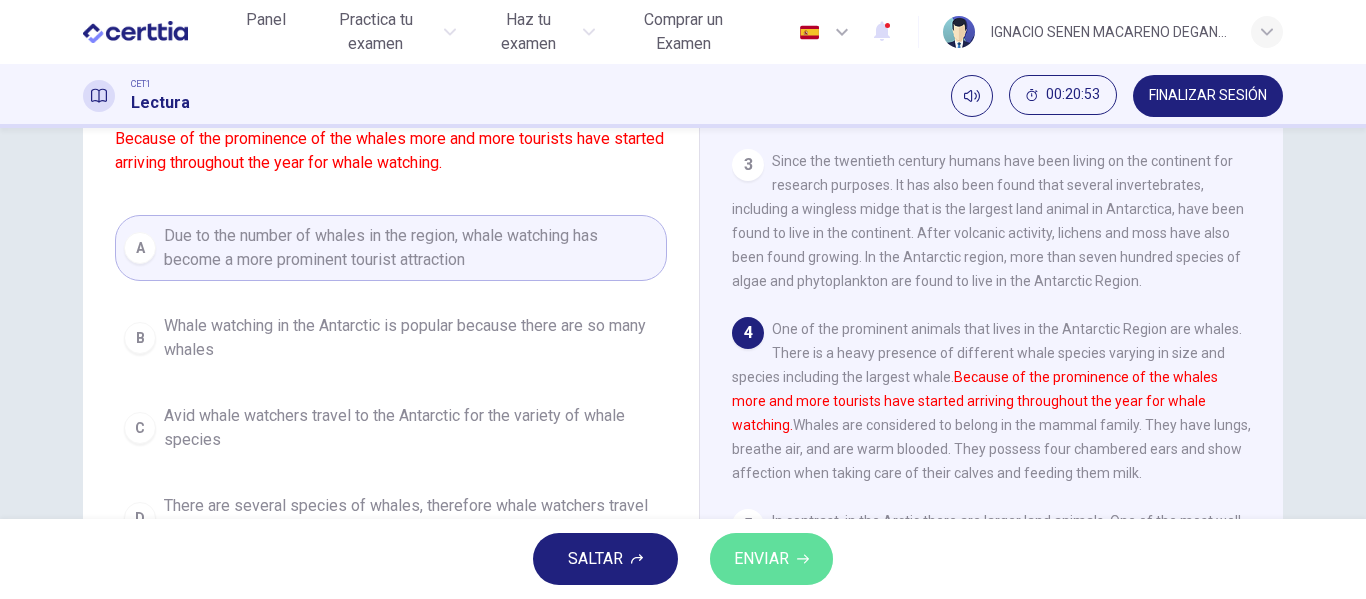 click on "ENVIAR" at bounding box center (771, 559) 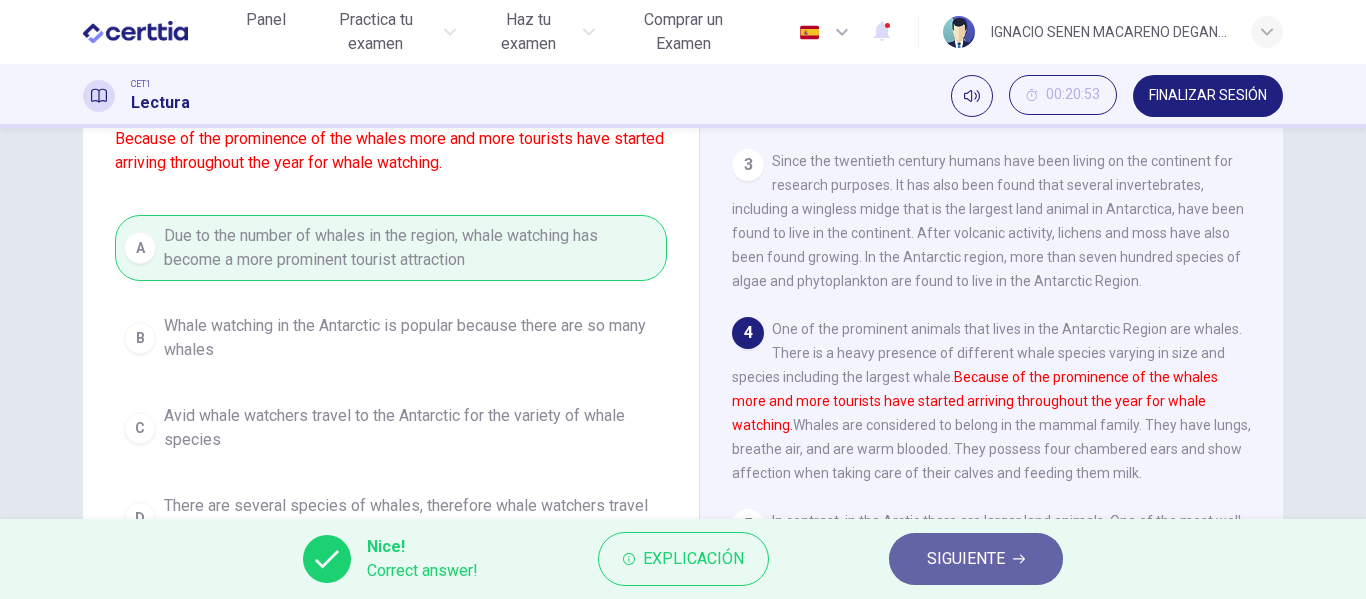 click on "SIGUIENTE" at bounding box center (966, 559) 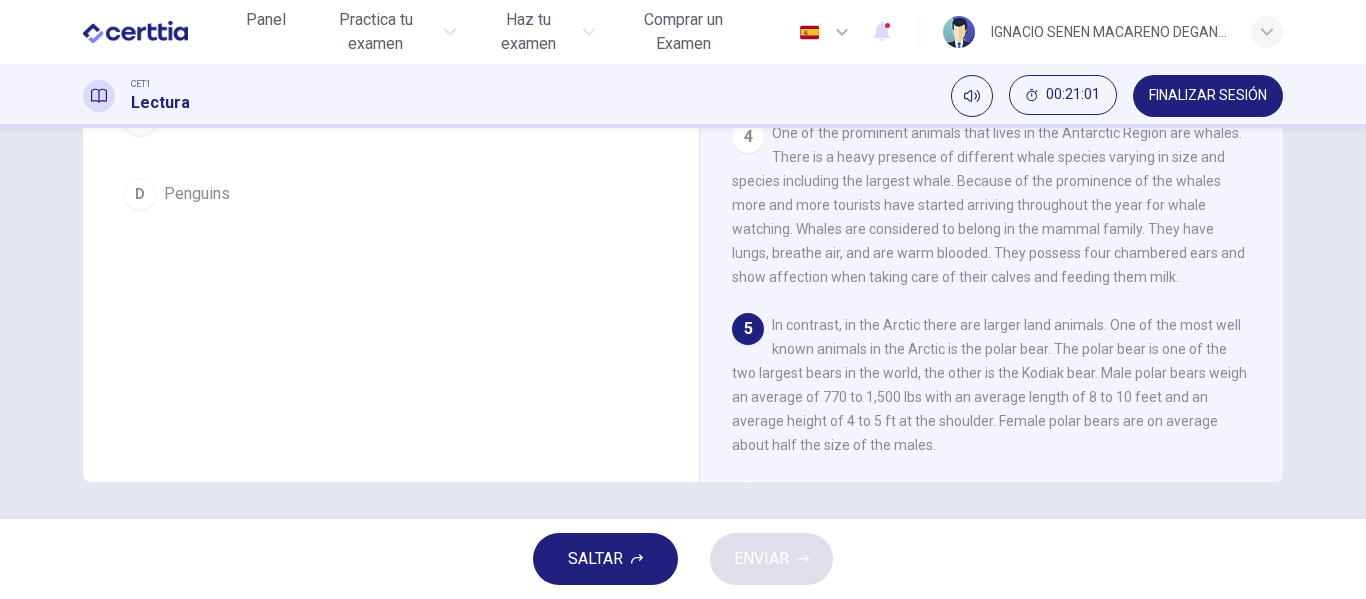 scroll, scrollTop: 384, scrollLeft: 0, axis: vertical 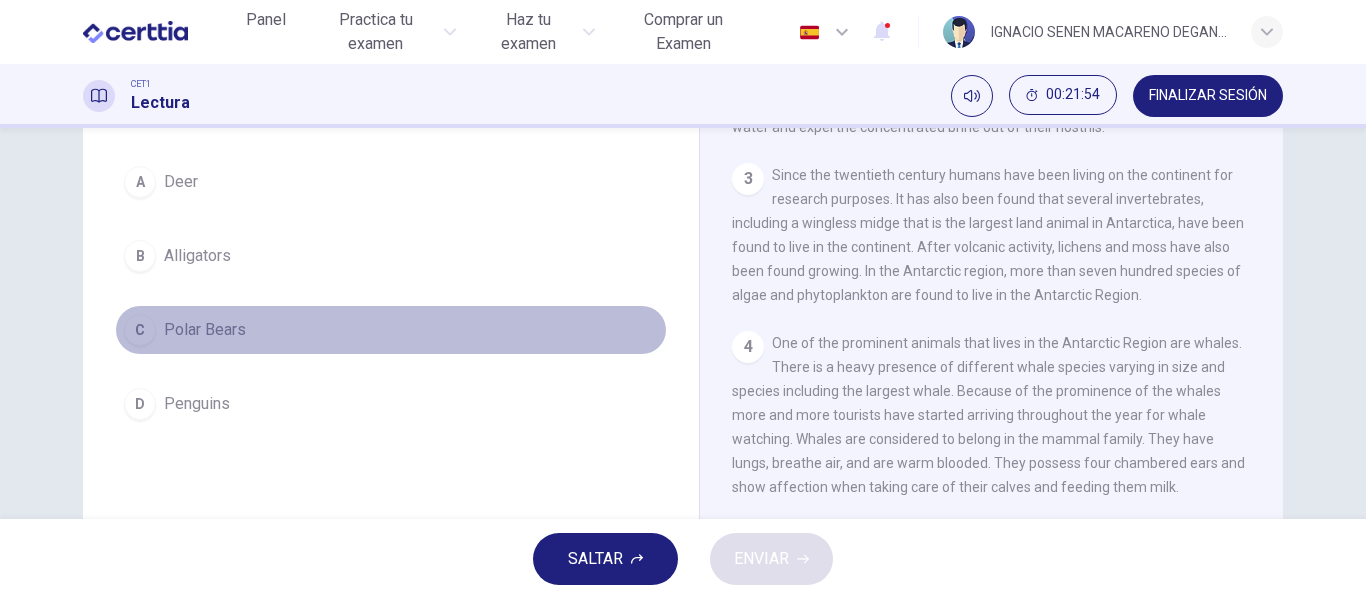 click on "Polar Bears" at bounding box center (181, 182) 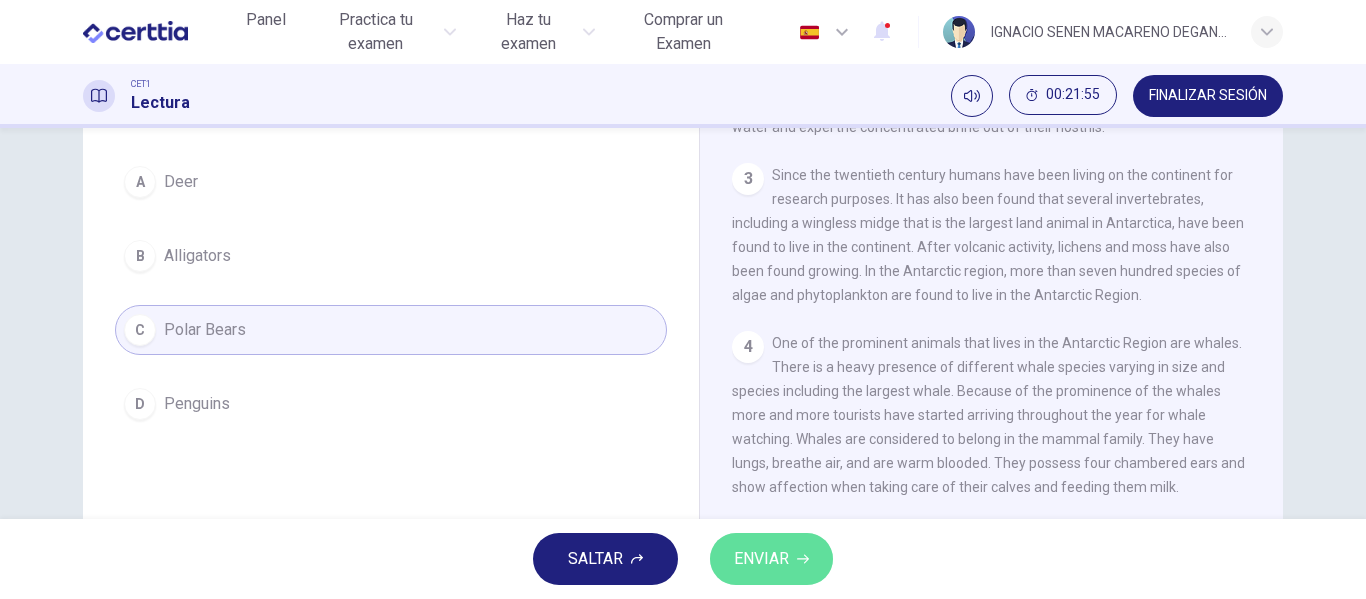 click on "ENVIAR" at bounding box center [771, 559] 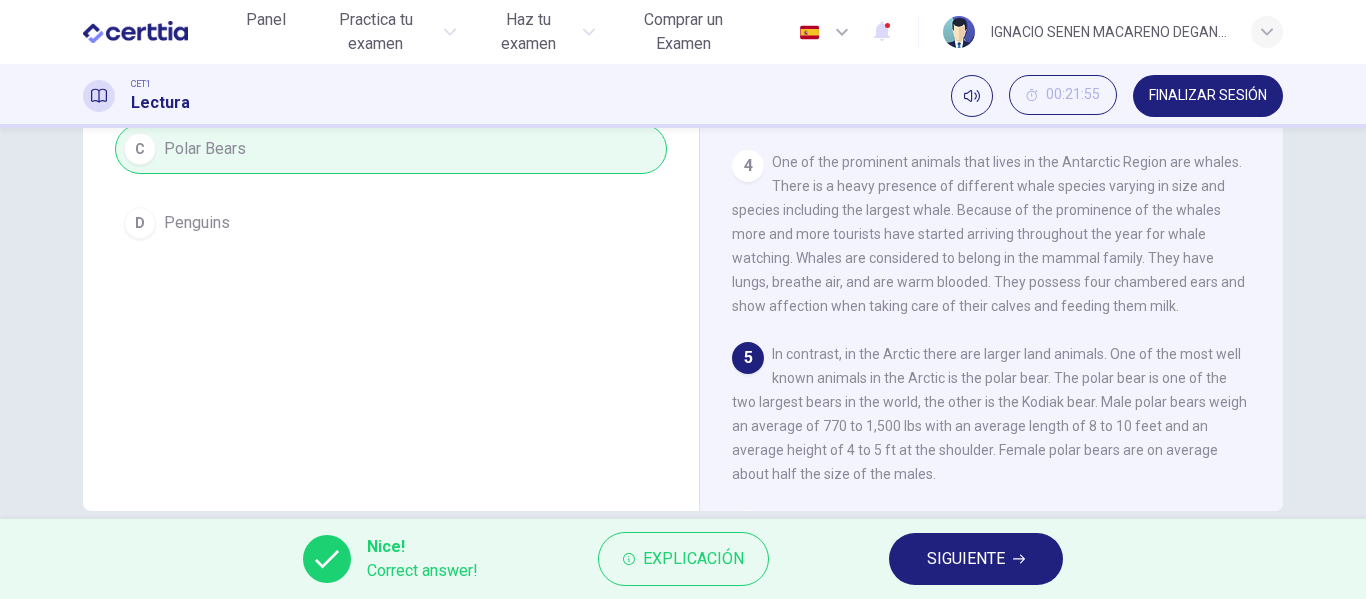 scroll, scrollTop: 384, scrollLeft: 0, axis: vertical 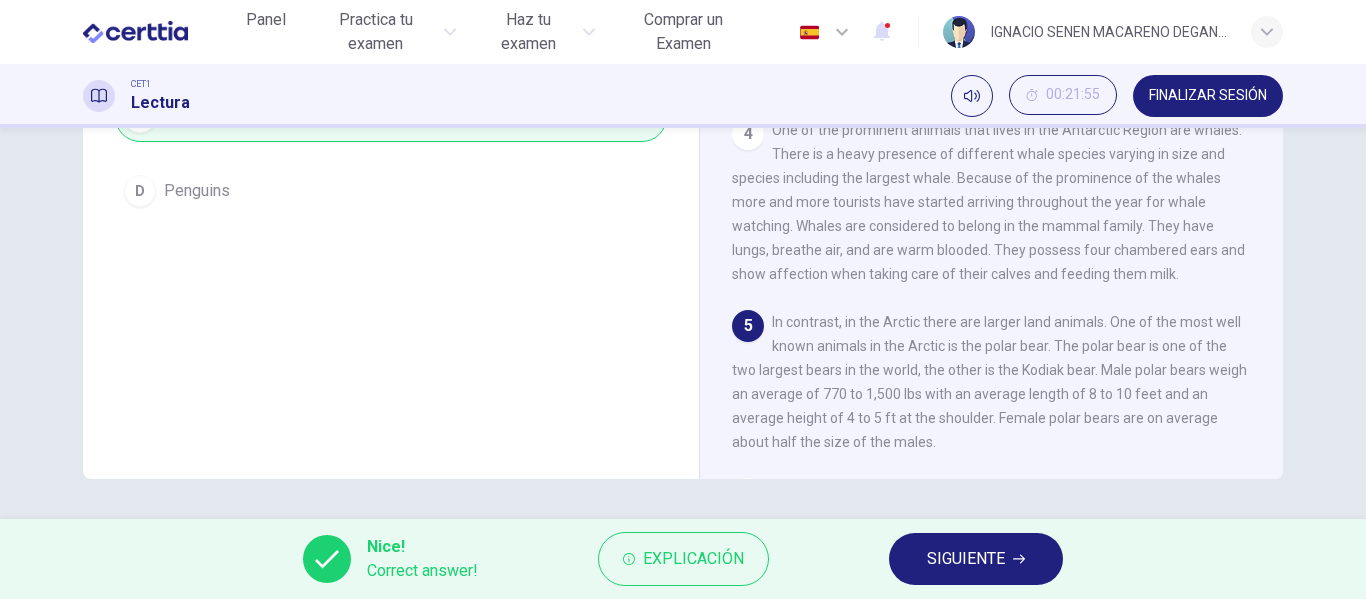 click on "SIGUIENTE" at bounding box center (966, 559) 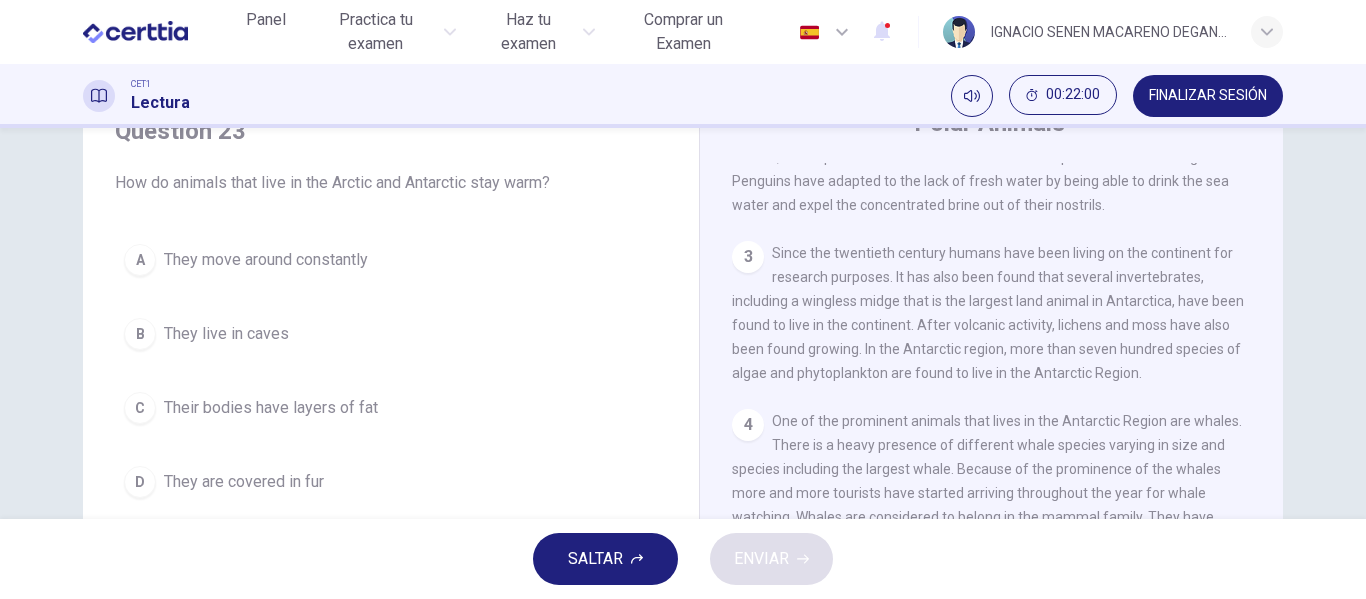 scroll, scrollTop: 122, scrollLeft: 0, axis: vertical 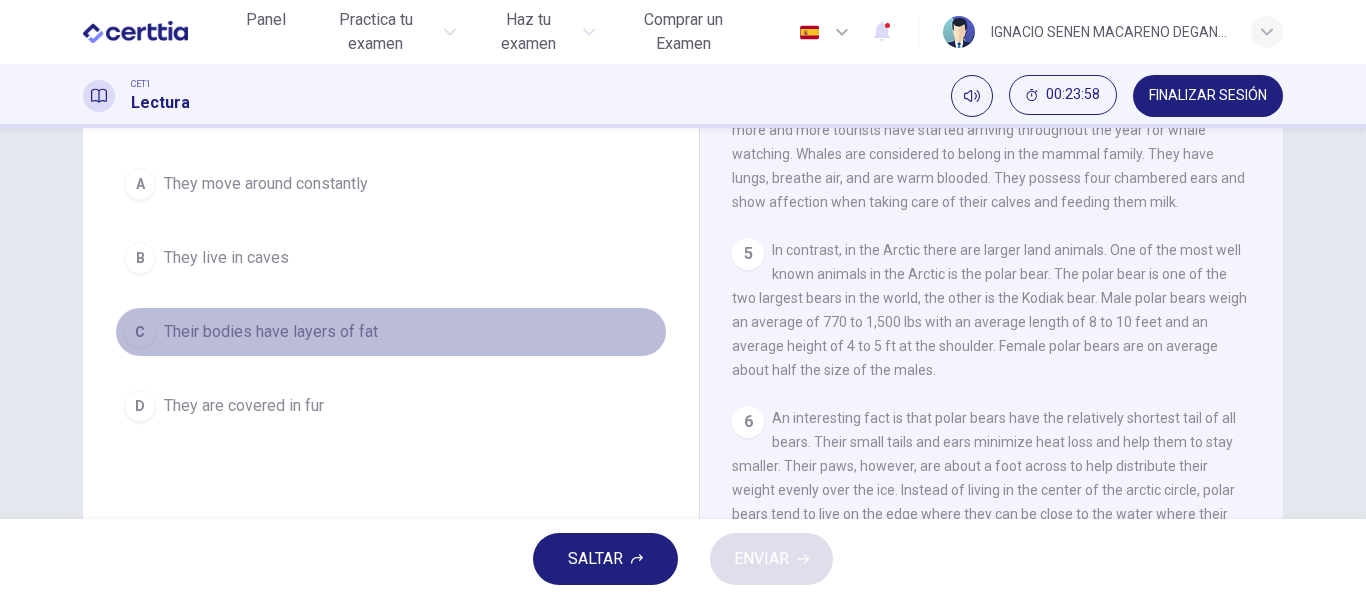 click on "Their bodies have layers of fat" at bounding box center [266, 184] 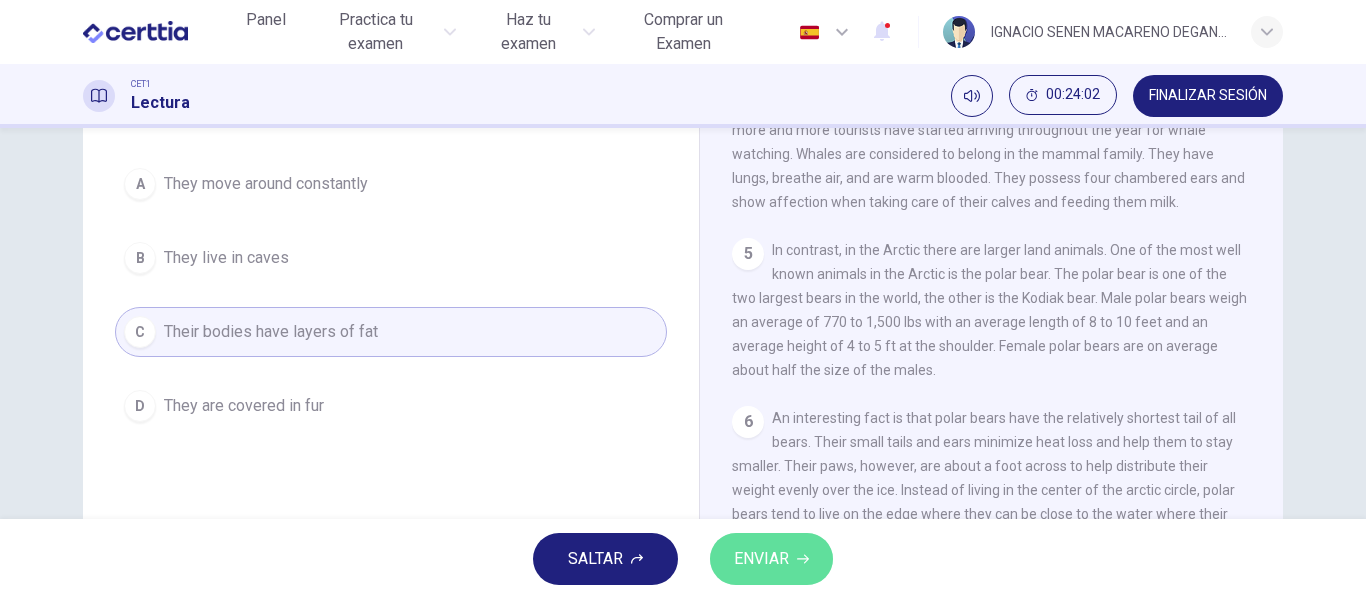click on "ENVIAR" at bounding box center (761, 559) 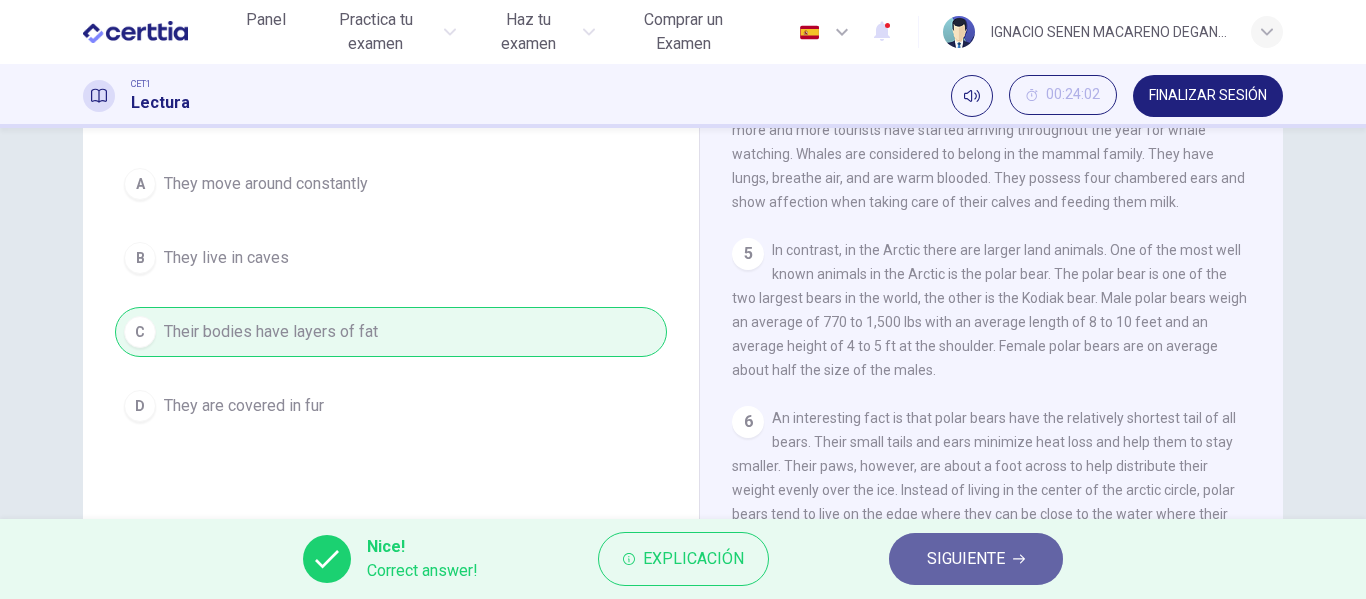 click on "SIGUIENTE" at bounding box center (966, 559) 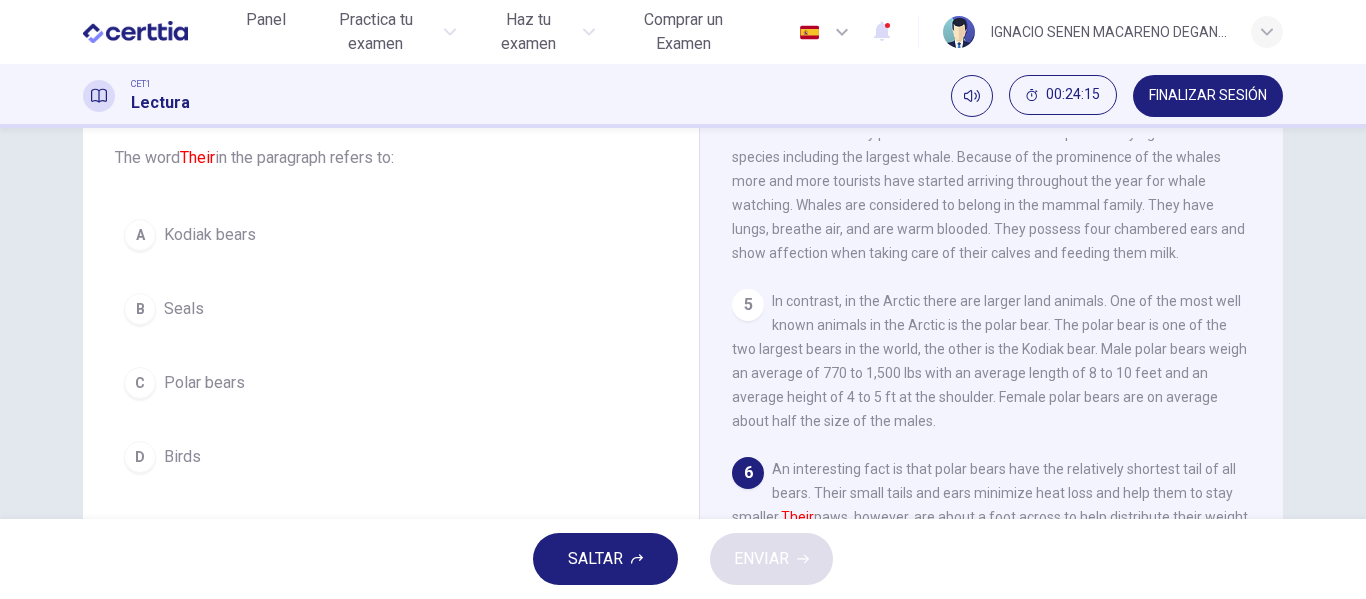 scroll, scrollTop: 120, scrollLeft: 0, axis: vertical 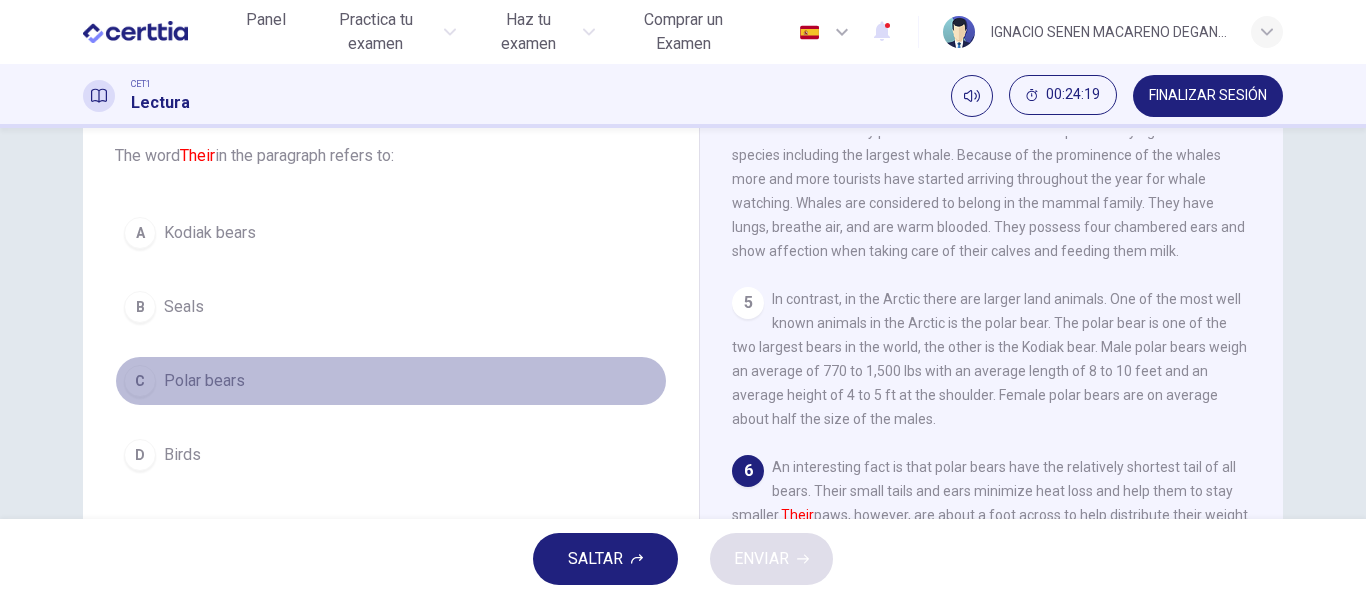 click on "Polar bears" at bounding box center (210, 233) 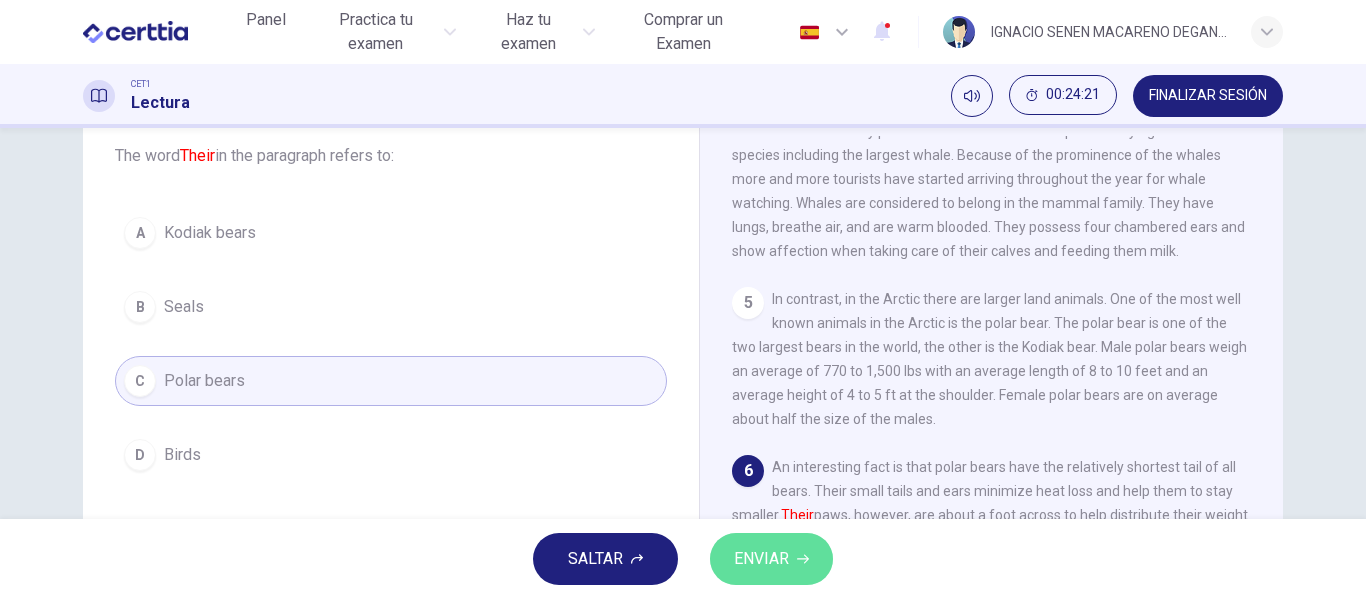 click on "ENVIAR" at bounding box center [761, 559] 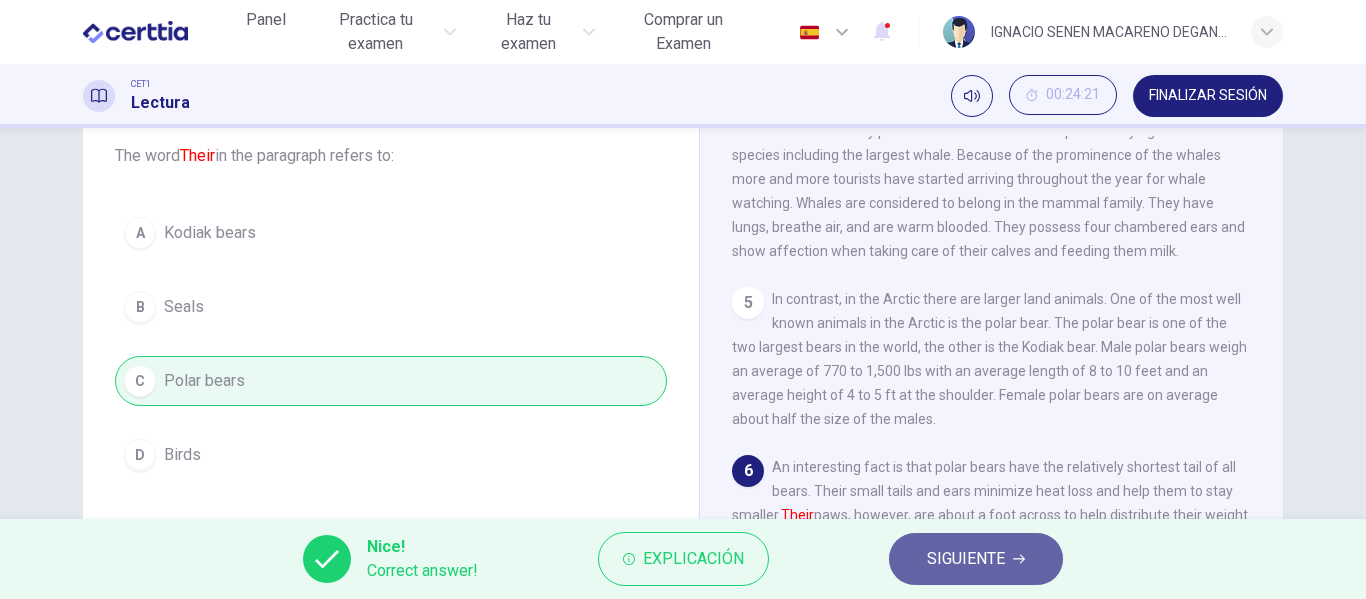 click on "SIGUIENTE" at bounding box center (966, 559) 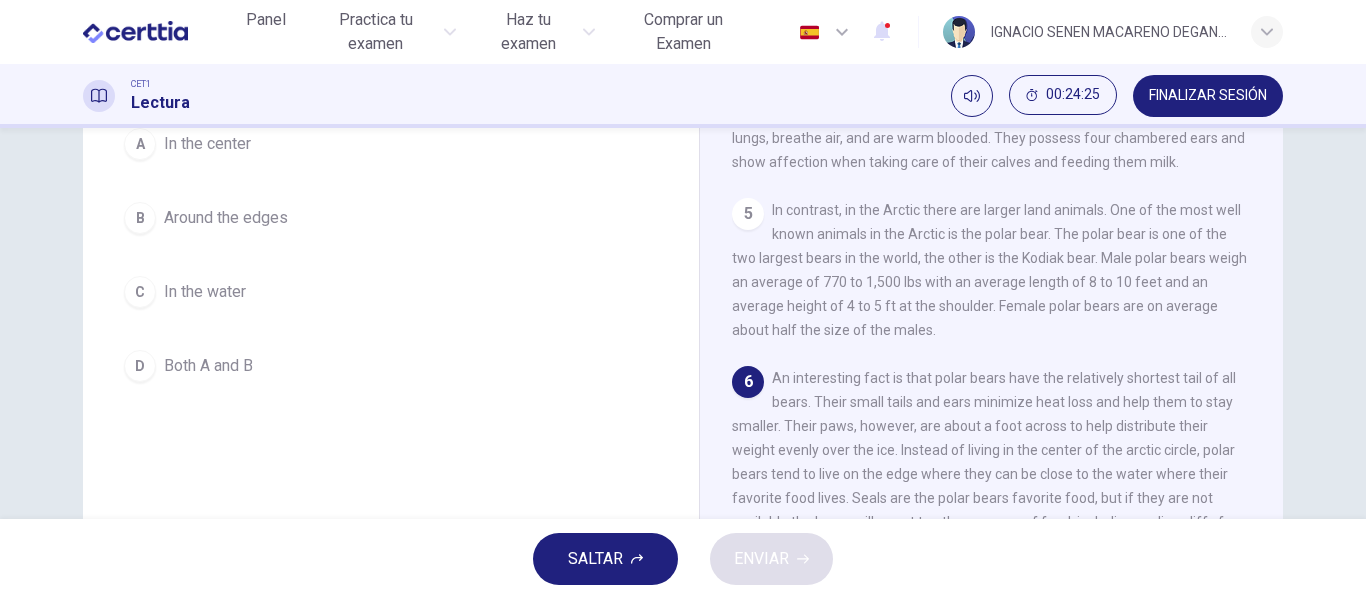 scroll, scrollTop: 137, scrollLeft: 0, axis: vertical 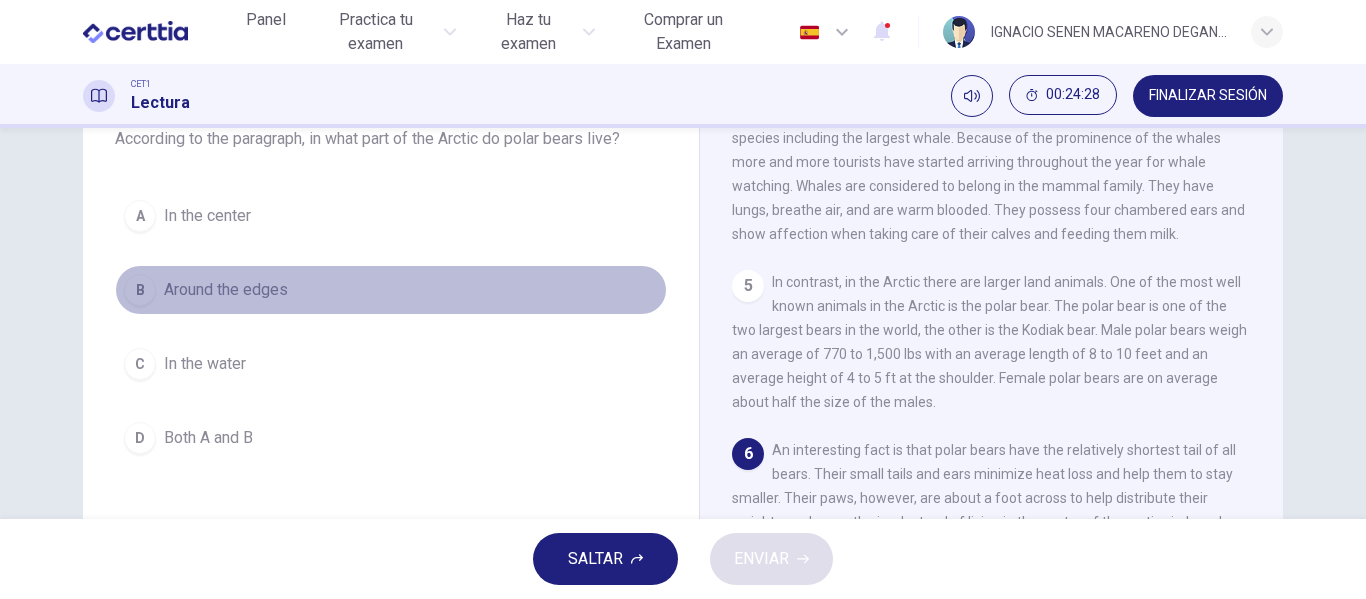 click on "B Around the edges" at bounding box center (391, 290) 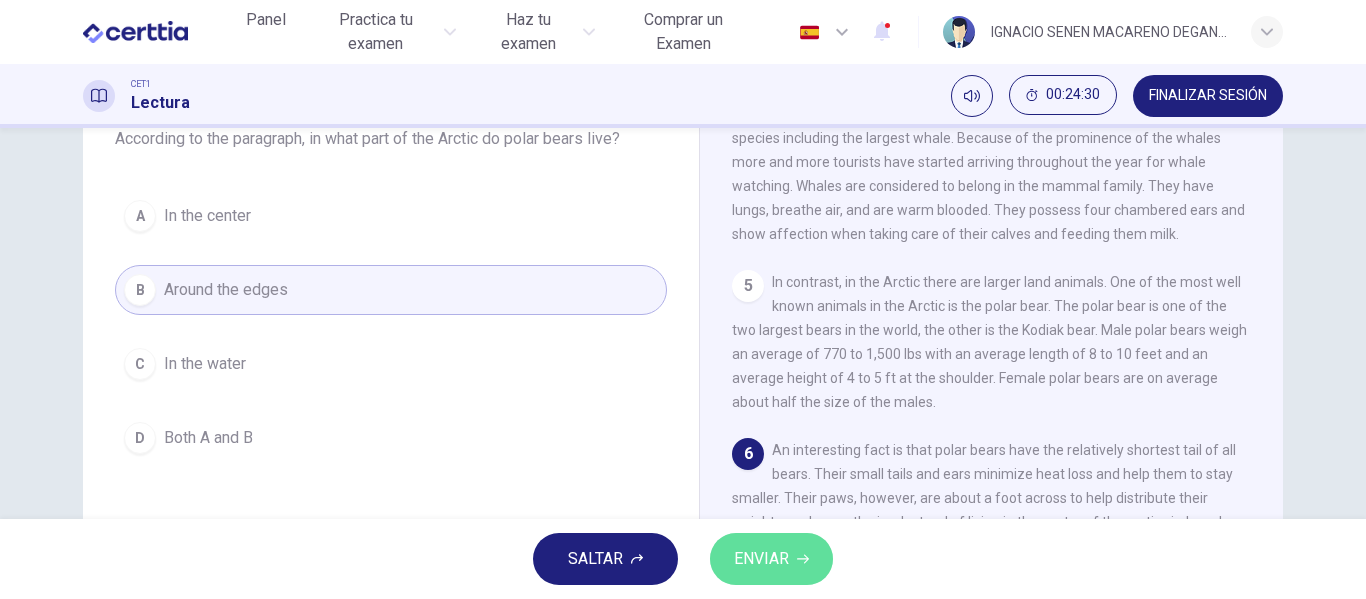 click on "ENVIAR" at bounding box center [771, 559] 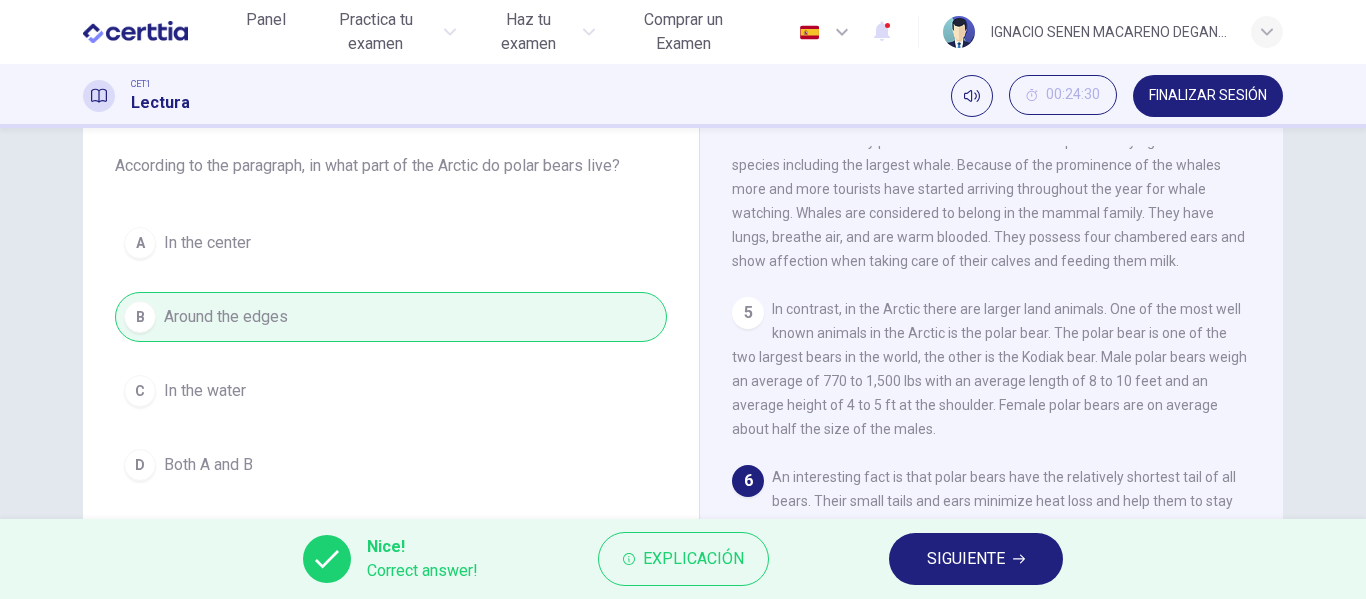 scroll, scrollTop: 84, scrollLeft: 0, axis: vertical 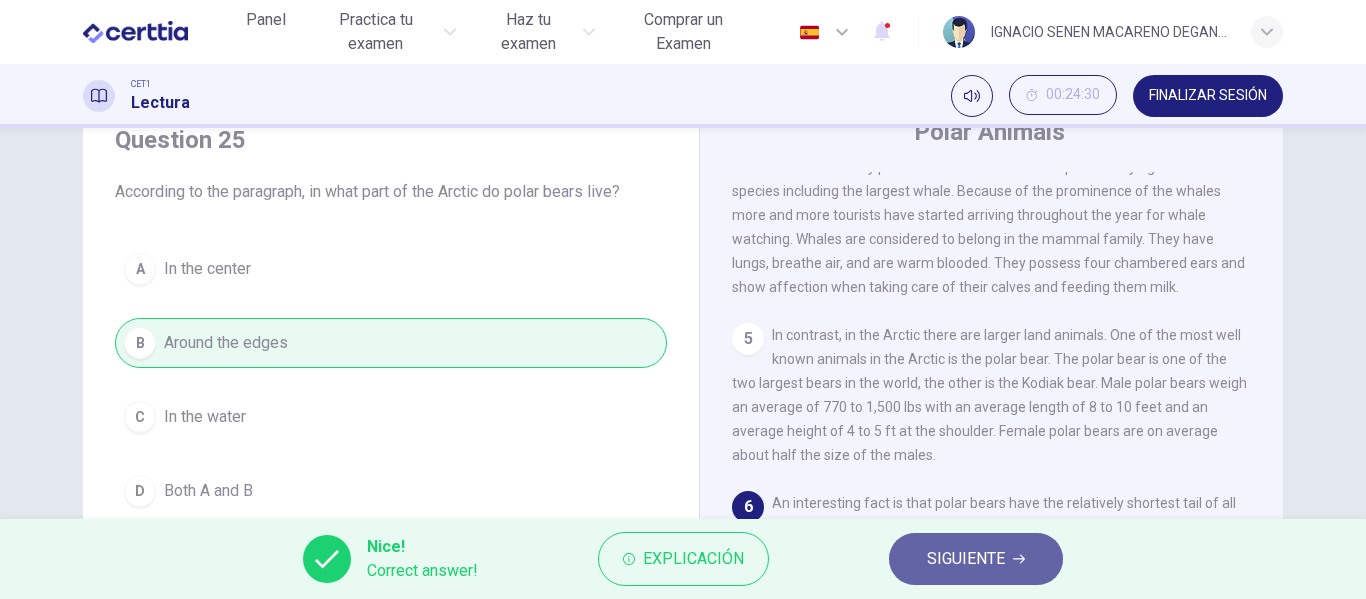 click on "SIGUIENTE" at bounding box center (966, 559) 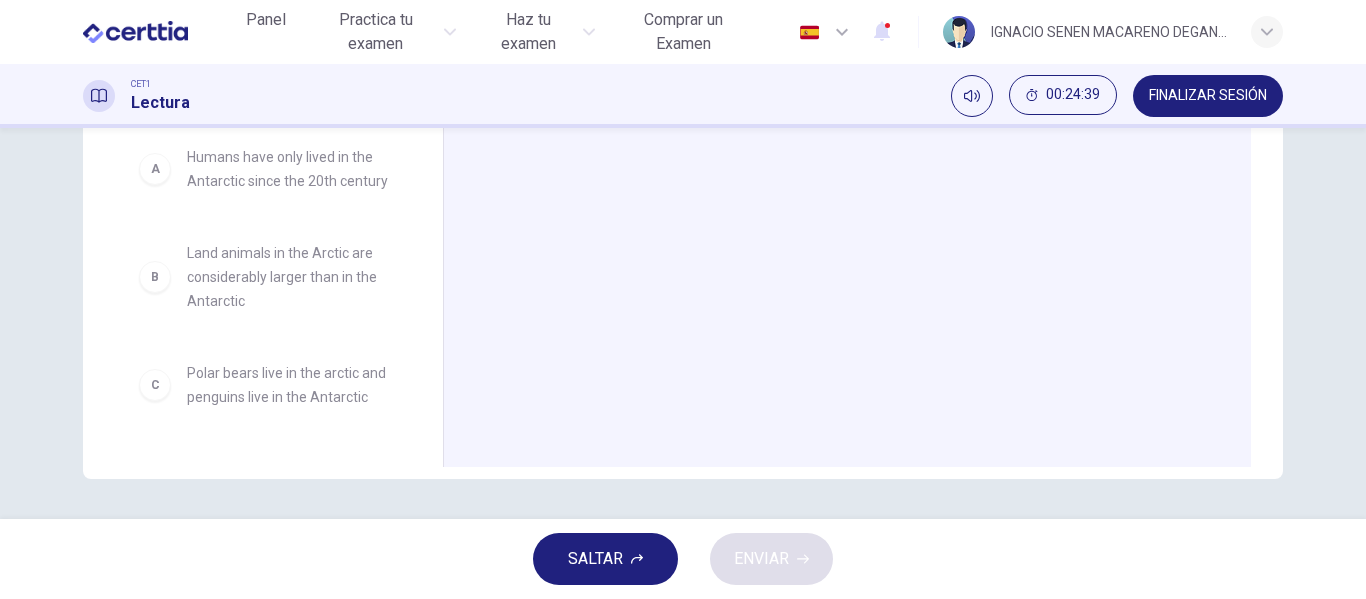 scroll, scrollTop: 314, scrollLeft: 0, axis: vertical 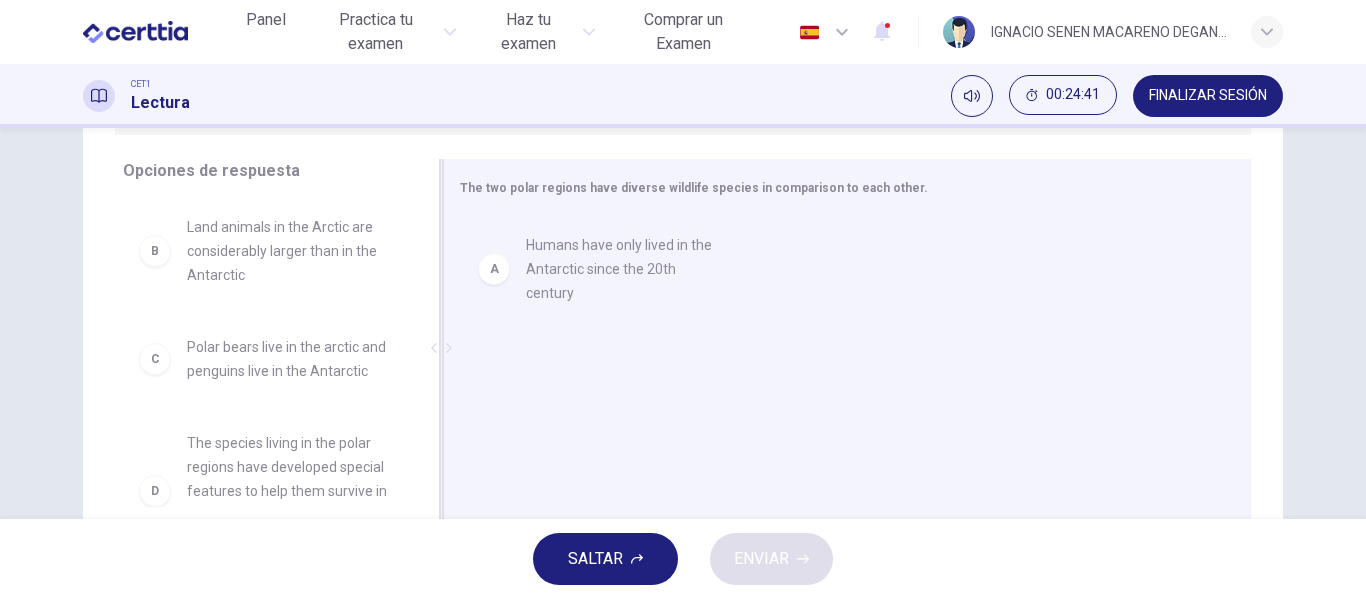 drag, startPoint x: 303, startPoint y: 243, endPoint x: 652, endPoint y: 261, distance: 349.46387 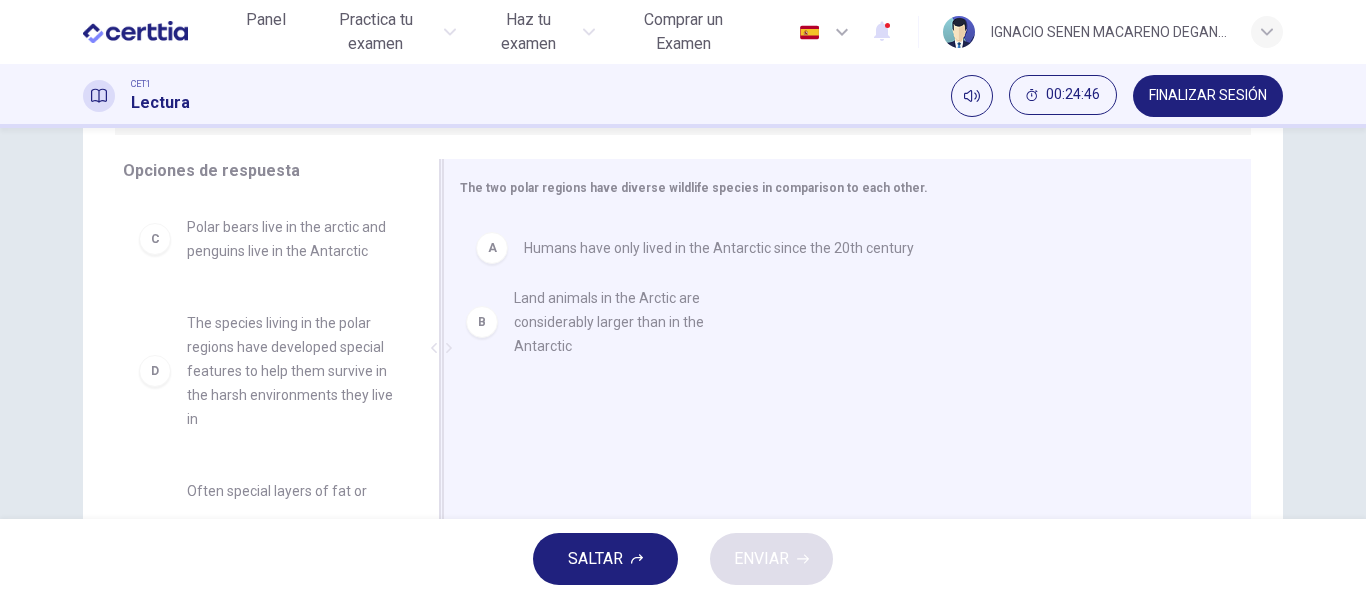 drag, startPoint x: 302, startPoint y: 247, endPoint x: 653, endPoint y: 325, distance: 359.56223 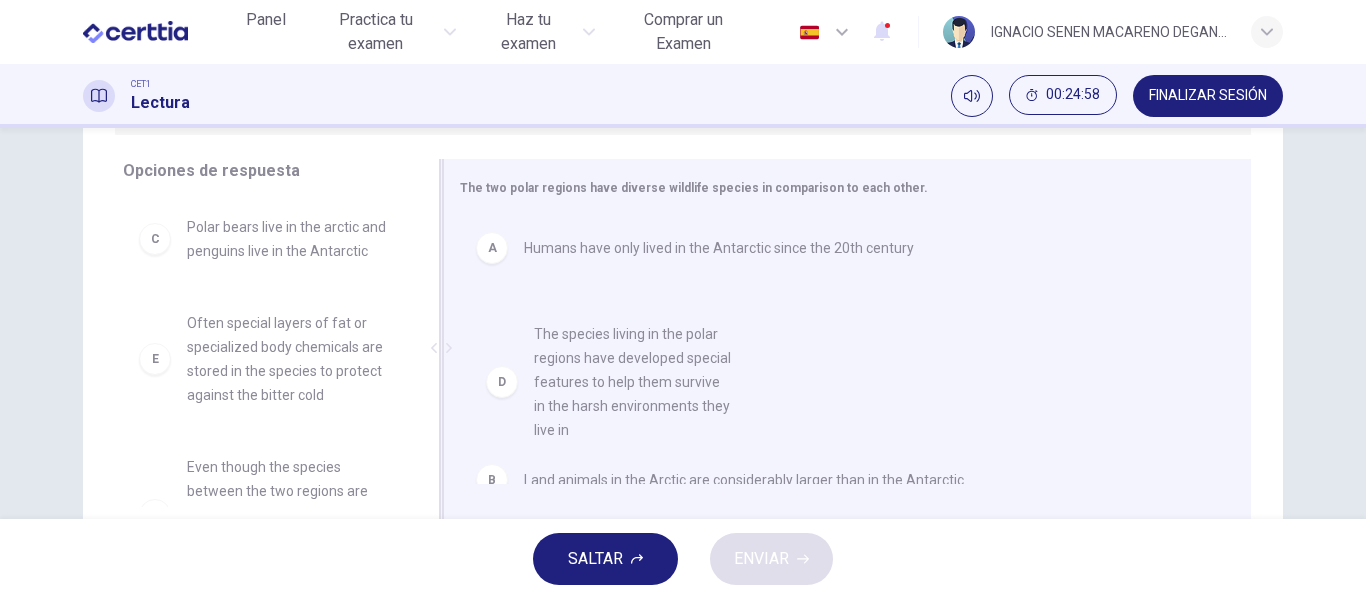 drag, startPoint x: 232, startPoint y: 413, endPoint x: 627, endPoint y: 393, distance: 395.506 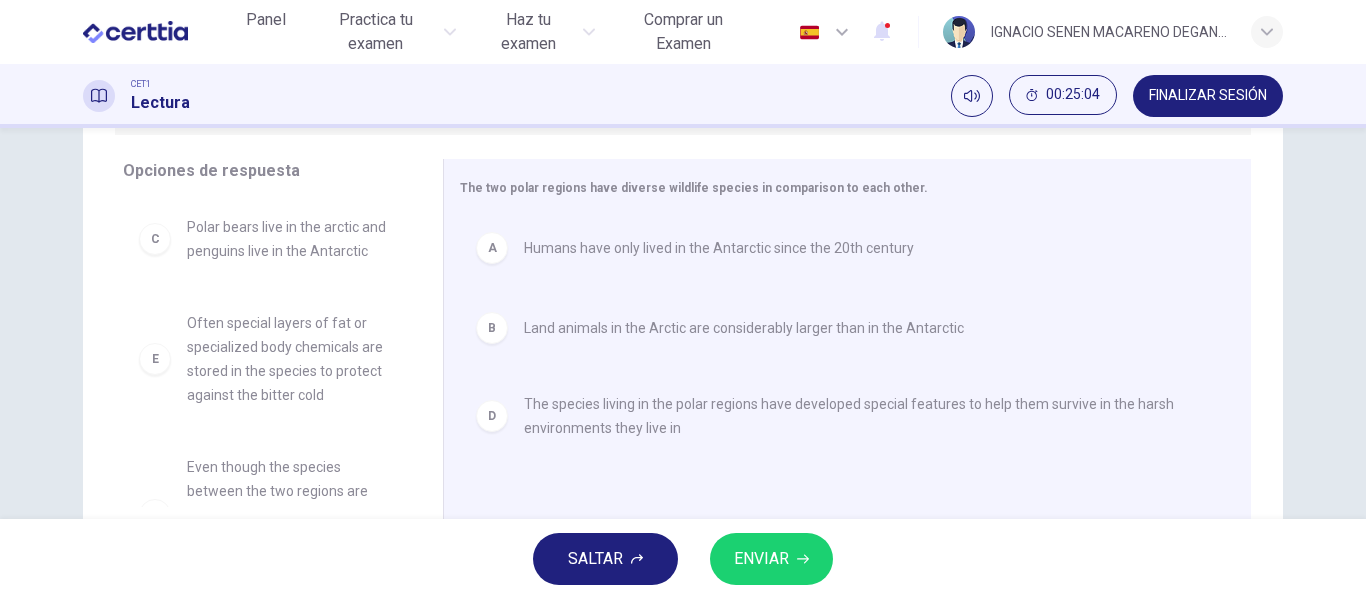 click on "ENVIAR" at bounding box center (761, 559) 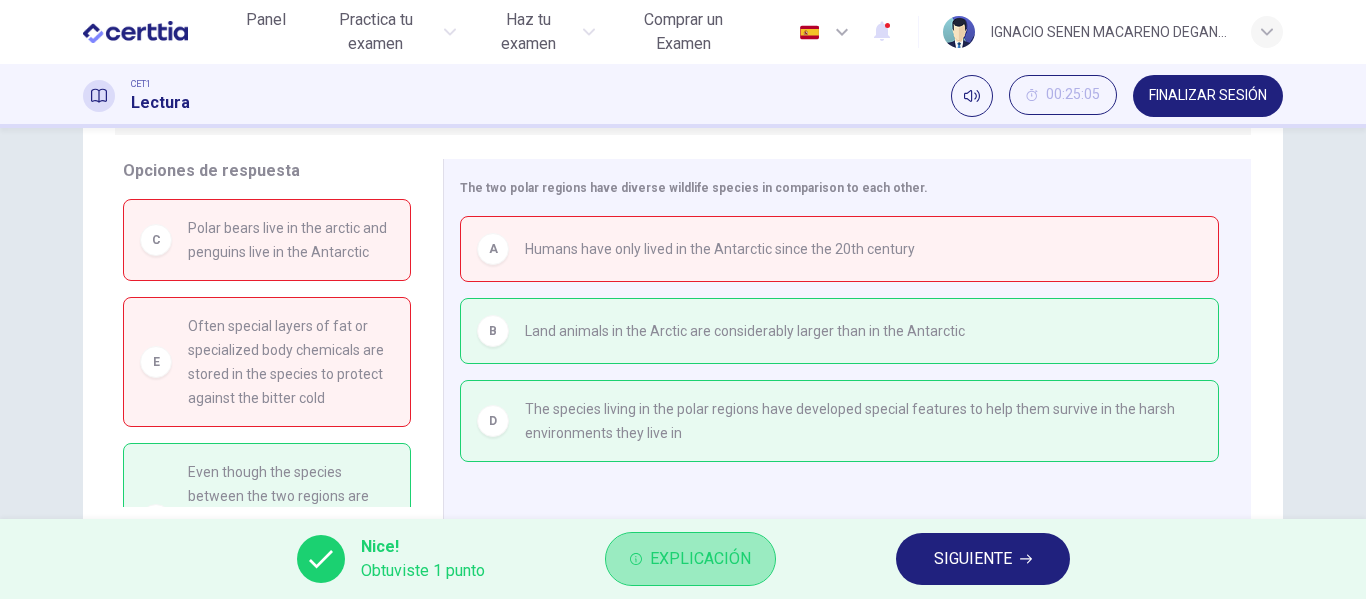 click on "Explicación" at bounding box center [700, 559] 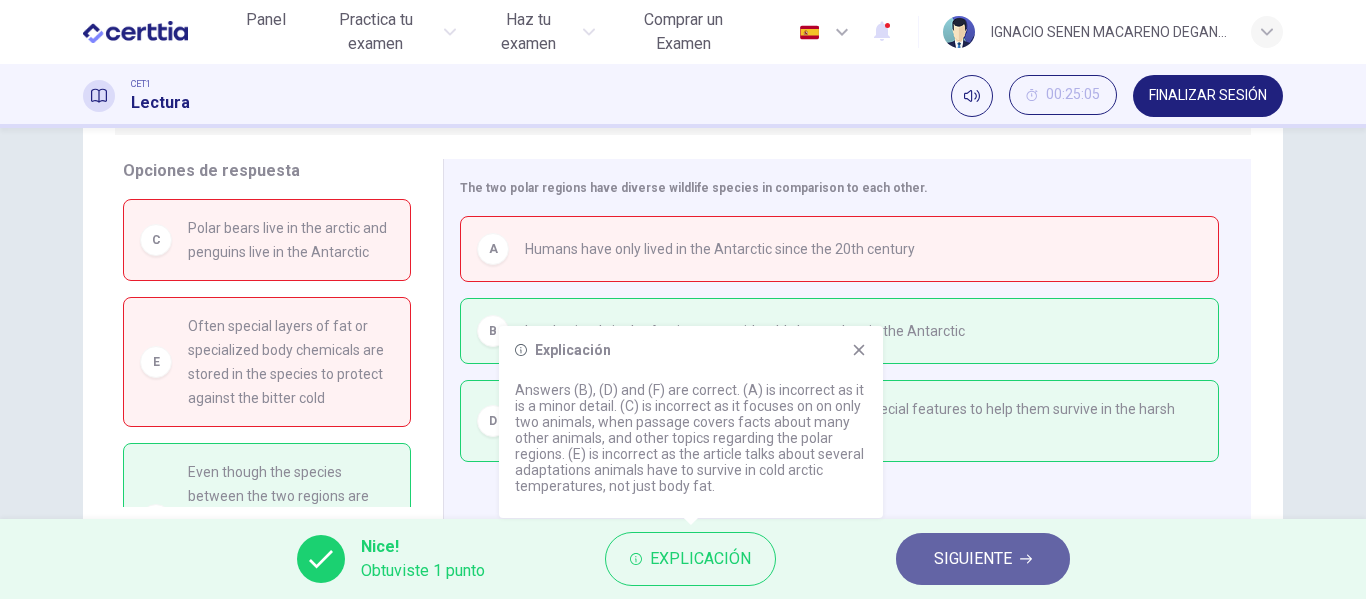 click on "SIGUIENTE" at bounding box center [973, 559] 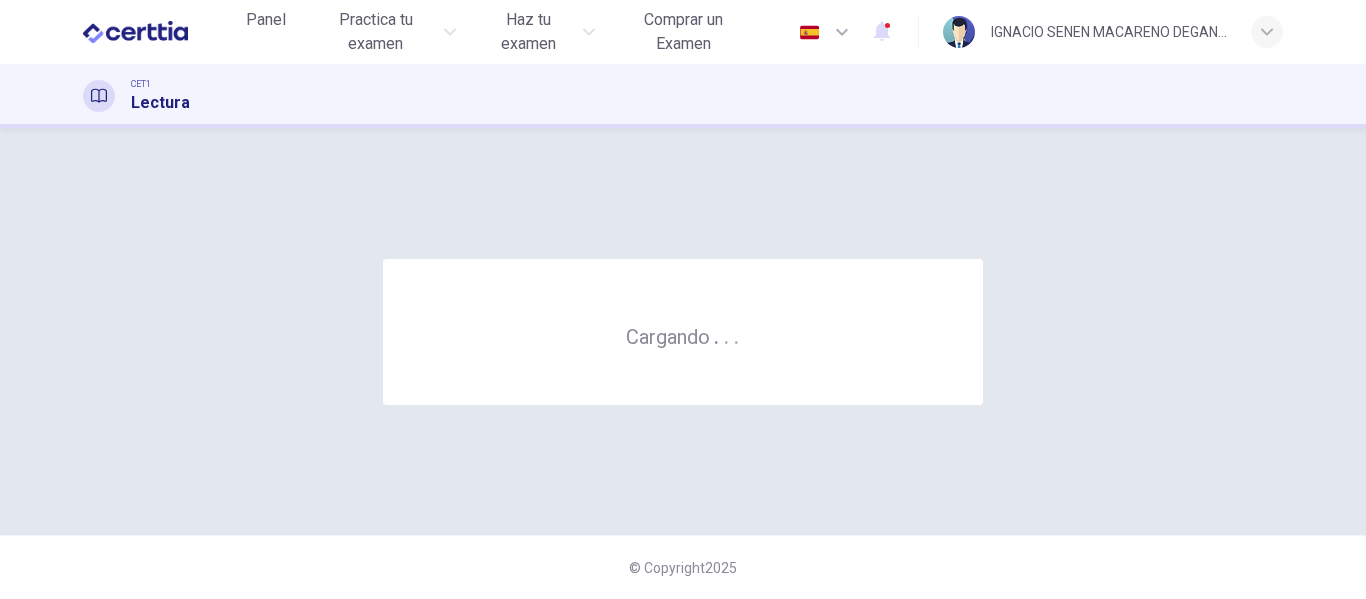 scroll, scrollTop: 0, scrollLeft: 0, axis: both 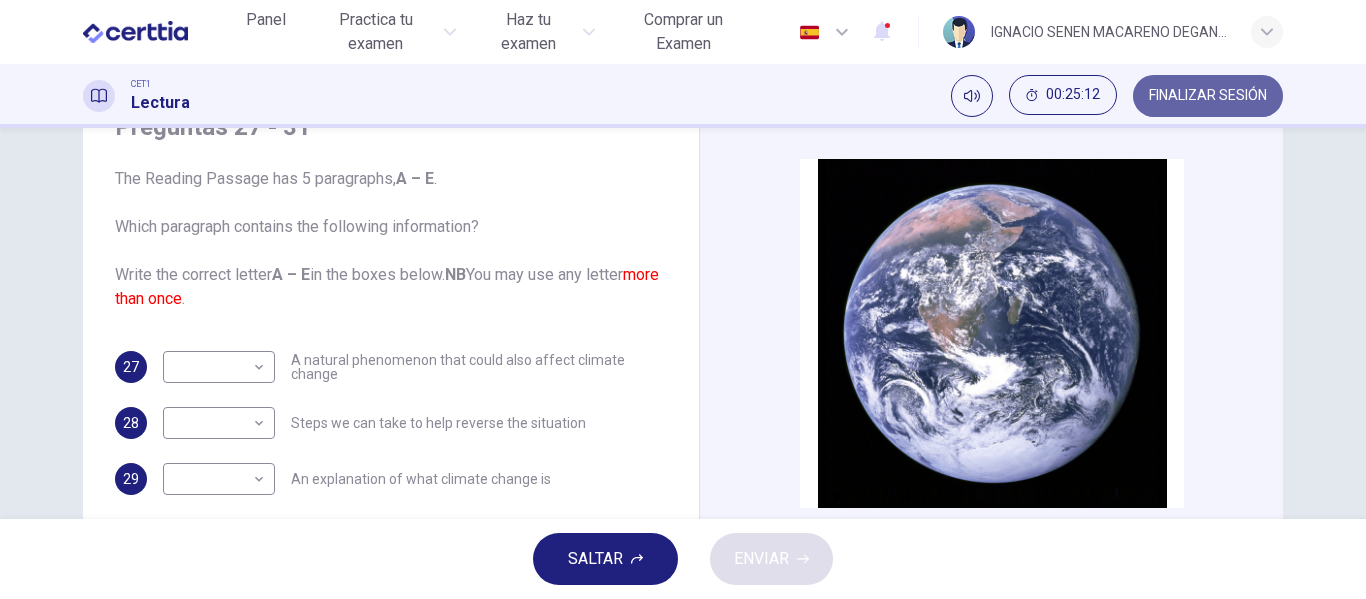 click on "FINALIZAR SESIÓN" at bounding box center [1208, 96] 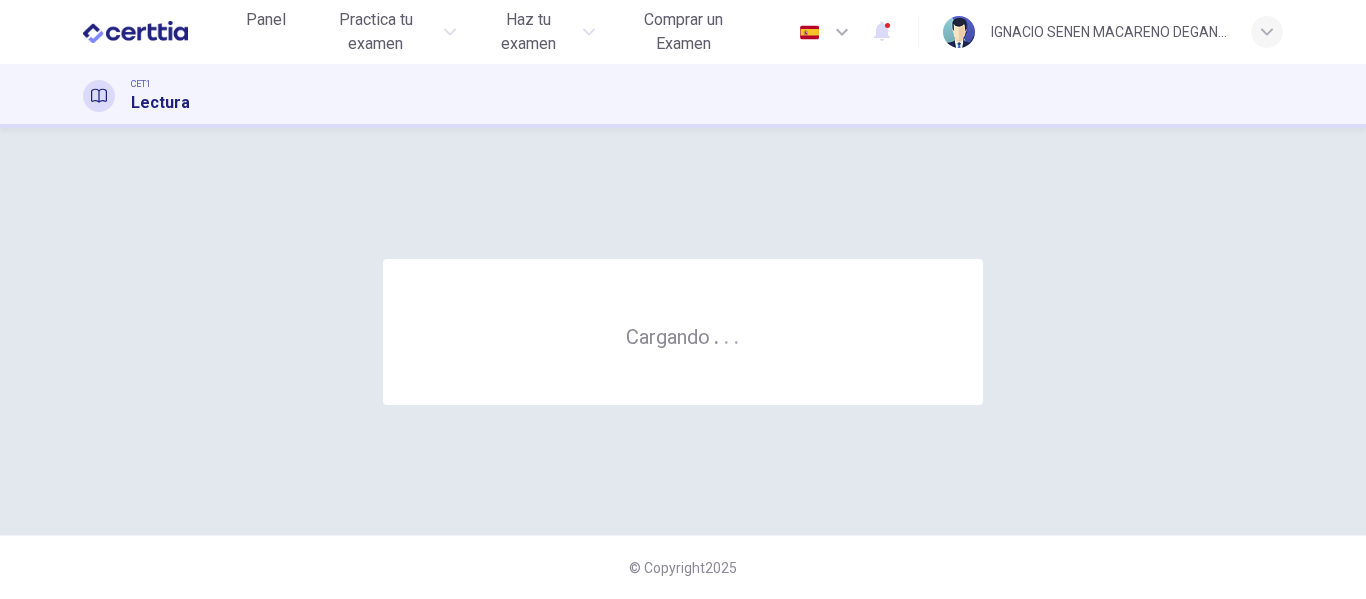 scroll, scrollTop: 0, scrollLeft: 0, axis: both 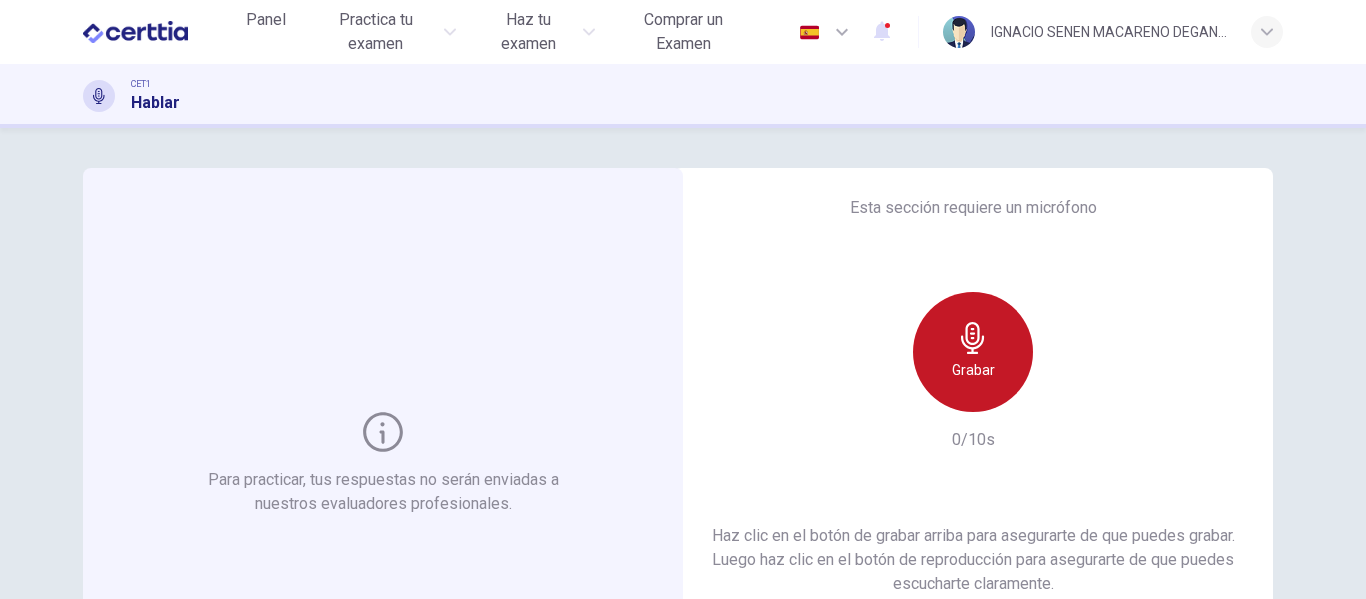 click on "Grabar" at bounding box center (973, 352) 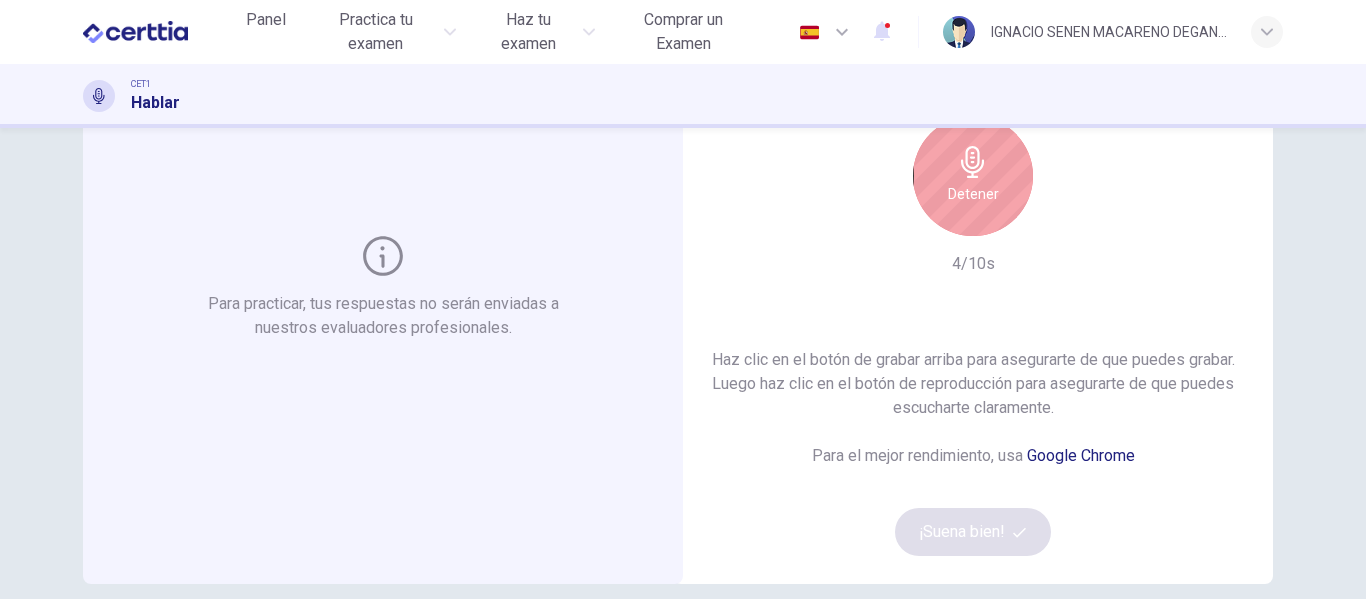 scroll, scrollTop: 173, scrollLeft: 0, axis: vertical 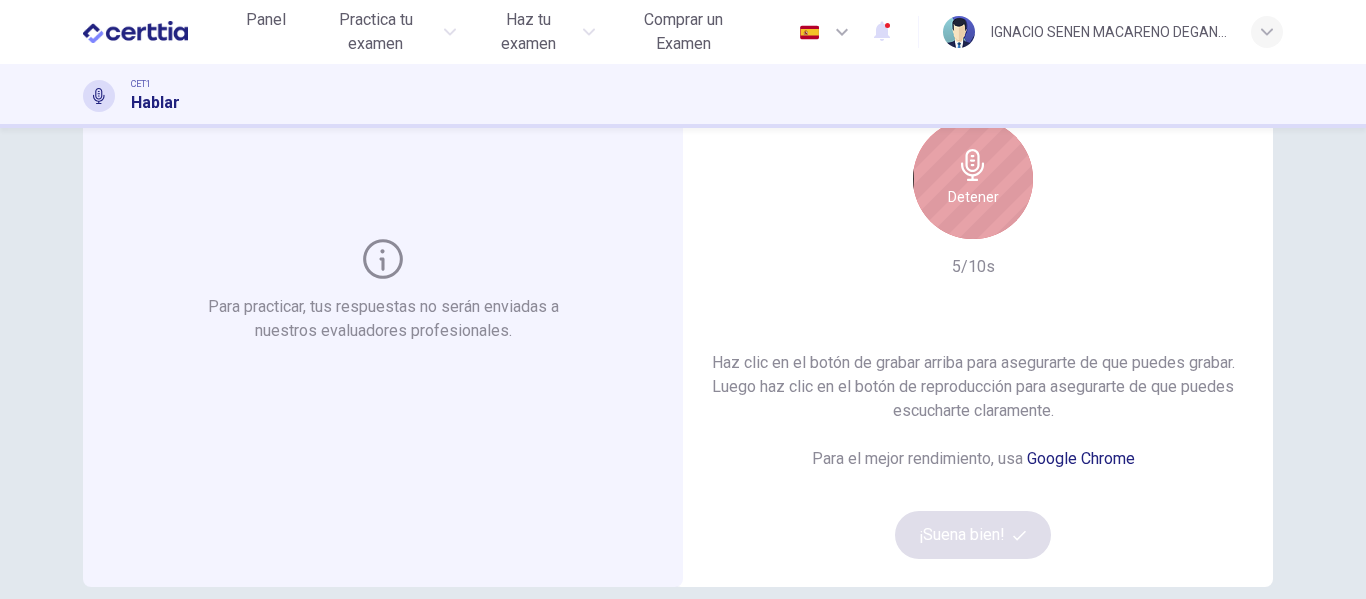 click on "Detener" at bounding box center [973, 179] 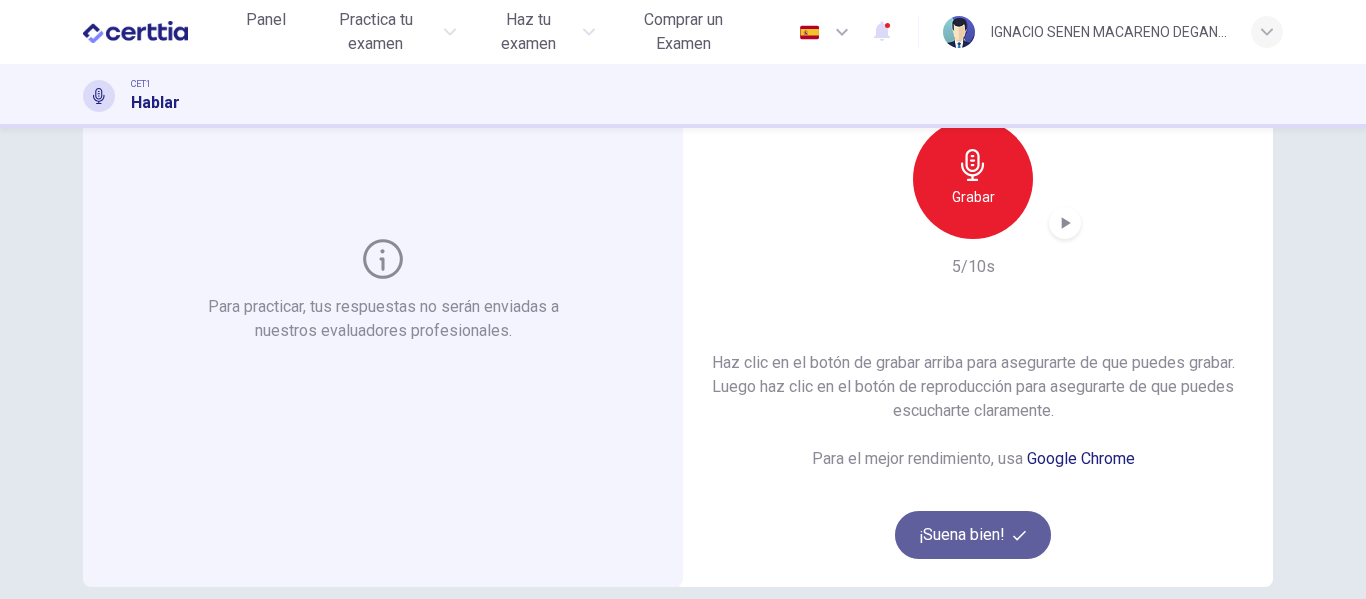 click on "¡Suena bien!" at bounding box center [973, 535] 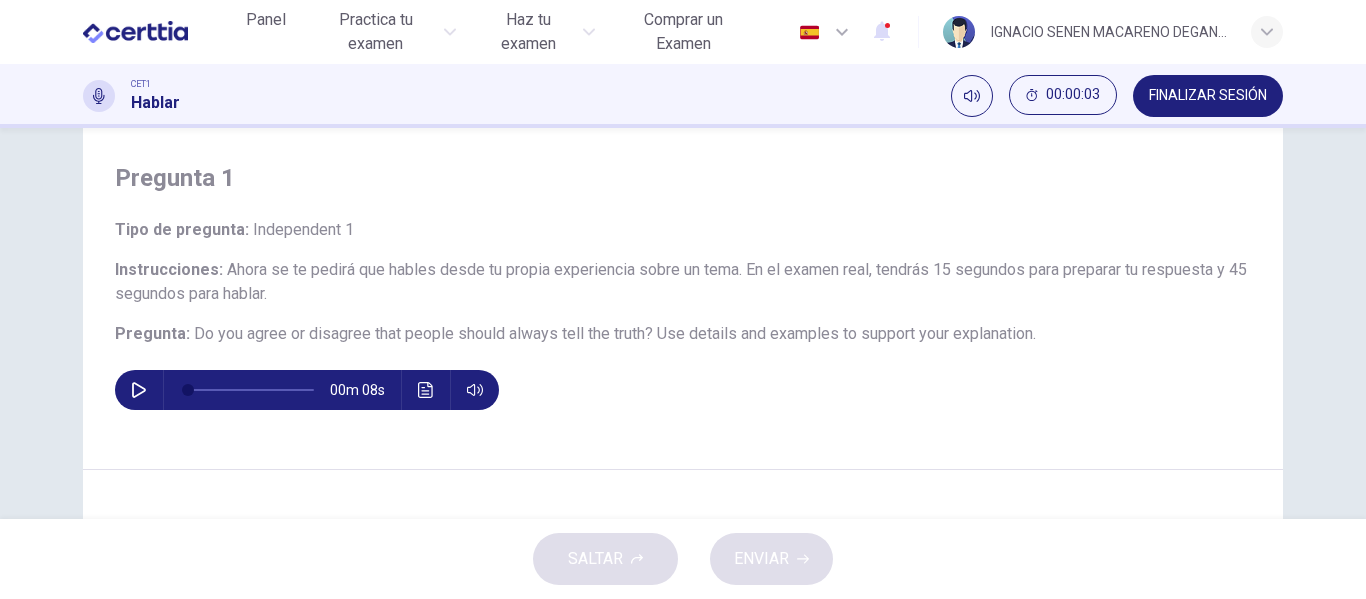 scroll, scrollTop: 59, scrollLeft: 0, axis: vertical 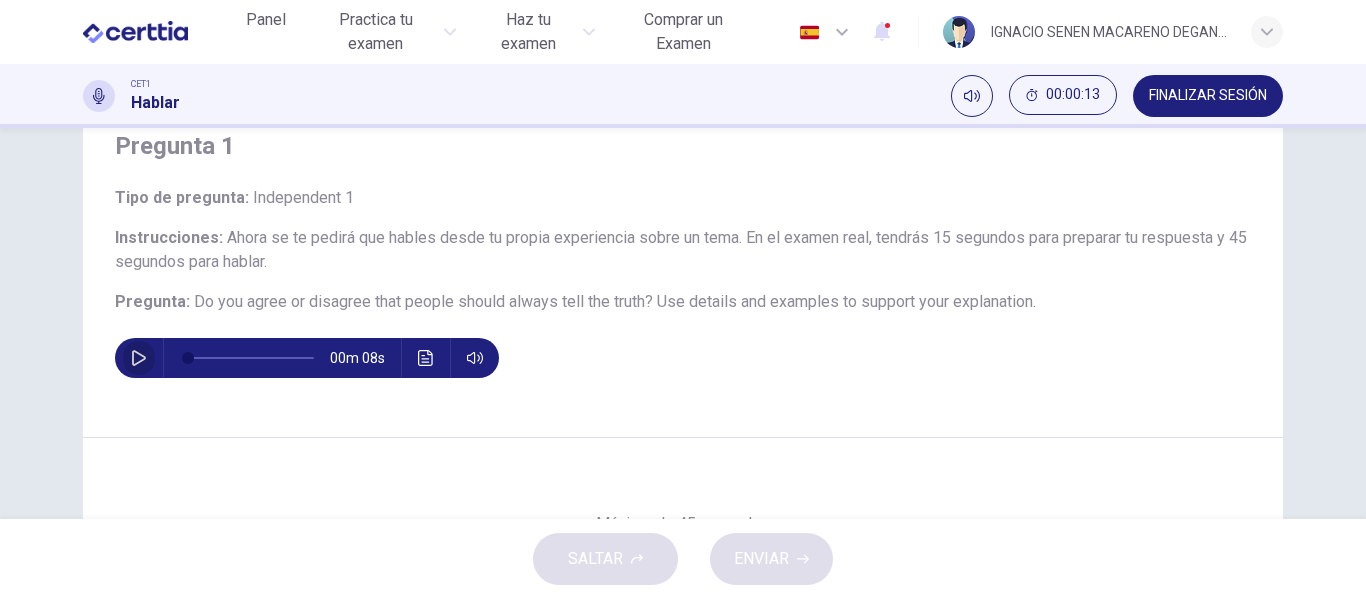 click at bounding box center [139, 358] 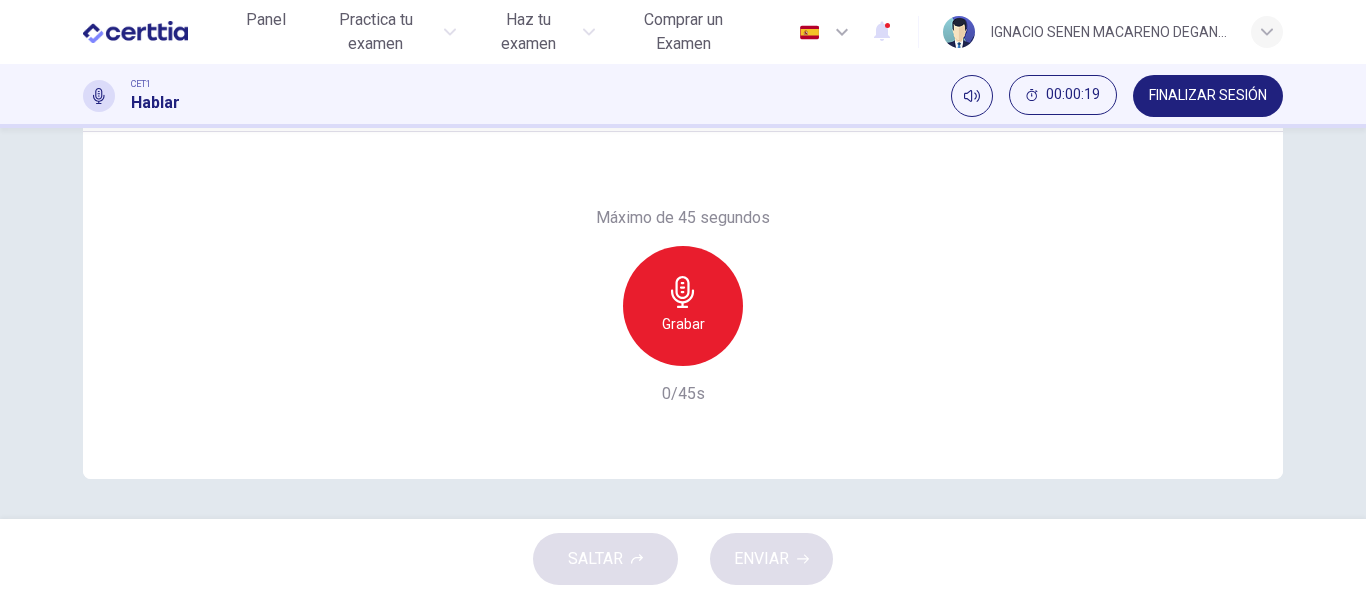 scroll, scrollTop: 335, scrollLeft: 0, axis: vertical 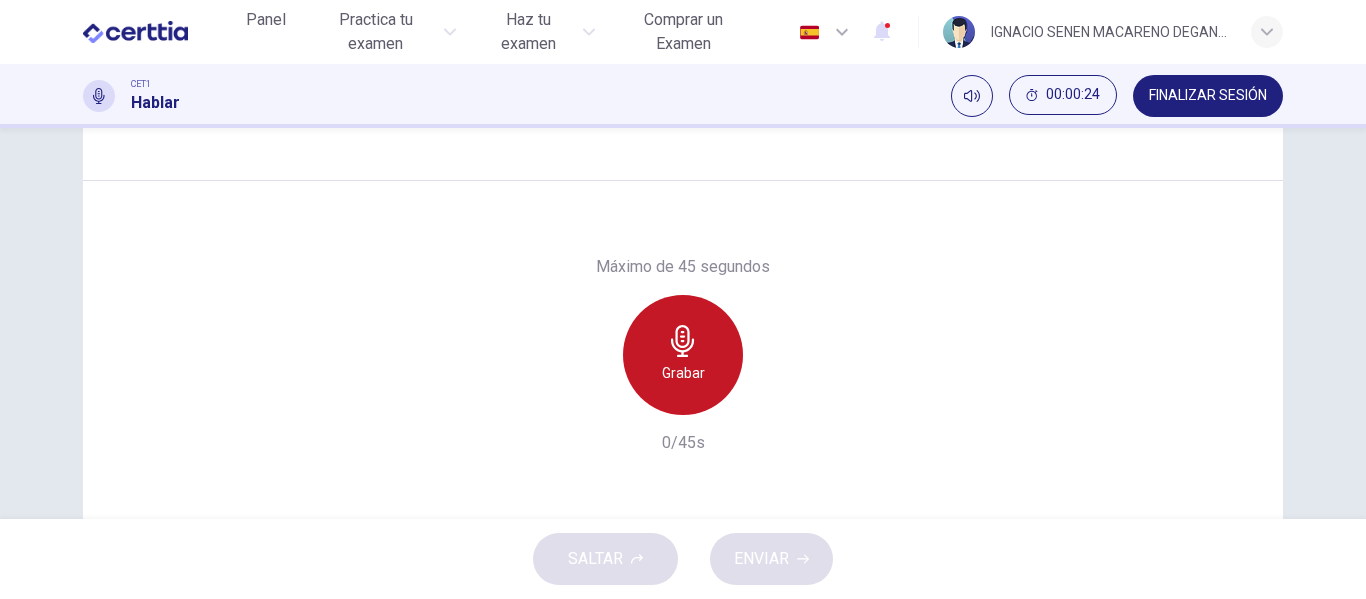 click on "Grabar" at bounding box center [683, 355] 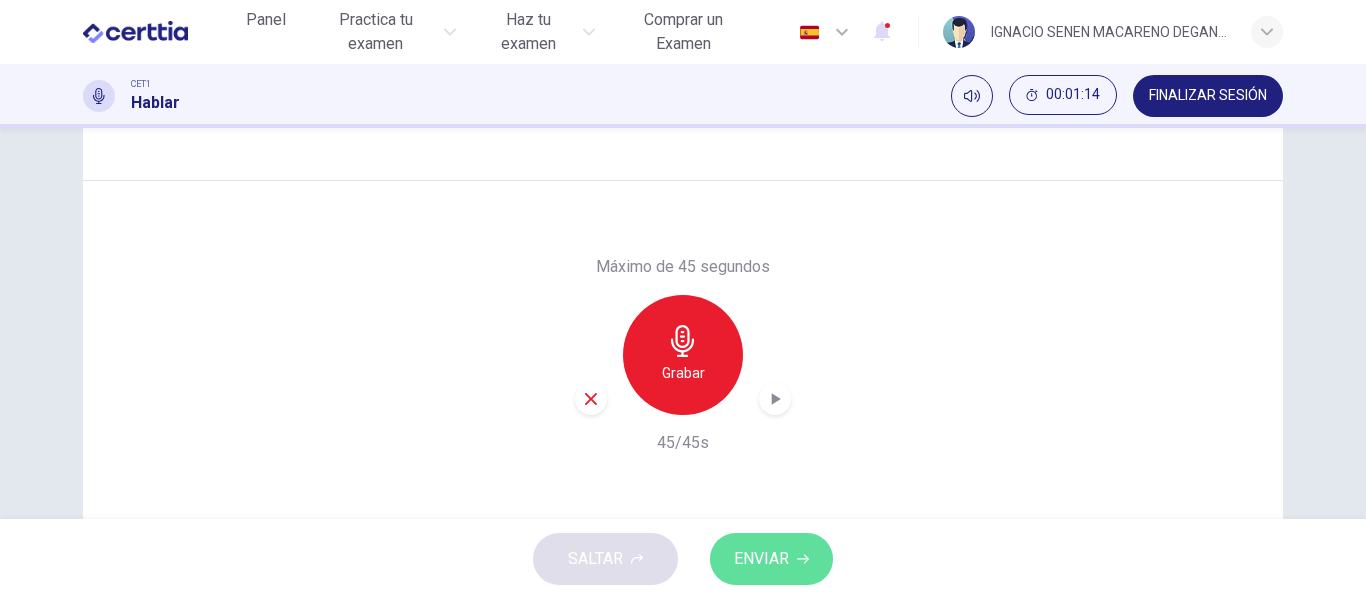 click on "ENVIAR" at bounding box center (771, 559) 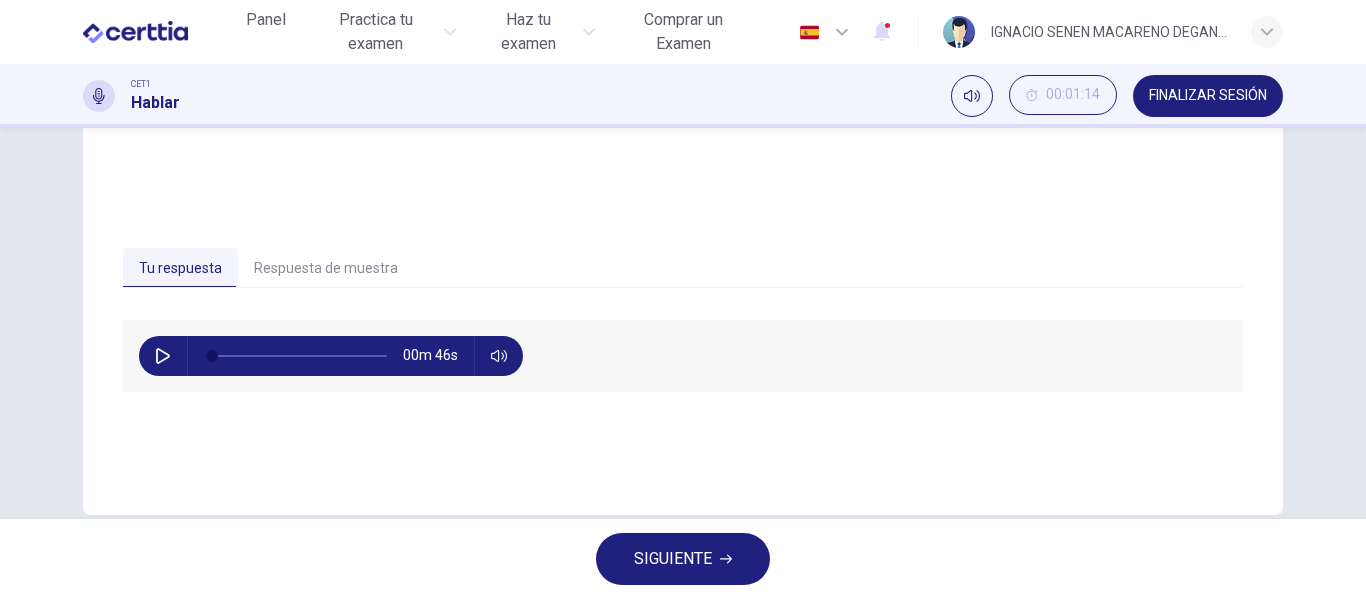 scroll, scrollTop: 367, scrollLeft: 0, axis: vertical 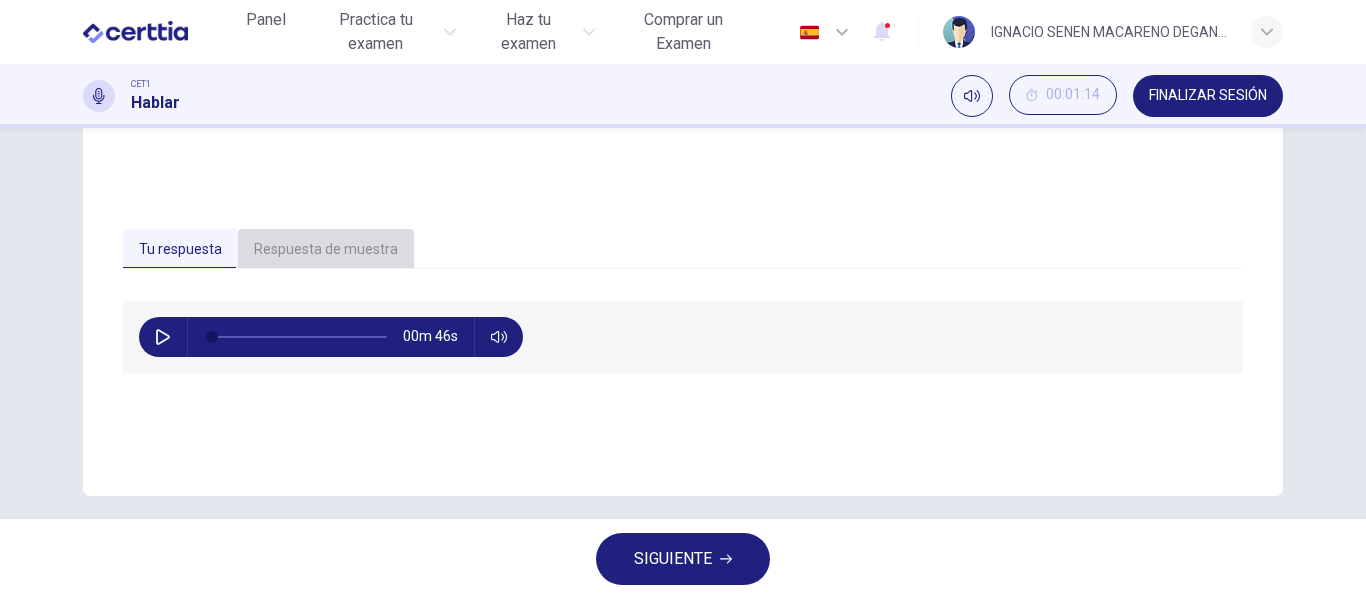 click on "Respuesta de muestra" at bounding box center [326, 250] 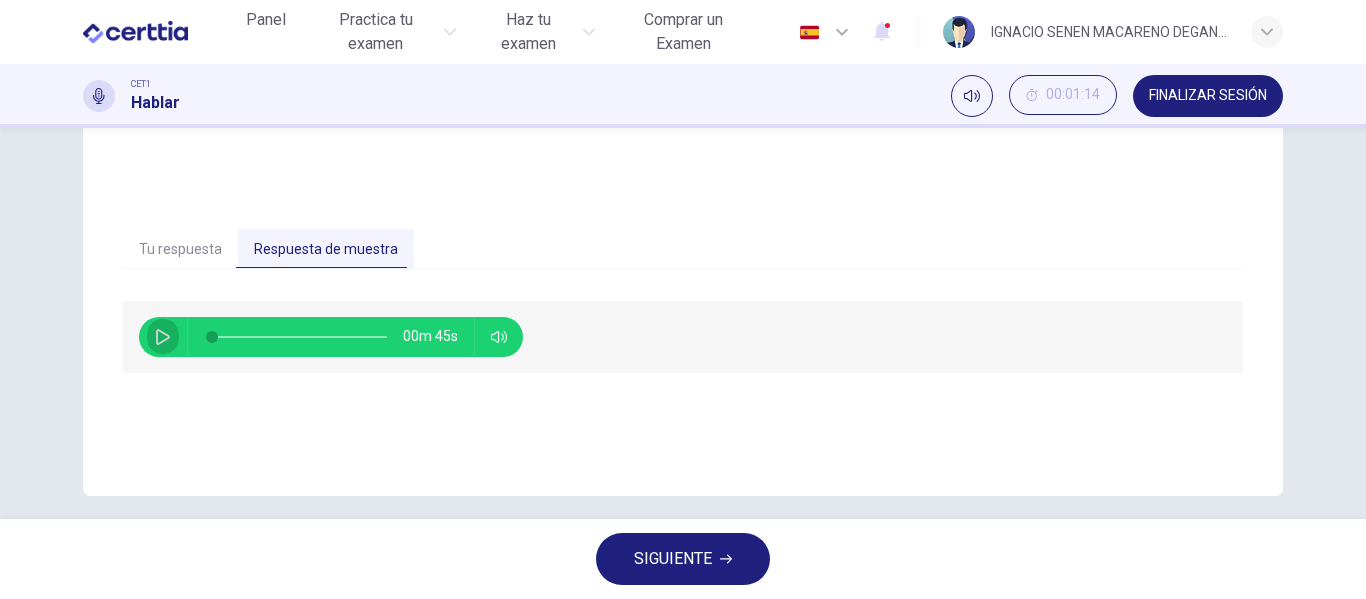click at bounding box center [163, 337] 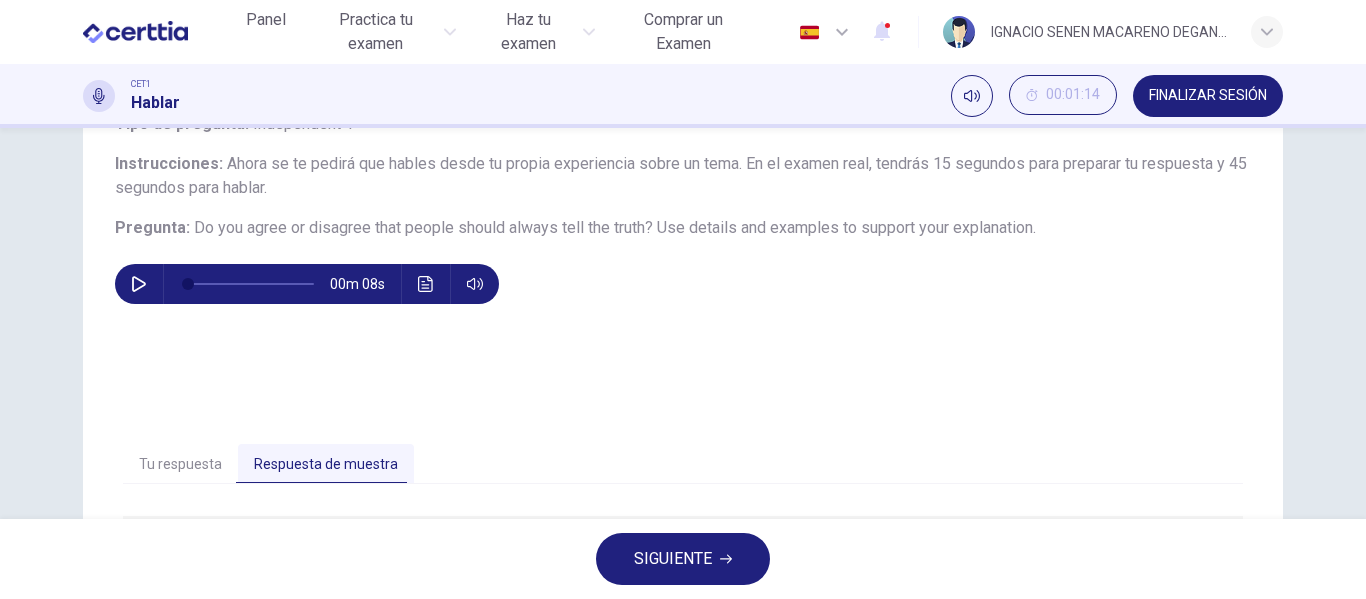 scroll, scrollTop: 147, scrollLeft: 0, axis: vertical 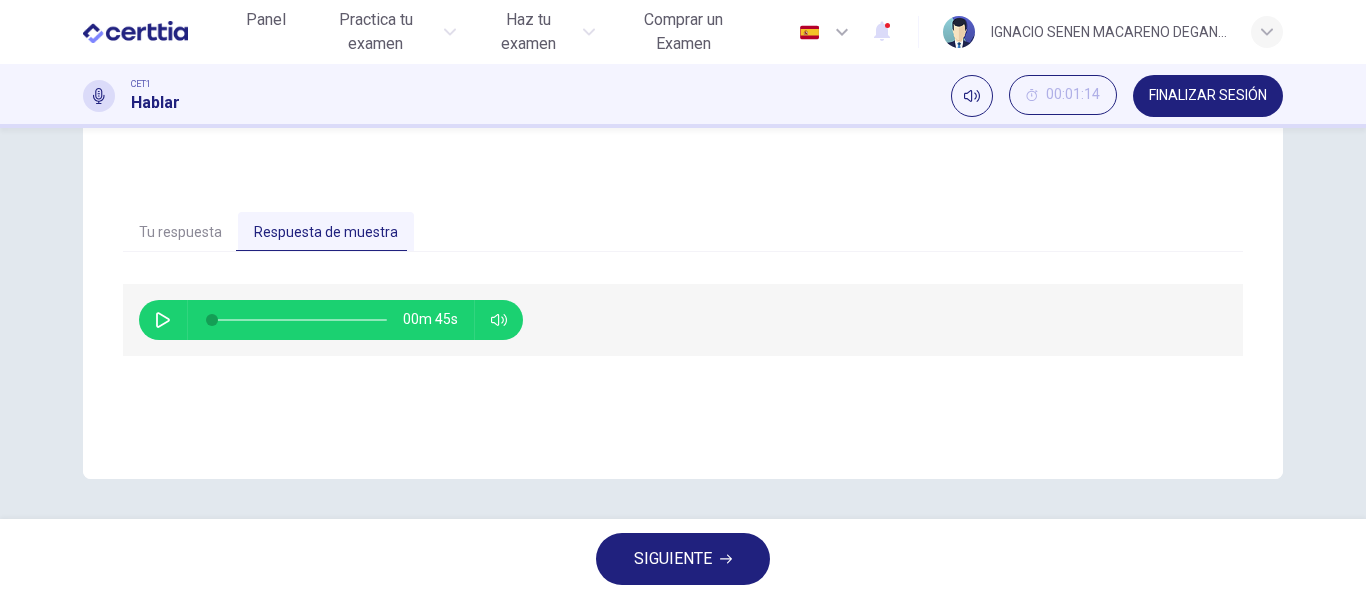 click on "SIGUIENTE" at bounding box center [683, 559] 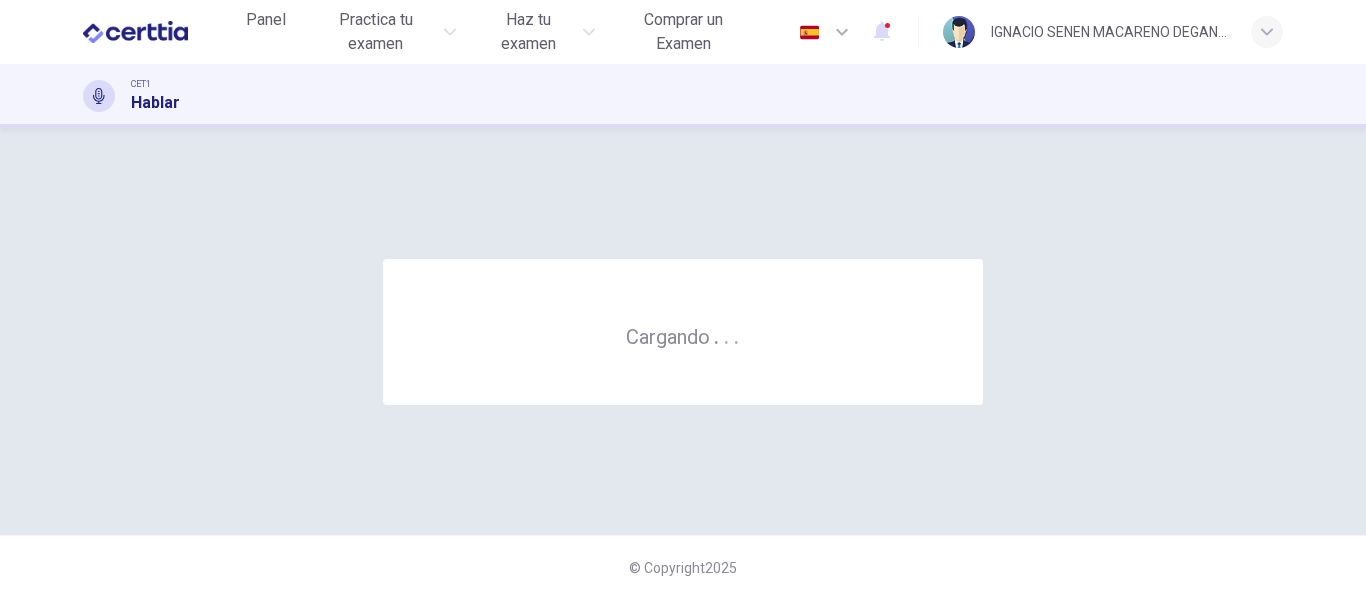 scroll, scrollTop: 0, scrollLeft: 0, axis: both 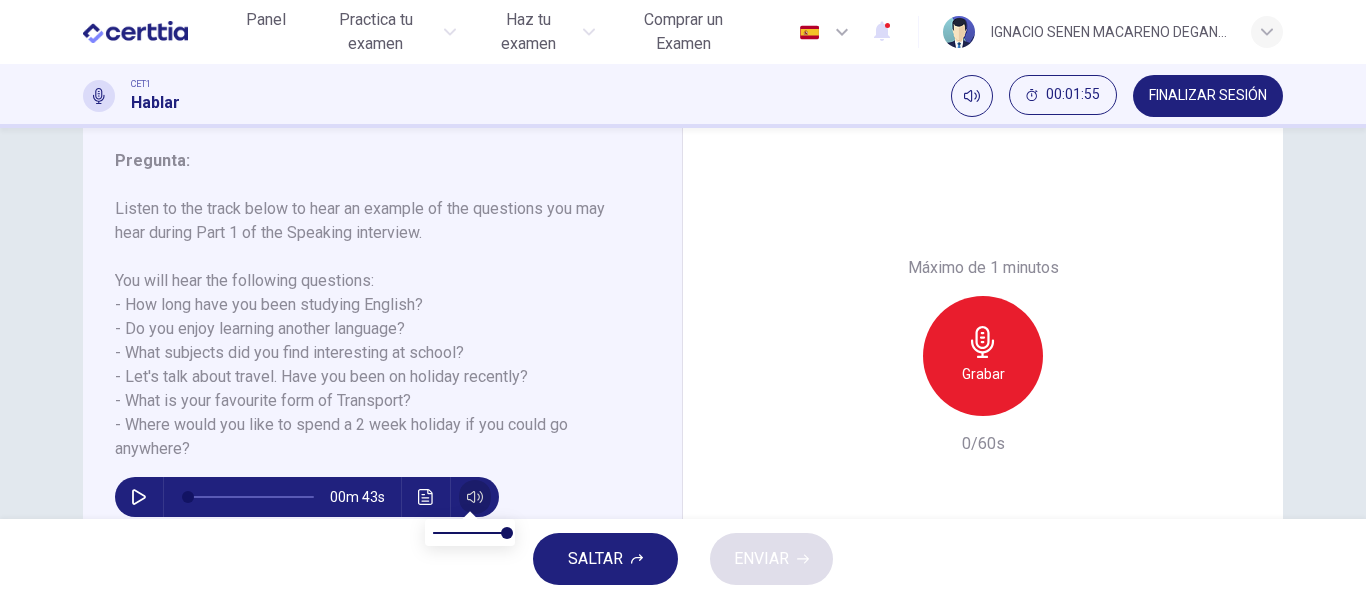 click at bounding box center (475, 497) 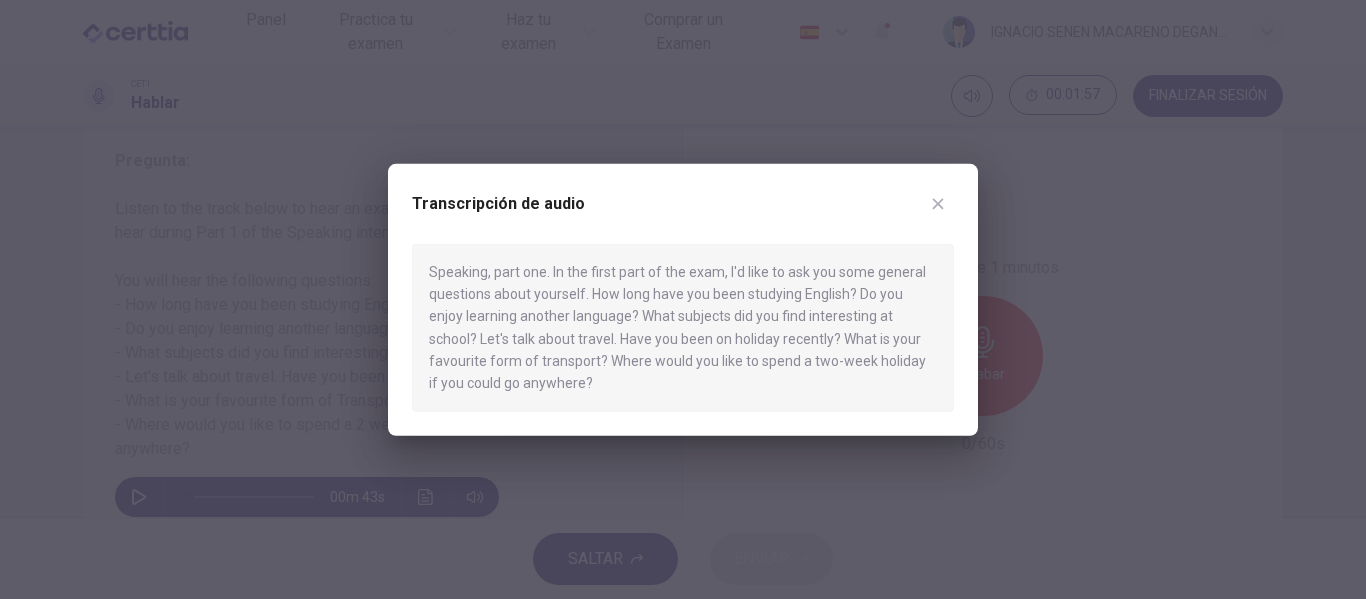 click at bounding box center (938, 203) 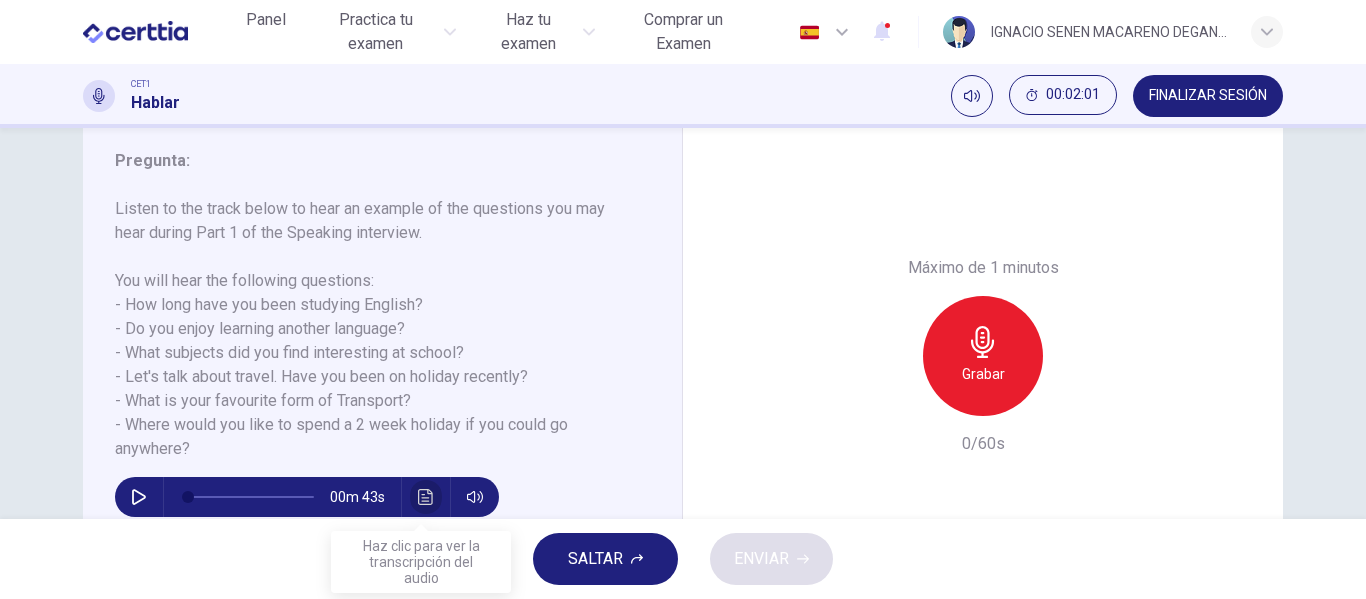 click at bounding box center (425, 497) 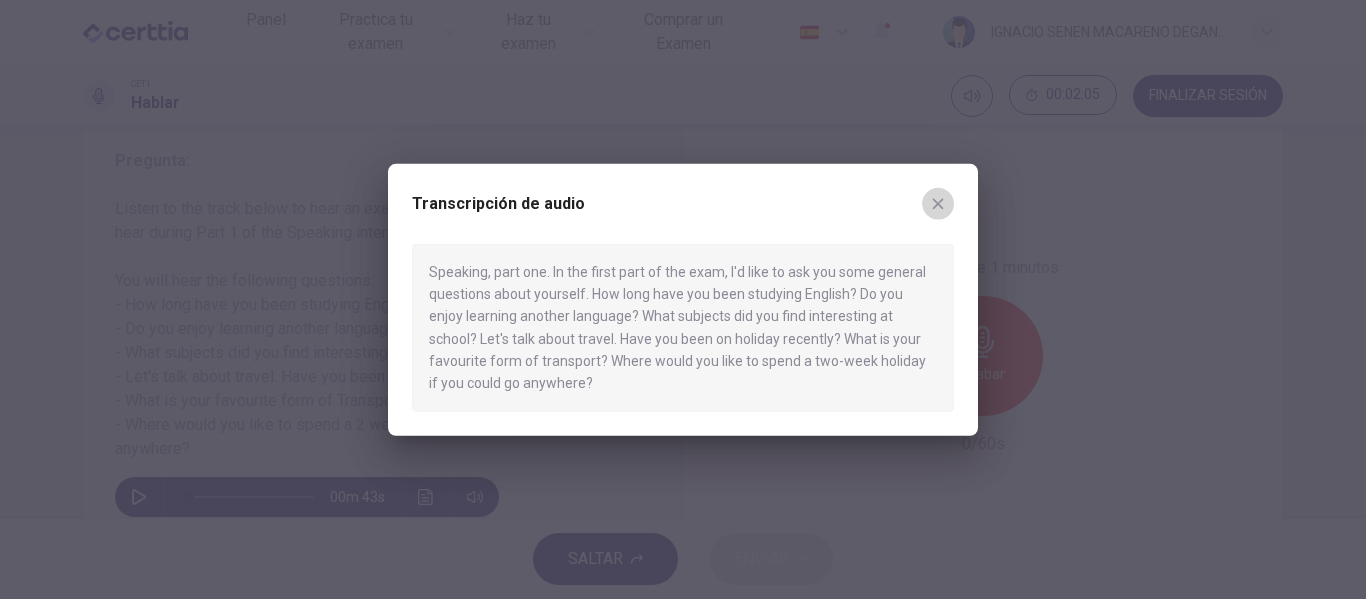 click at bounding box center [938, 203] 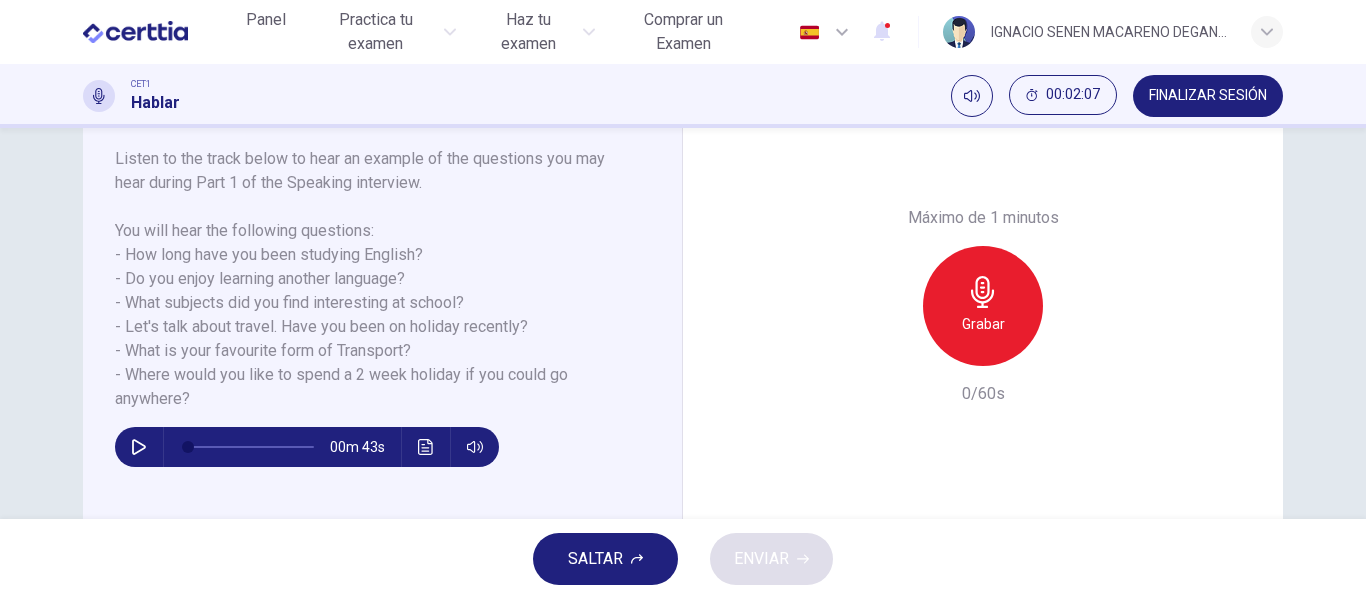 scroll, scrollTop: 308, scrollLeft: 0, axis: vertical 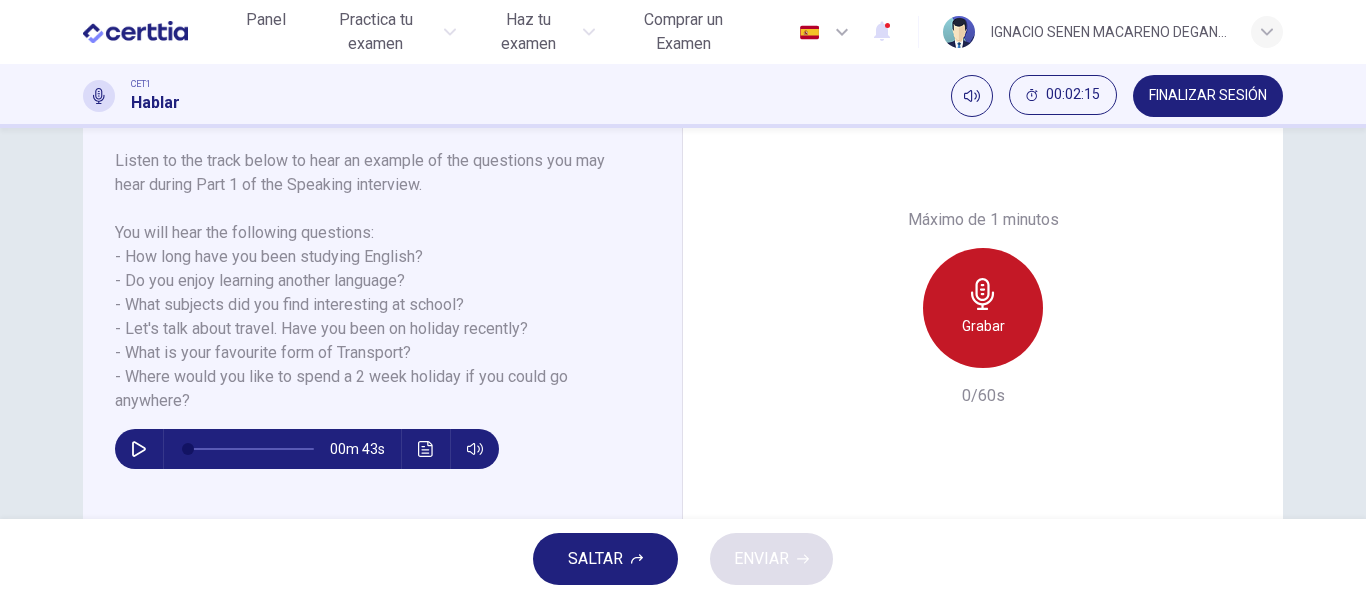 click on "Grabar" at bounding box center [983, 308] 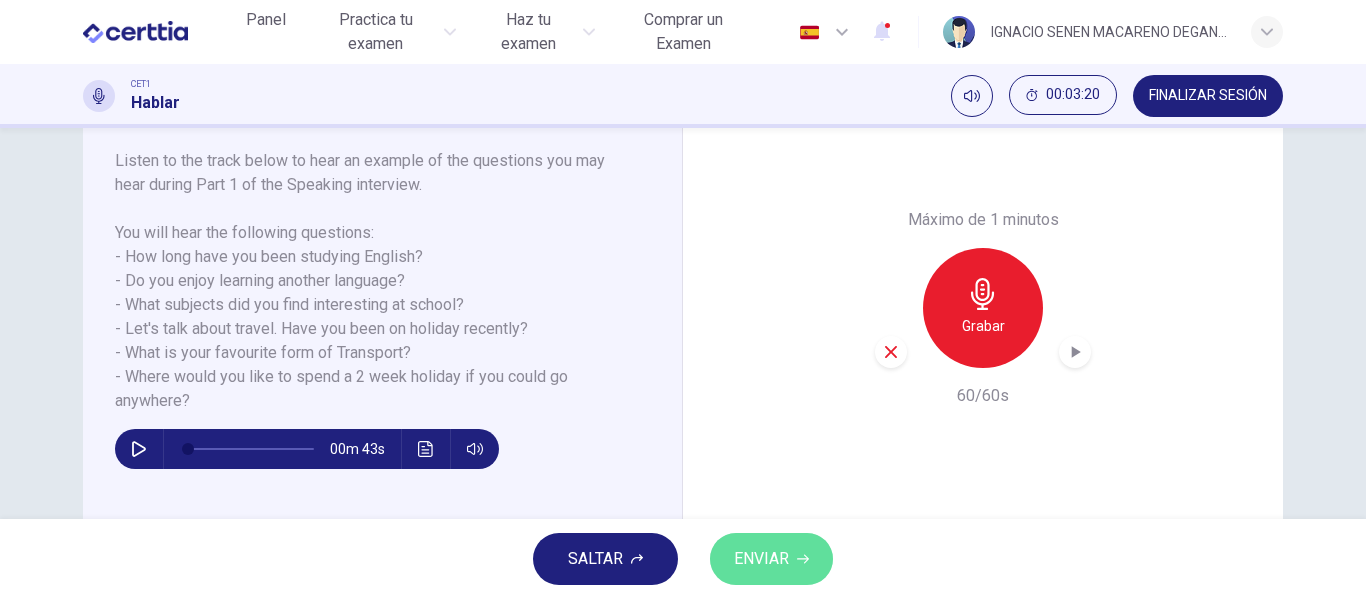 click on "ENVIAR" at bounding box center (761, 559) 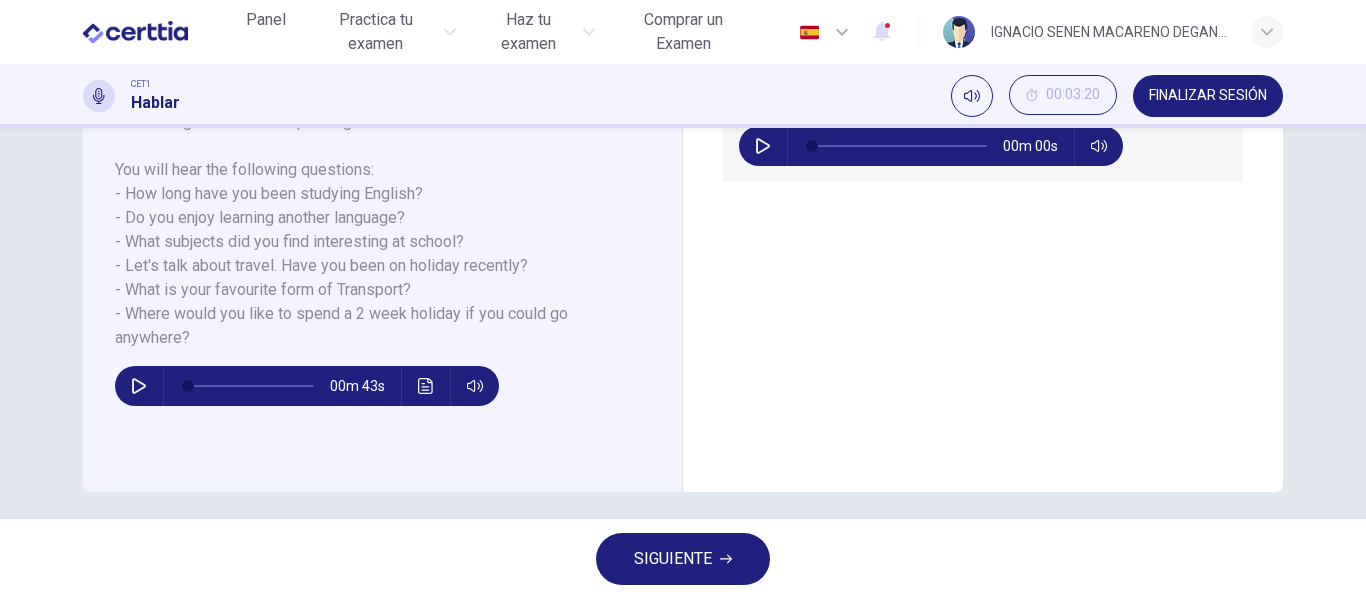 scroll, scrollTop: 384, scrollLeft: 0, axis: vertical 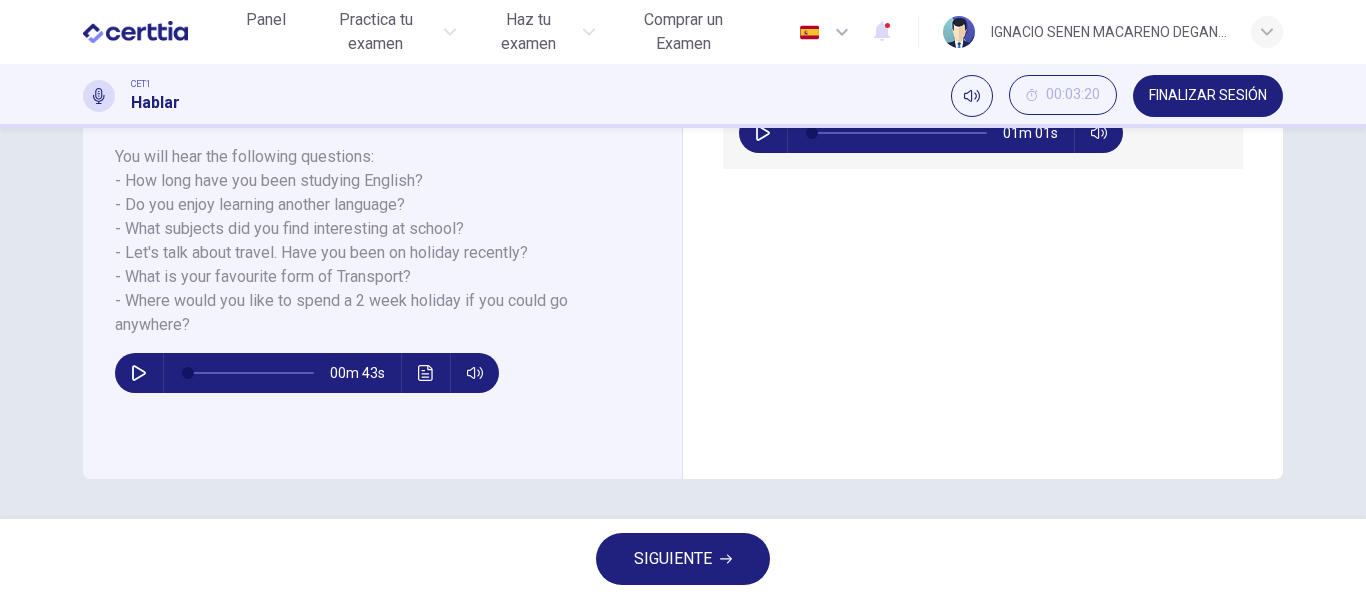 drag, startPoint x: 1344, startPoint y: 426, endPoint x: 1357, endPoint y: 372, distance: 55.542778 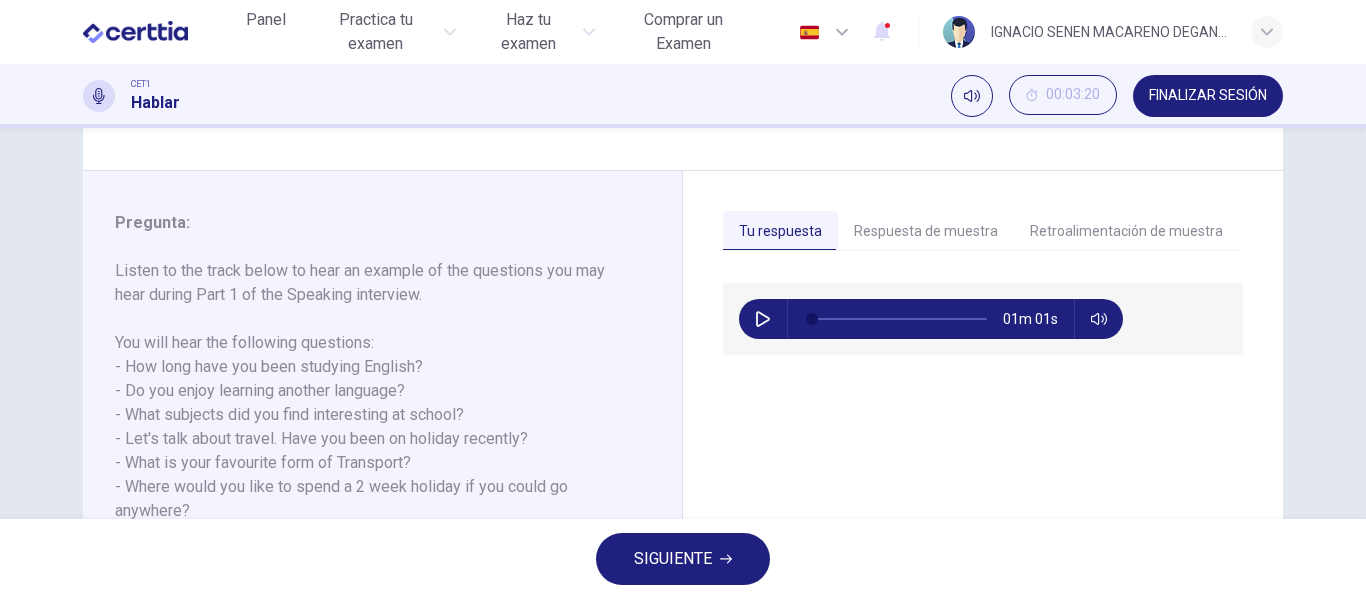 scroll, scrollTop: 200, scrollLeft: 0, axis: vertical 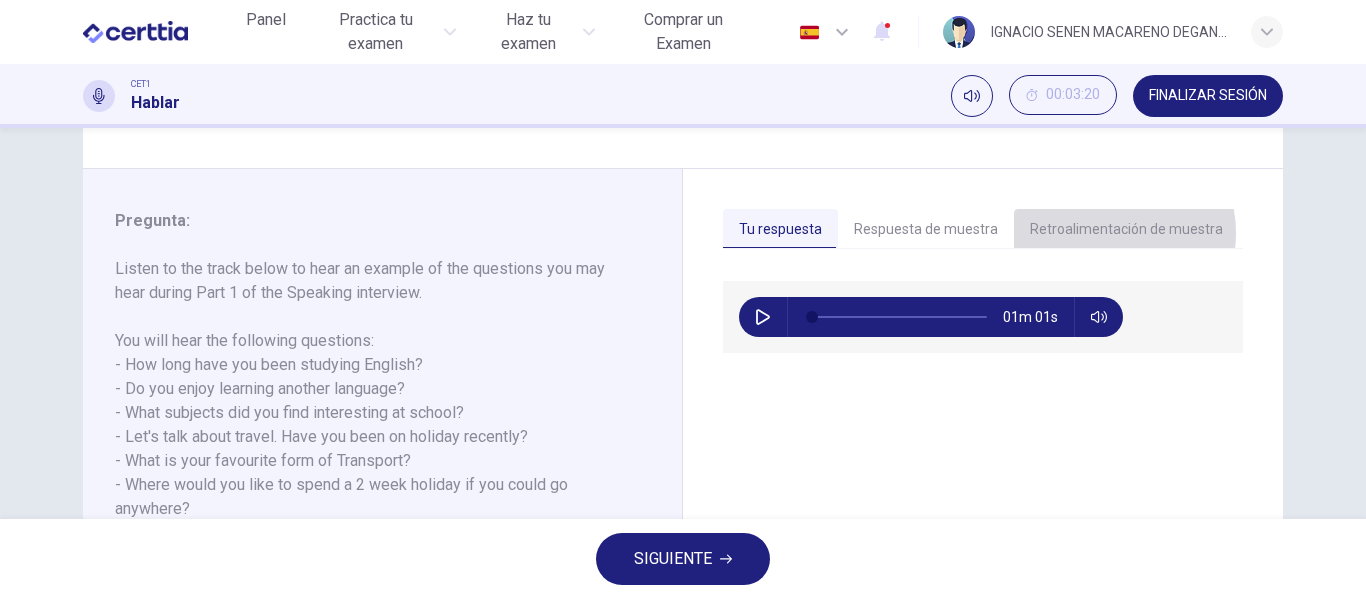 click on "Retroalimentación de muestra" at bounding box center (1126, 230) 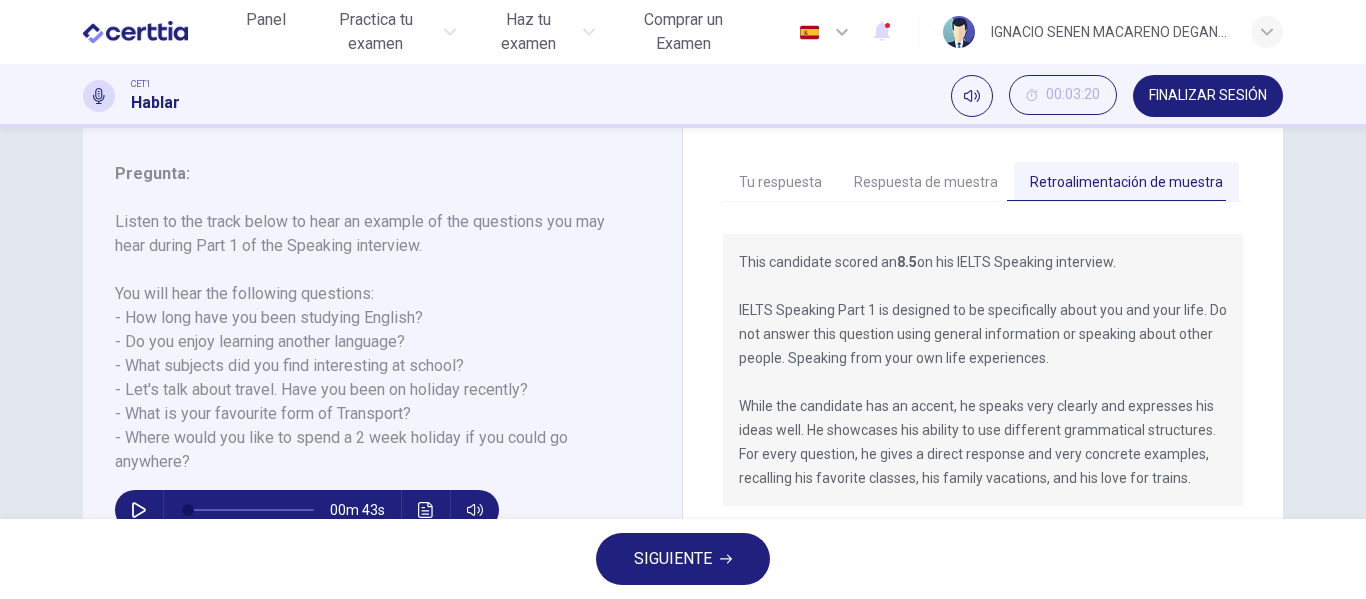 scroll, scrollTop: 281, scrollLeft: 0, axis: vertical 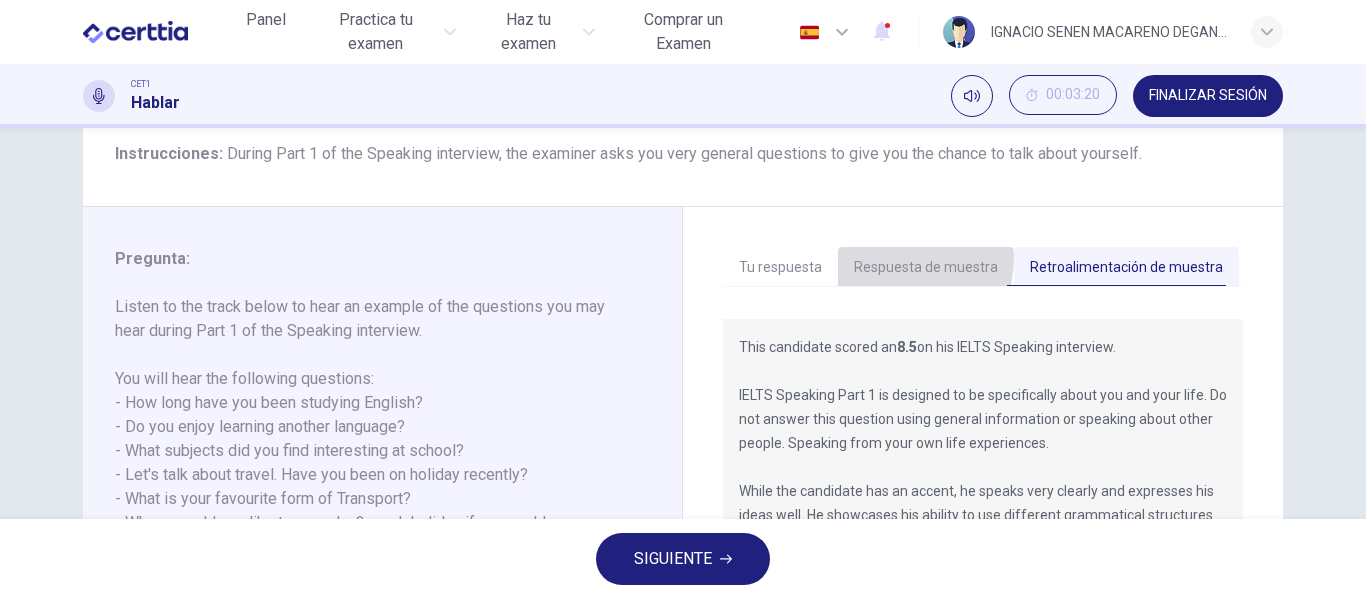 click on "Respuesta de muestra" at bounding box center [926, 268] 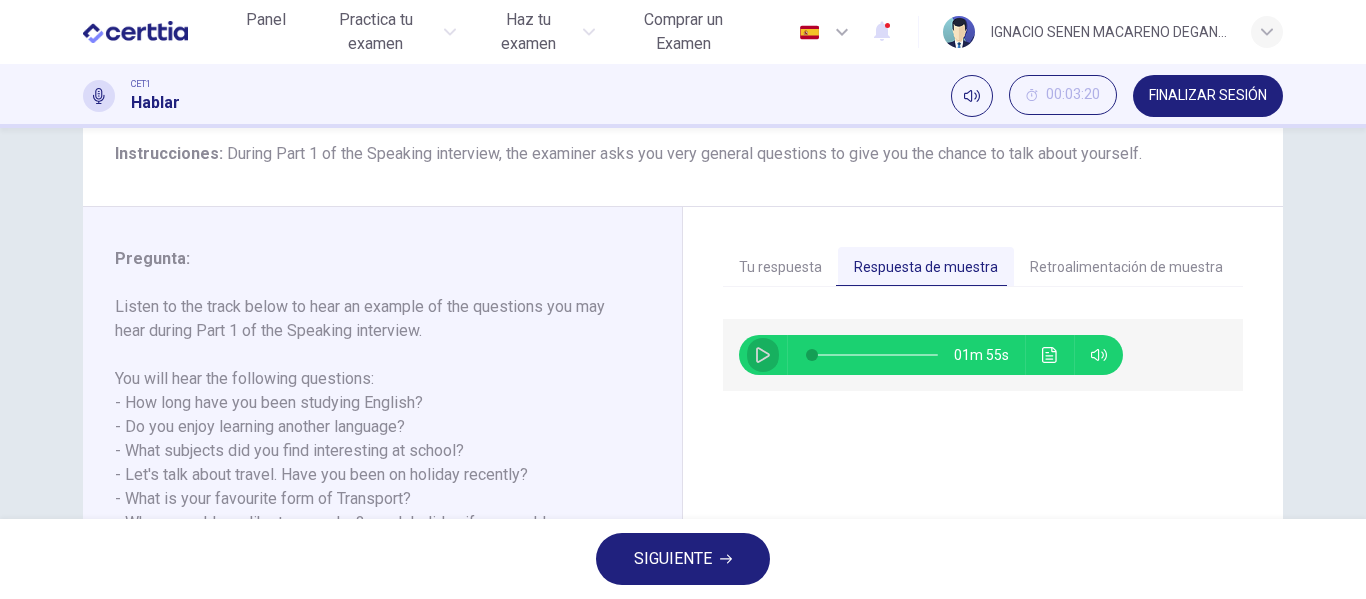 click at bounding box center [763, 355] 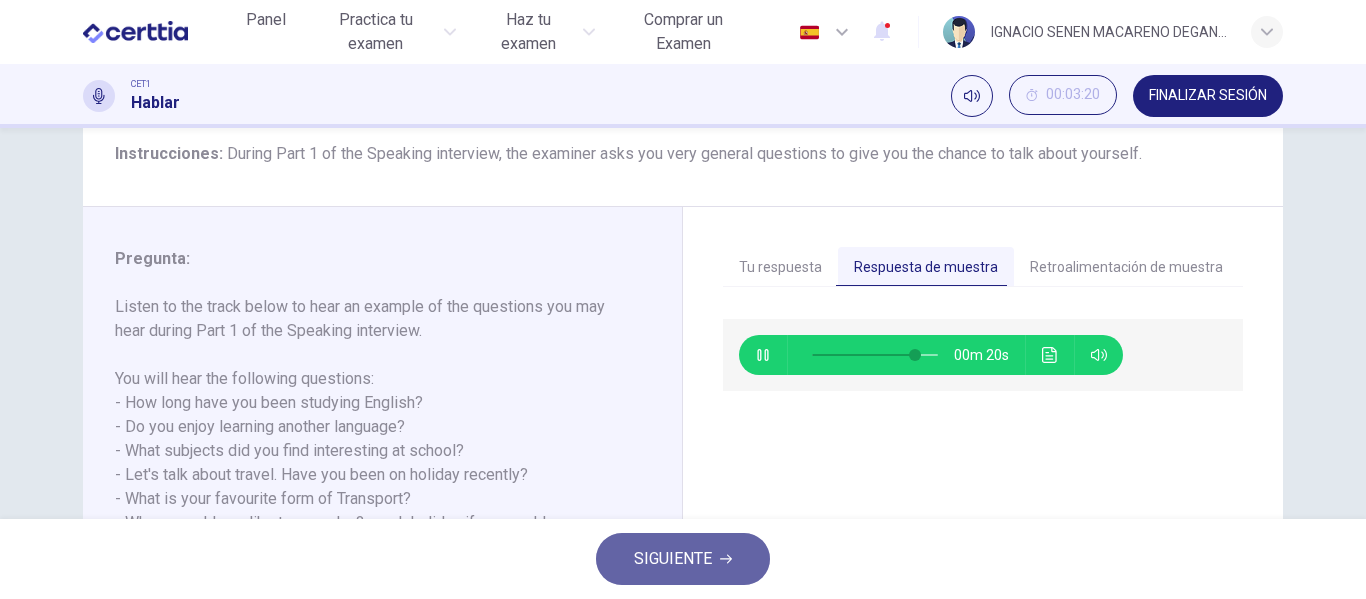 click on "SIGUIENTE" at bounding box center [673, 559] 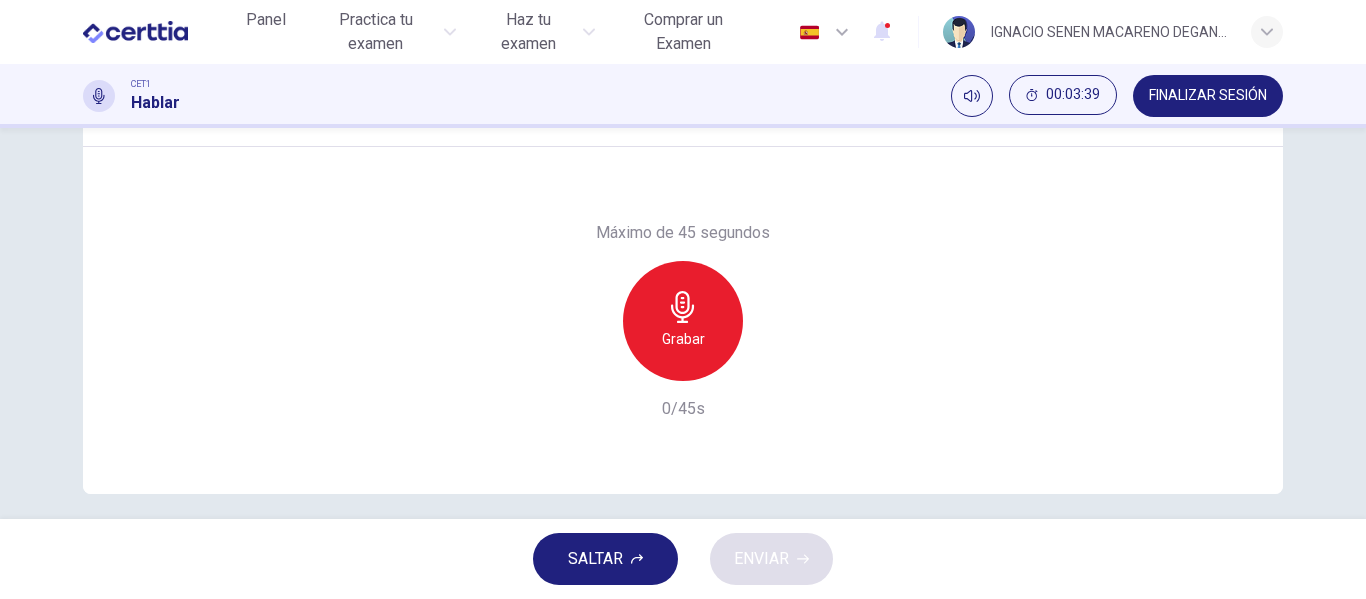 scroll, scrollTop: 373, scrollLeft: 0, axis: vertical 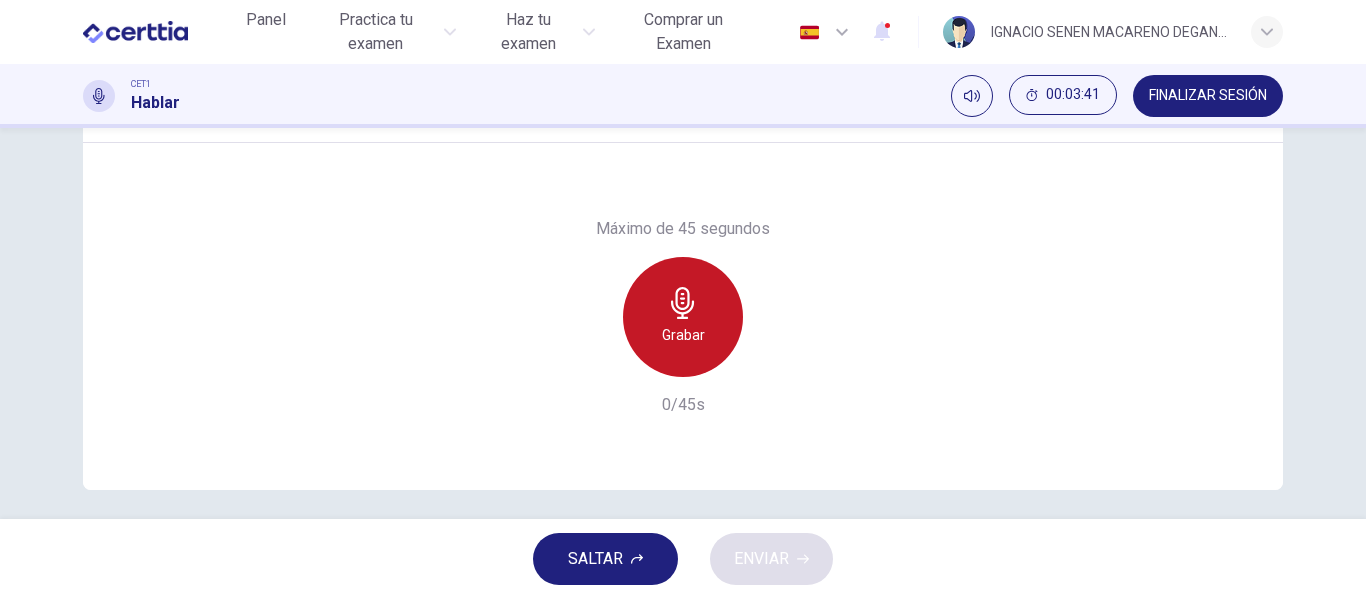 click at bounding box center [683, 303] 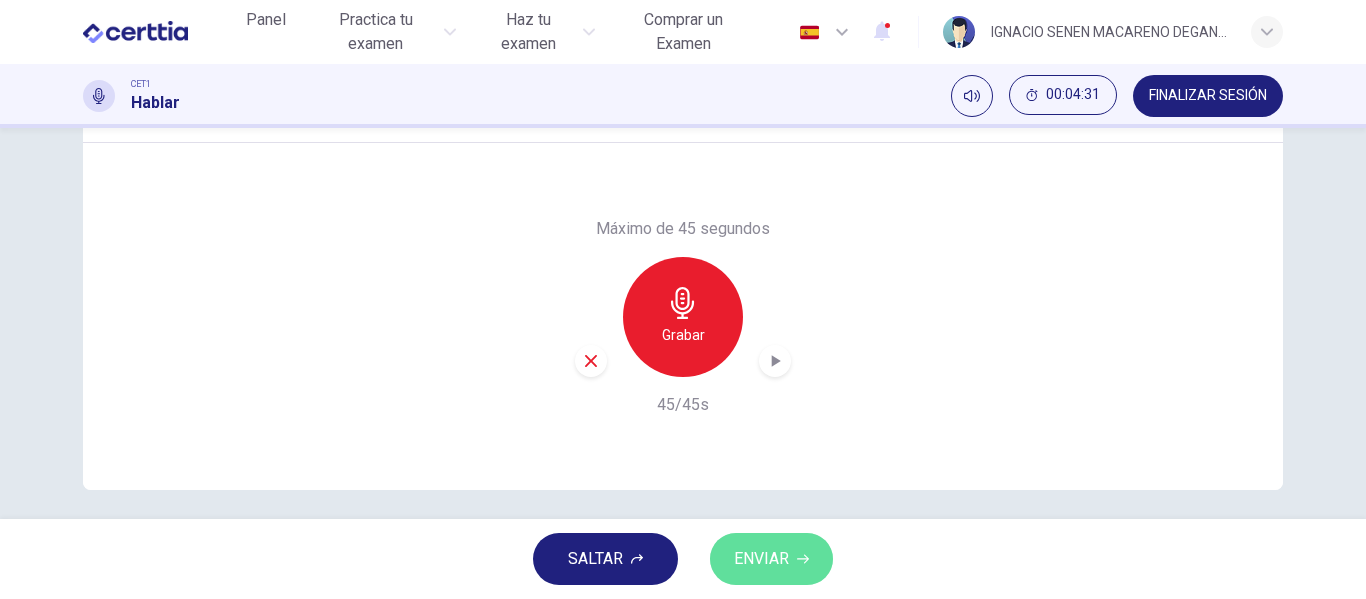 click on "ENVIAR" at bounding box center (761, 559) 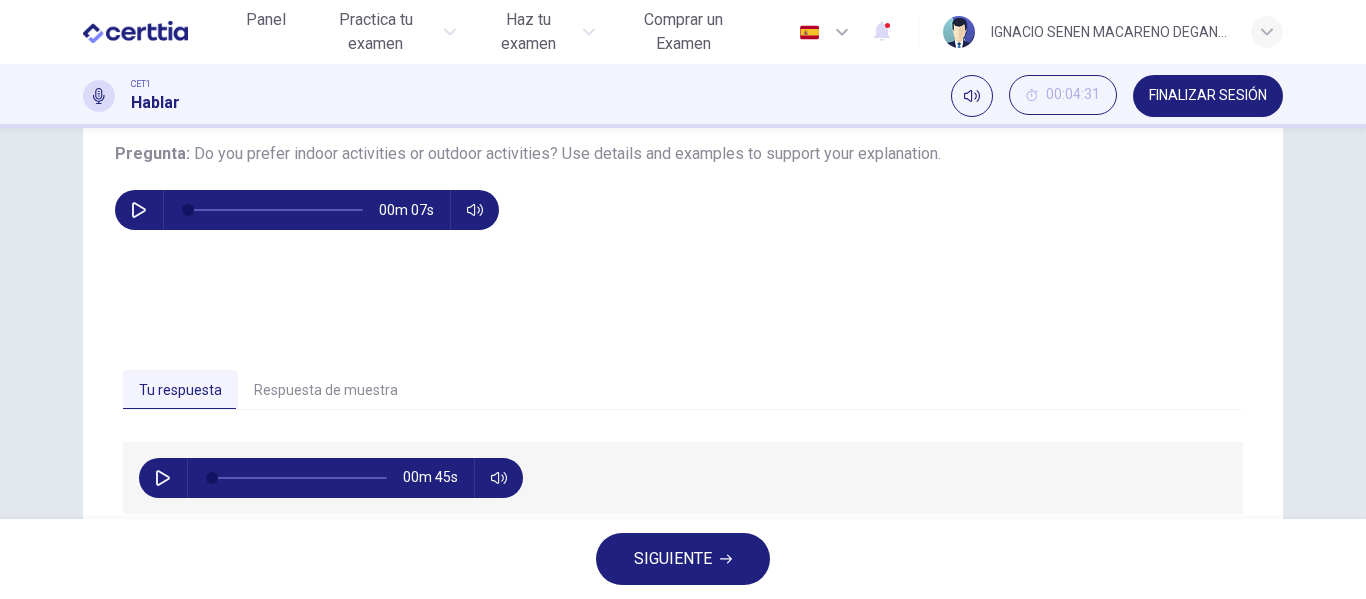 scroll, scrollTop: 270, scrollLeft: 0, axis: vertical 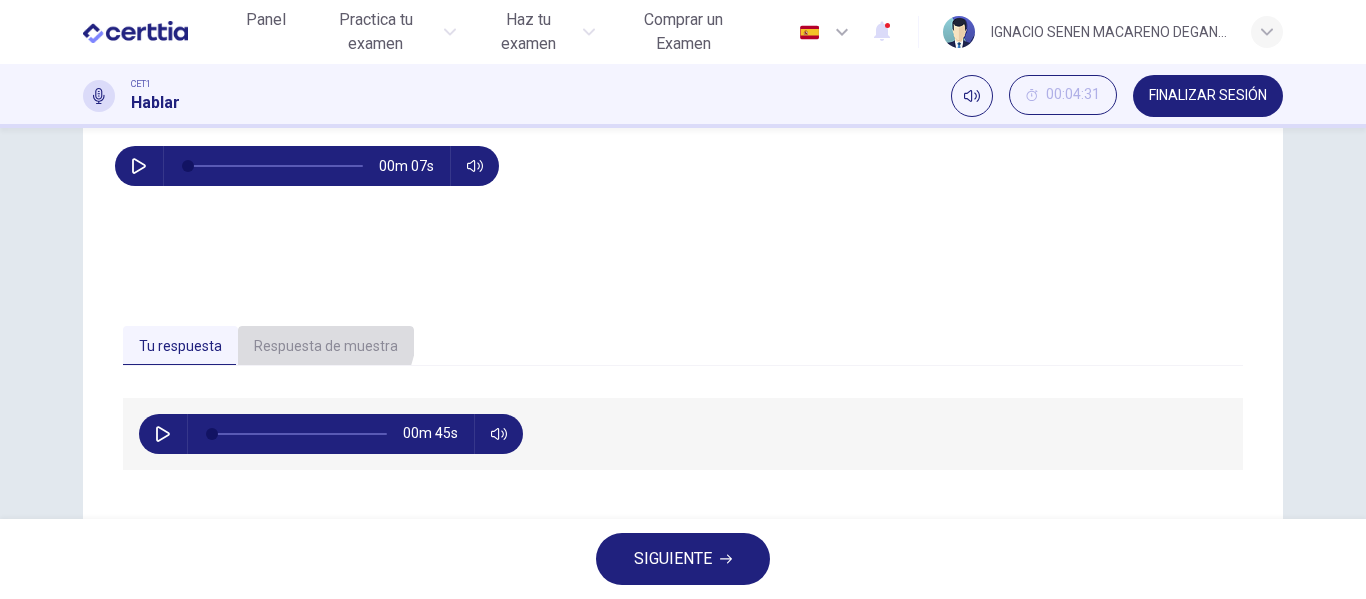 click on "Respuesta de muestra" at bounding box center (326, 347) 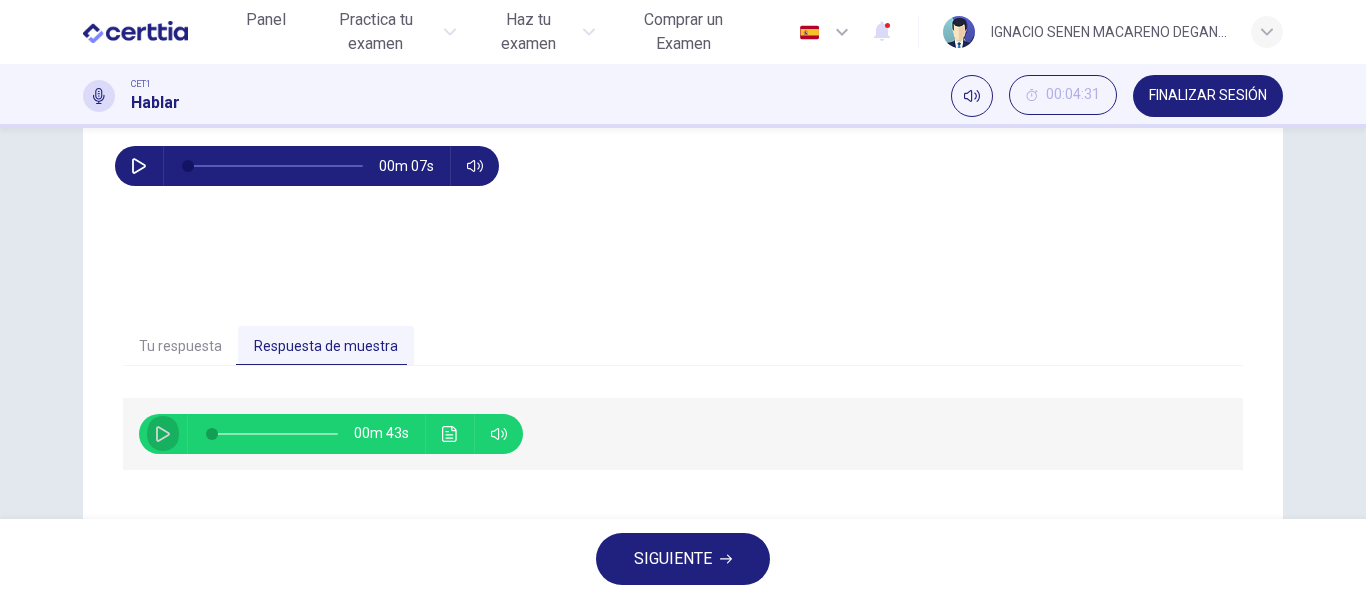 click at bounding box center (163, 434) 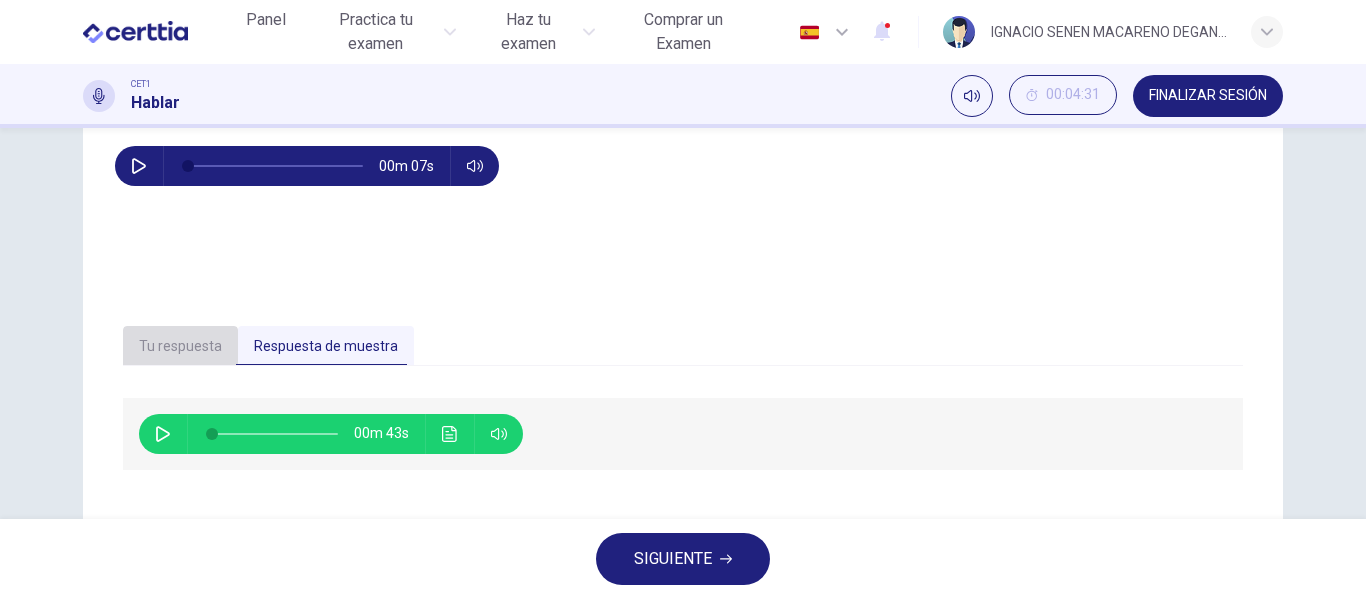 click on "Tu respuesta" at bounding box center [180, 347] 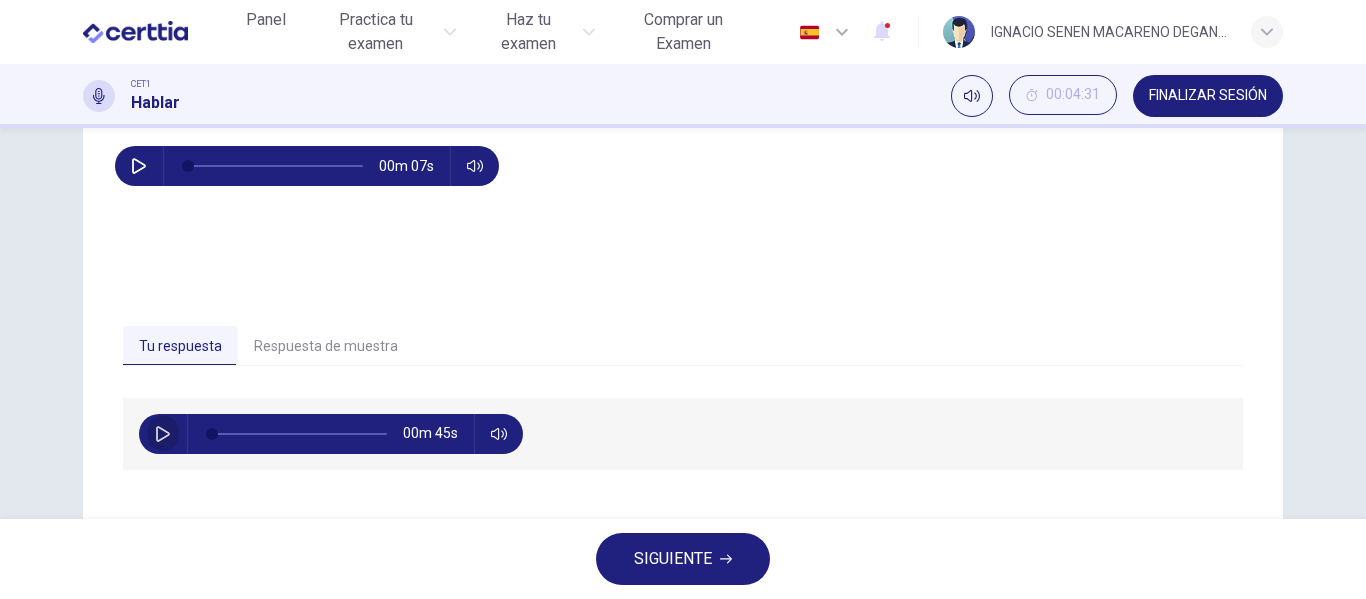 click at bounding box center (163, 434) 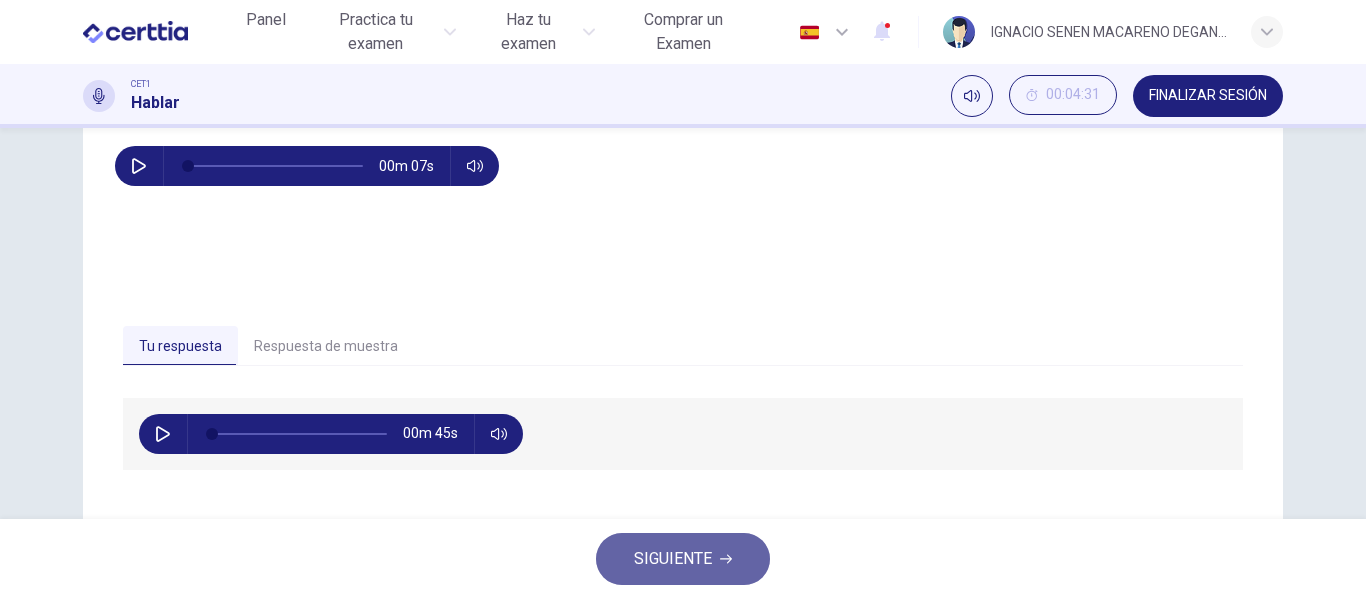 click on "SIGUIENTE" at bounding box center (683, 559) 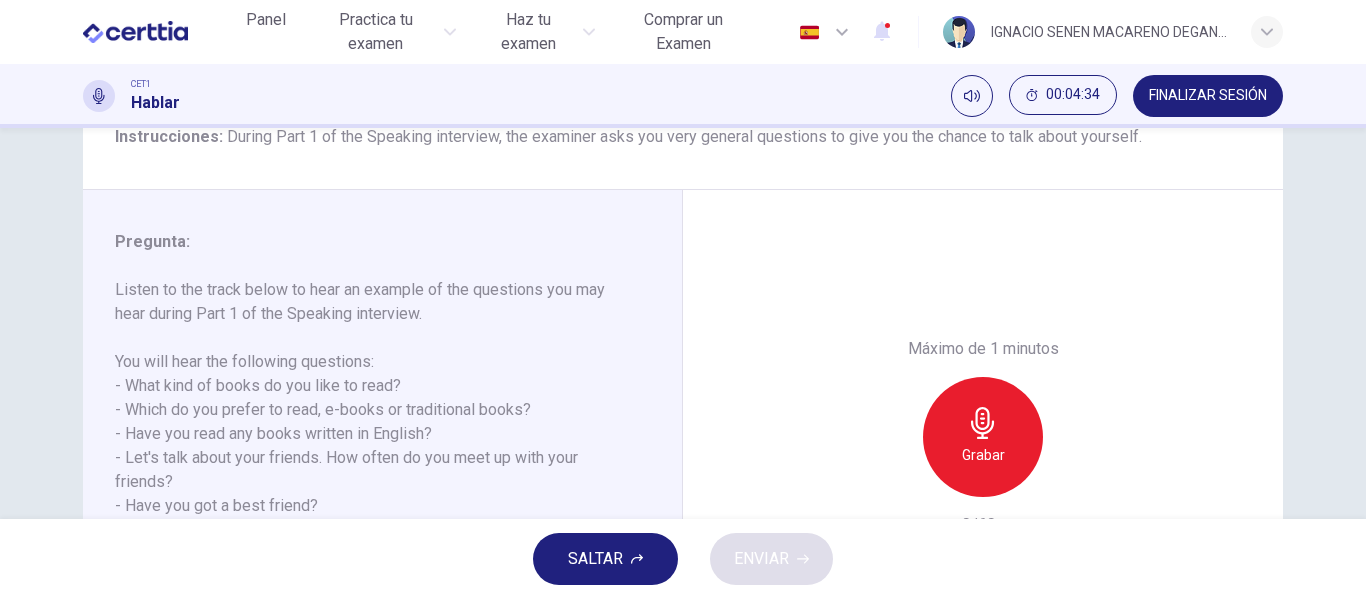 scroll, scrollTop: 181, scrollLeft: 0, axis: vertical 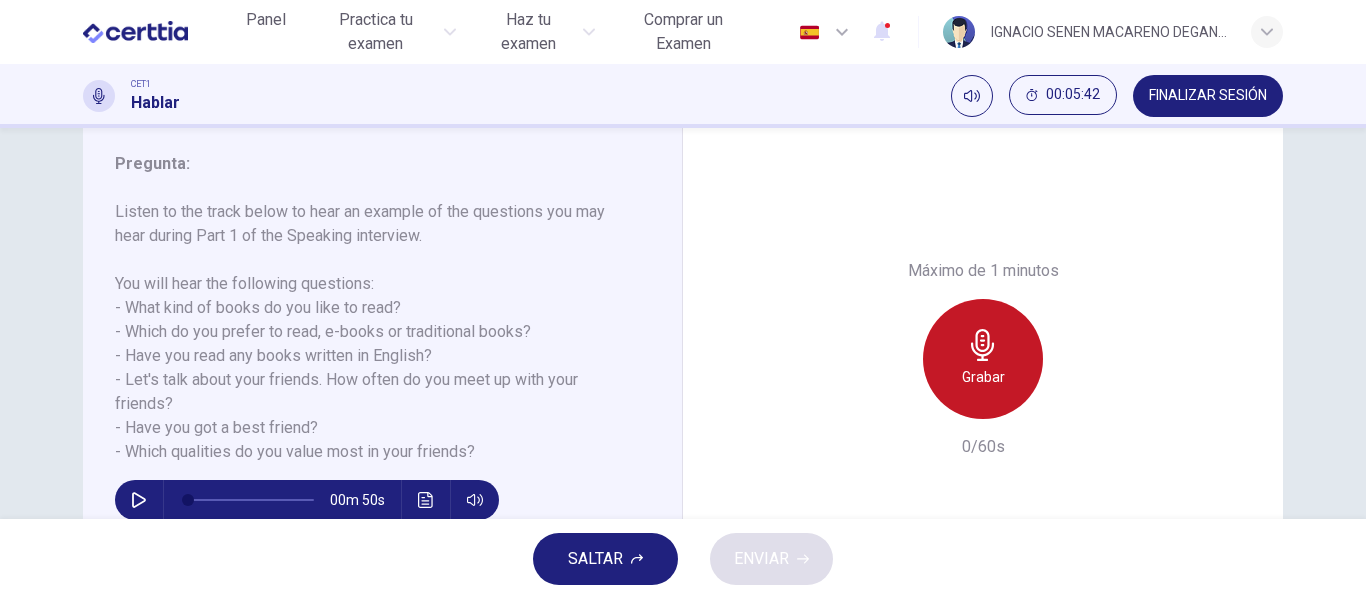 click on "Grabar" at bounding box center [983, 359] 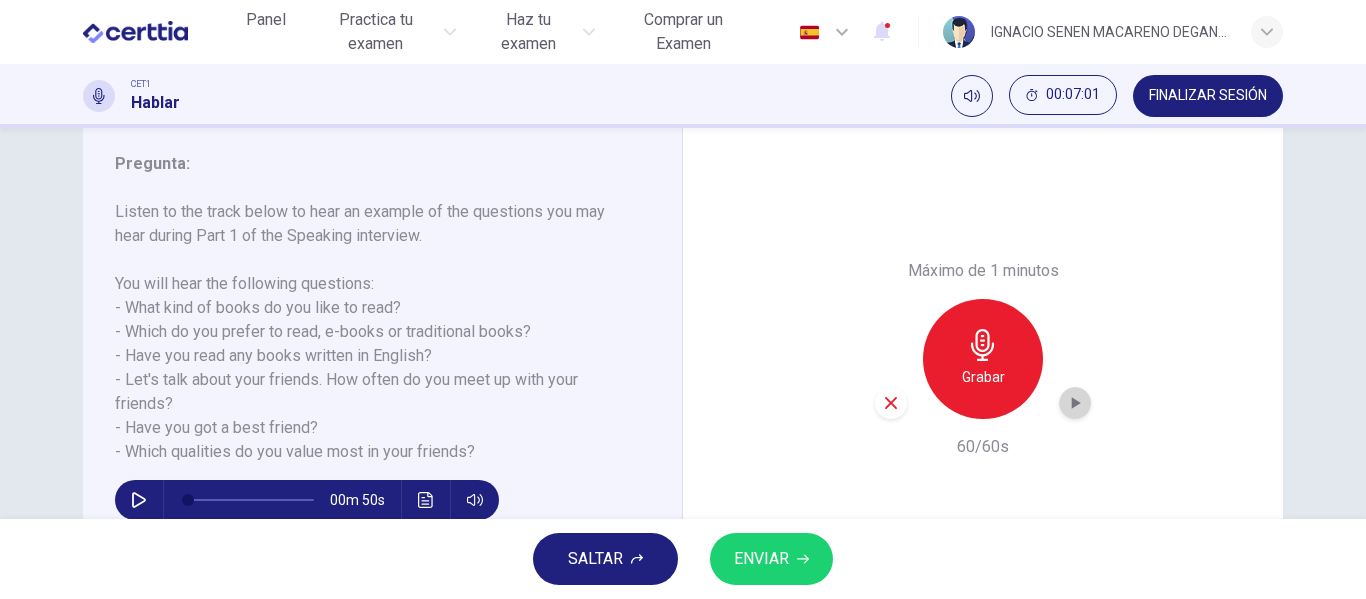 click at bounding box center [1075, 403] 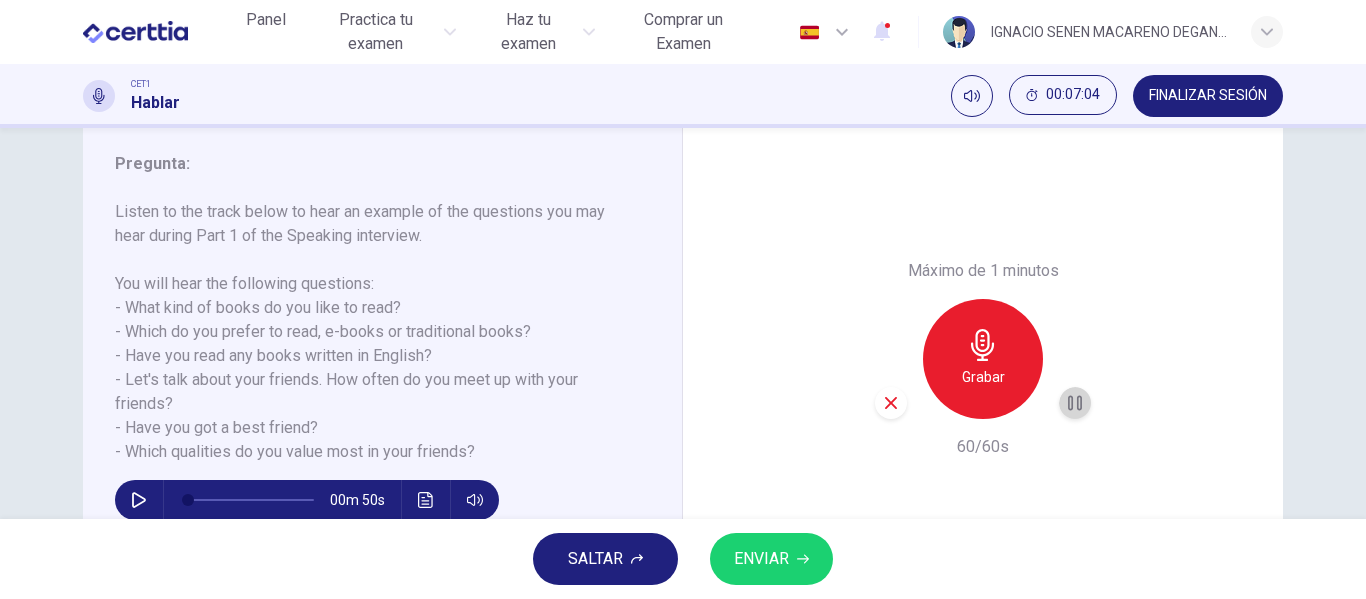 click at bounding box center (1075, 403) 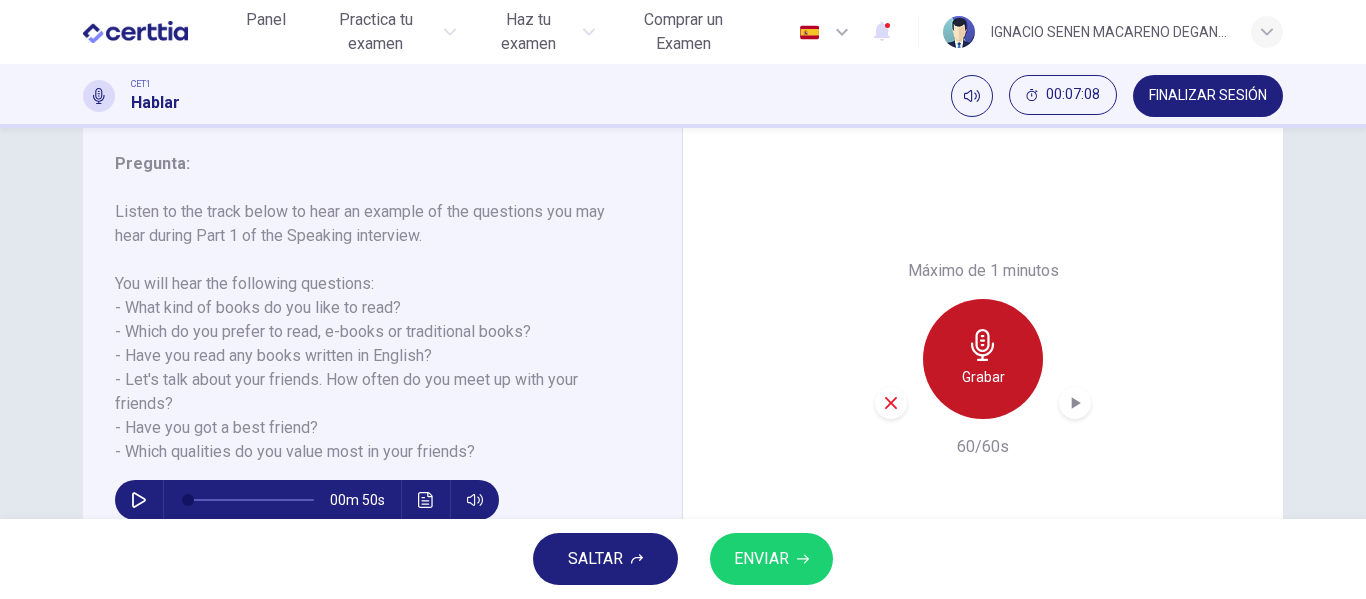 click on "Grabar" at bounding box center (983, 377) 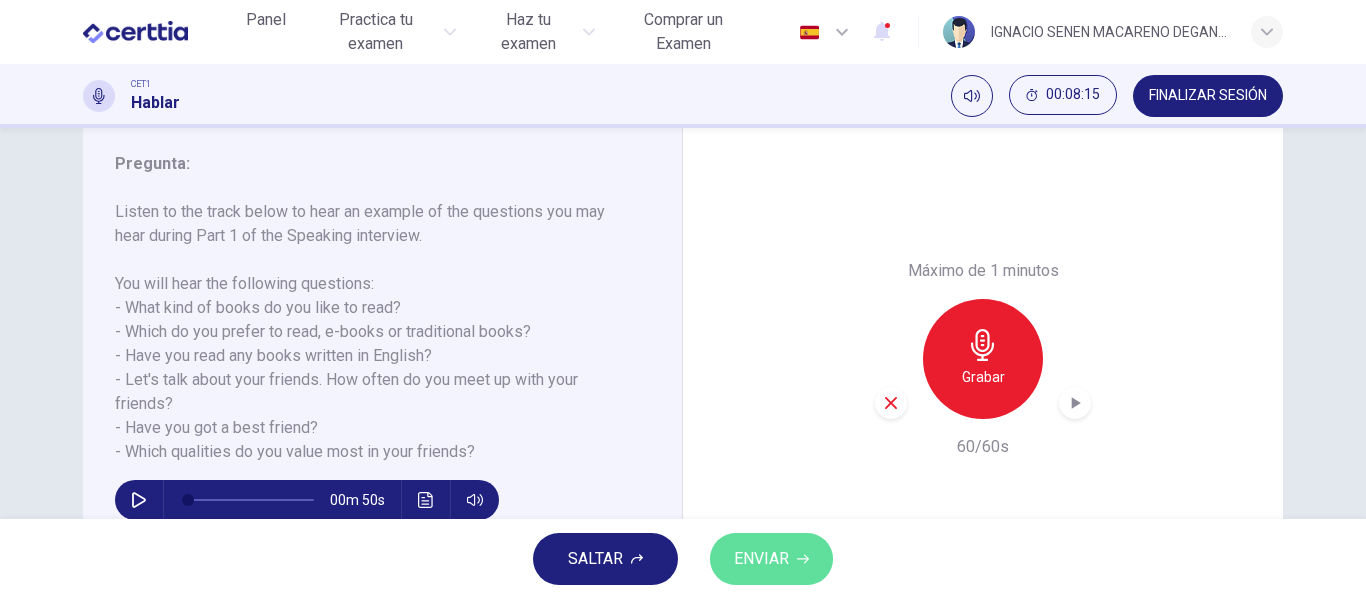 click on "ENVIAR" at bounding box center [761, 559] 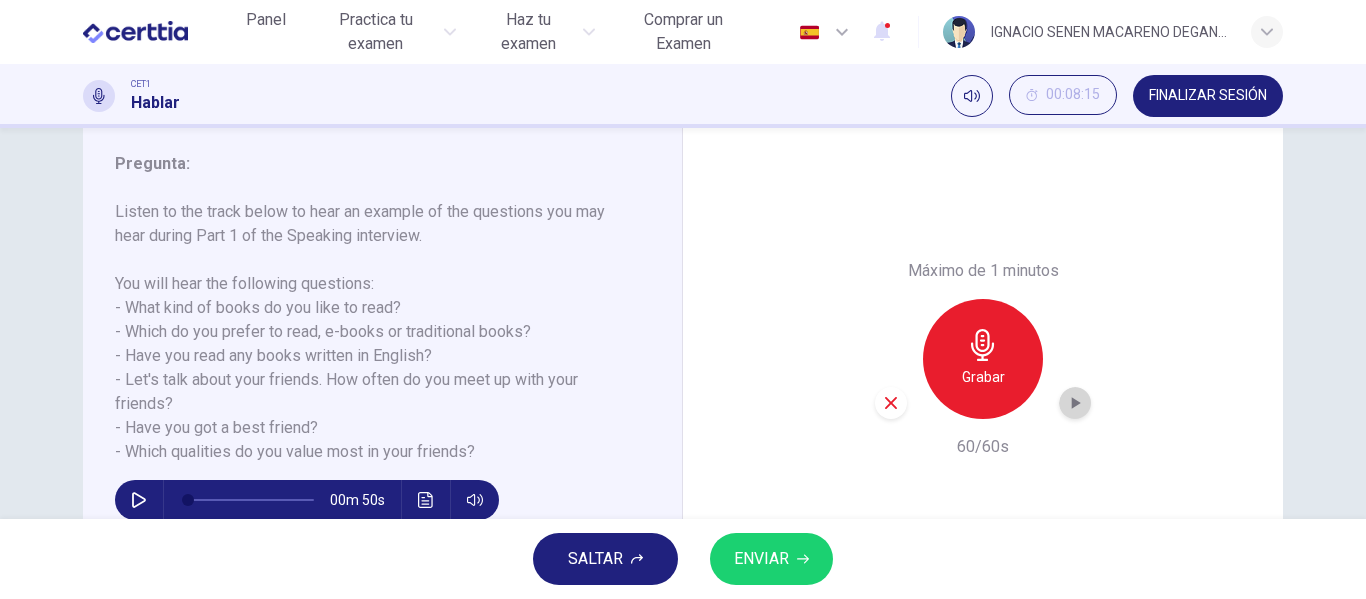 click at bounding box center (1075, 403) 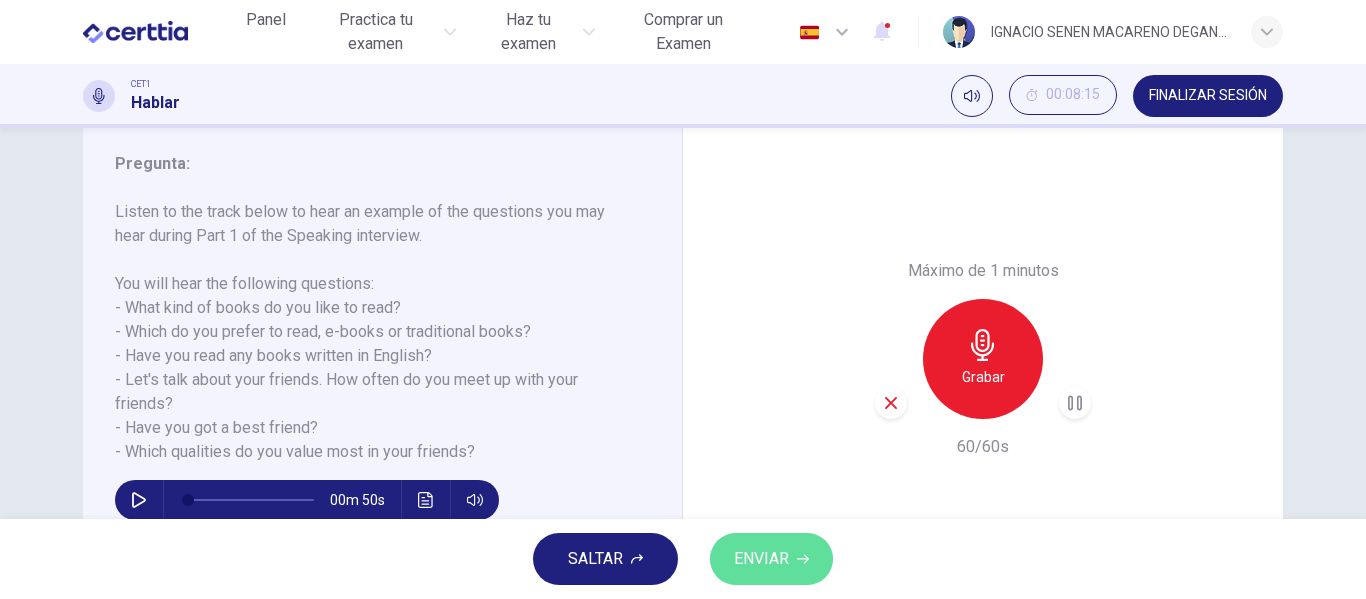 click on "ENVIAR" at bounding box center (761, 559) 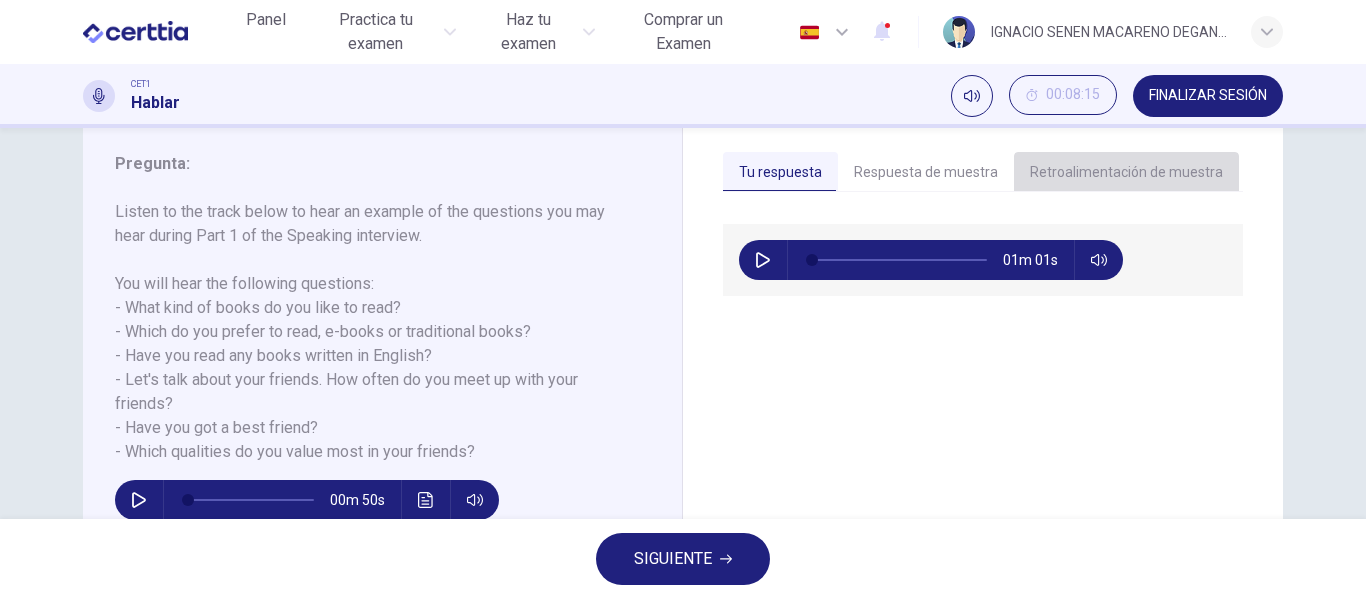 click on "Retroalimentación de muestra" at bounding box center [1126, 173] 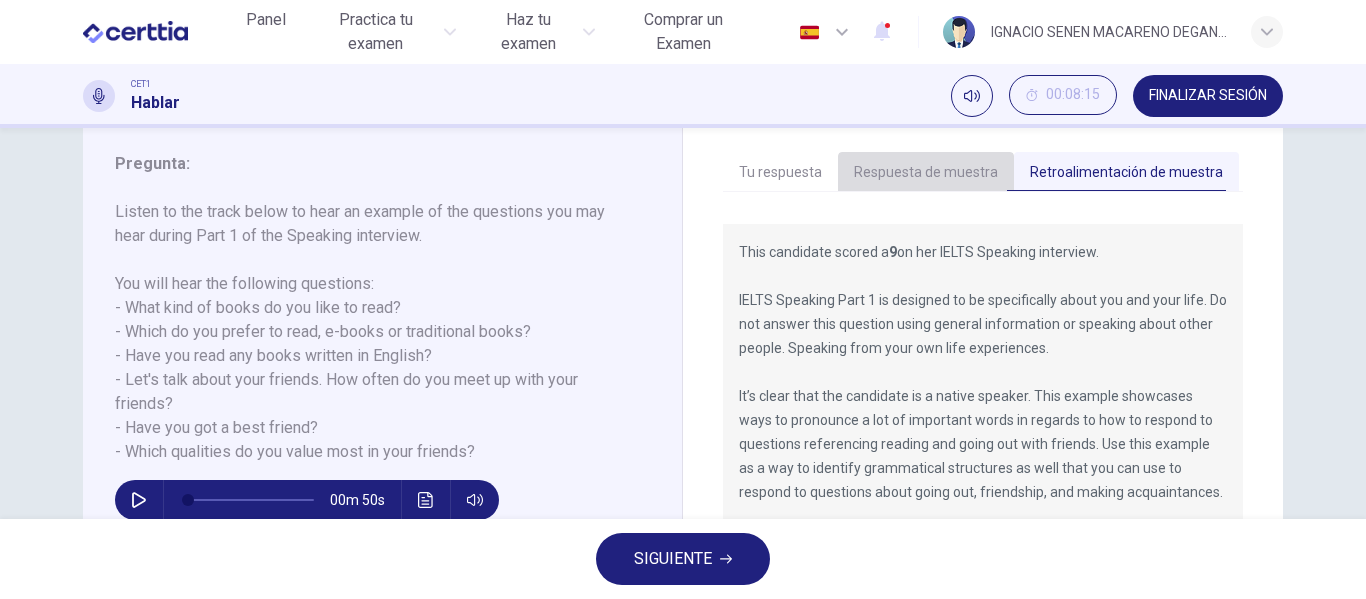 click on "Respuesta de muestra" at bounding box center [926, 173] 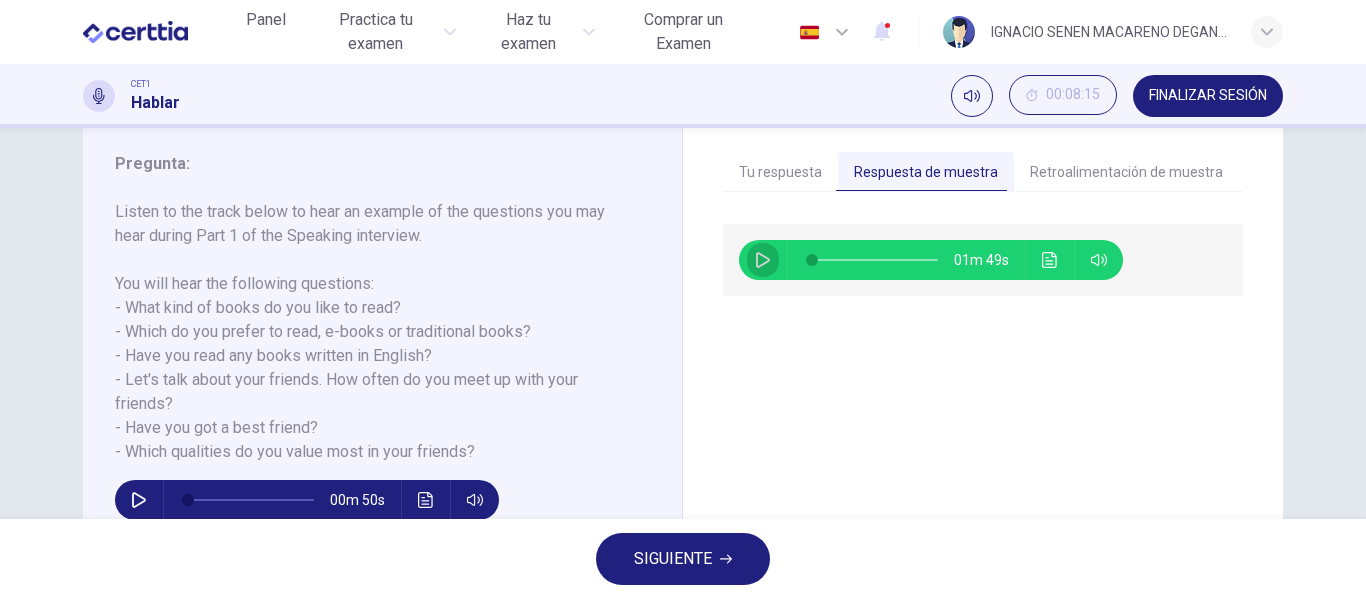 click at bounding box center (763, 260) 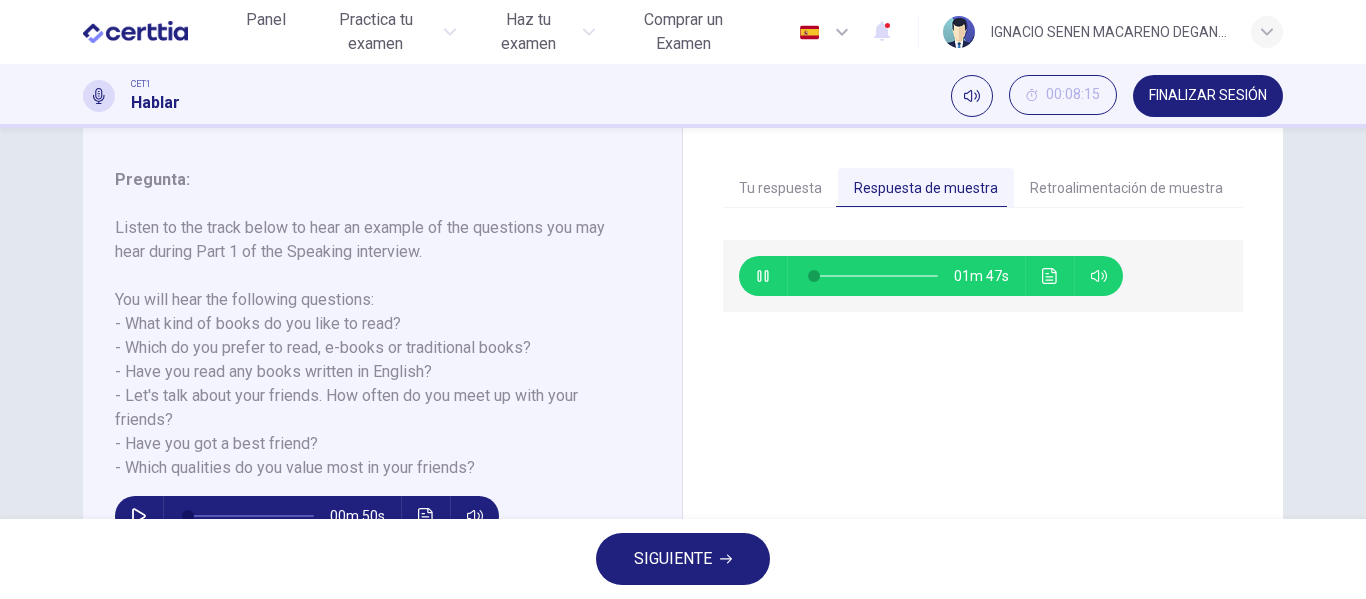 scroll, scrollTop: 230, scrollLeft: 0, axis: vertical 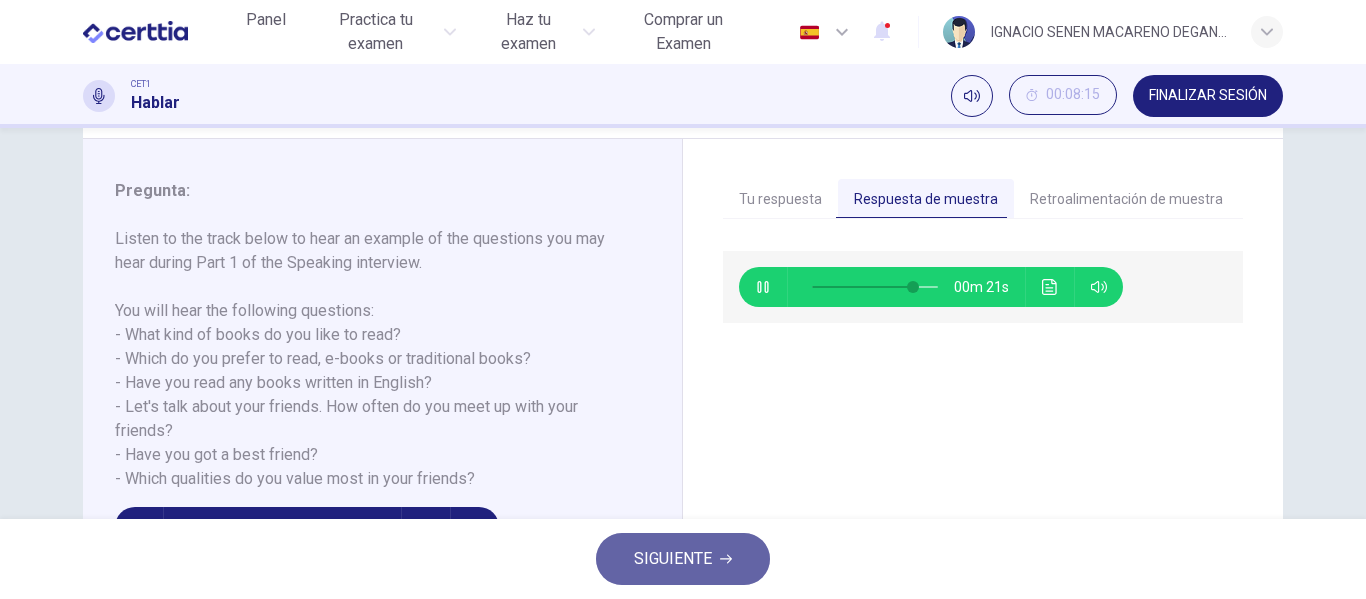 click on "SIGUIENTE" at bounding box center (673, 559) 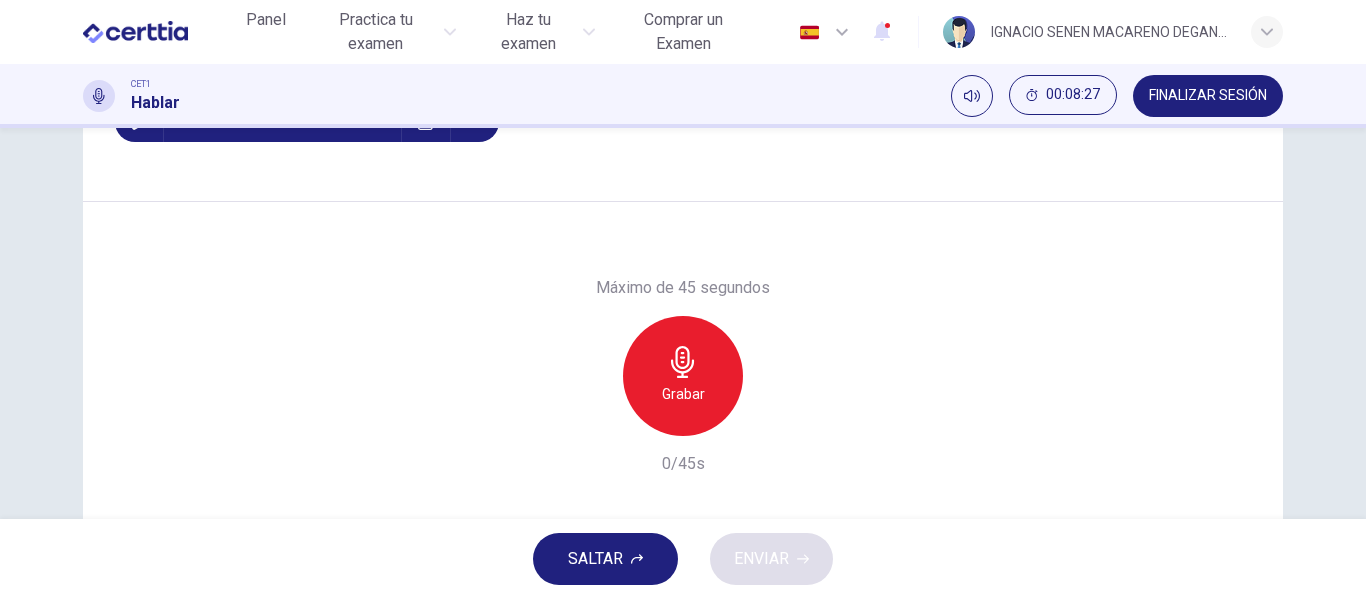 scroll, scrollTop: 384, scrollLeft: 0, axis: vertical 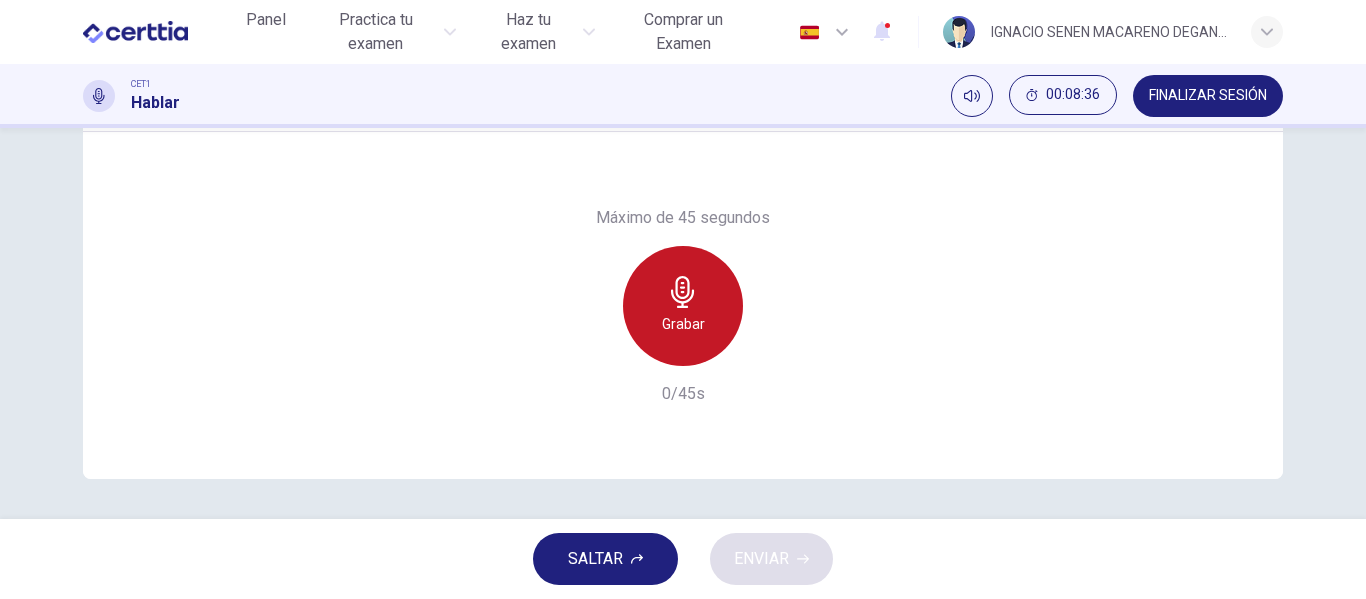 click on "Grabar" at bounding box center [683, 324] 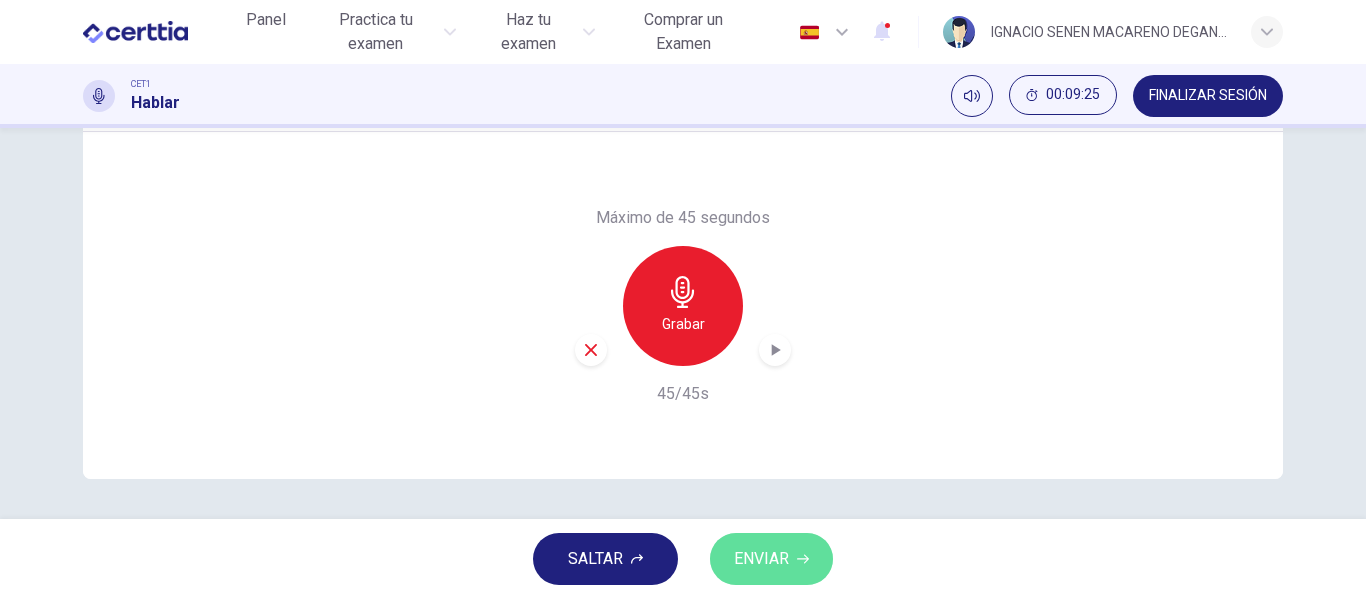 click on "ENVIAR" at bounding box center (761, 559) 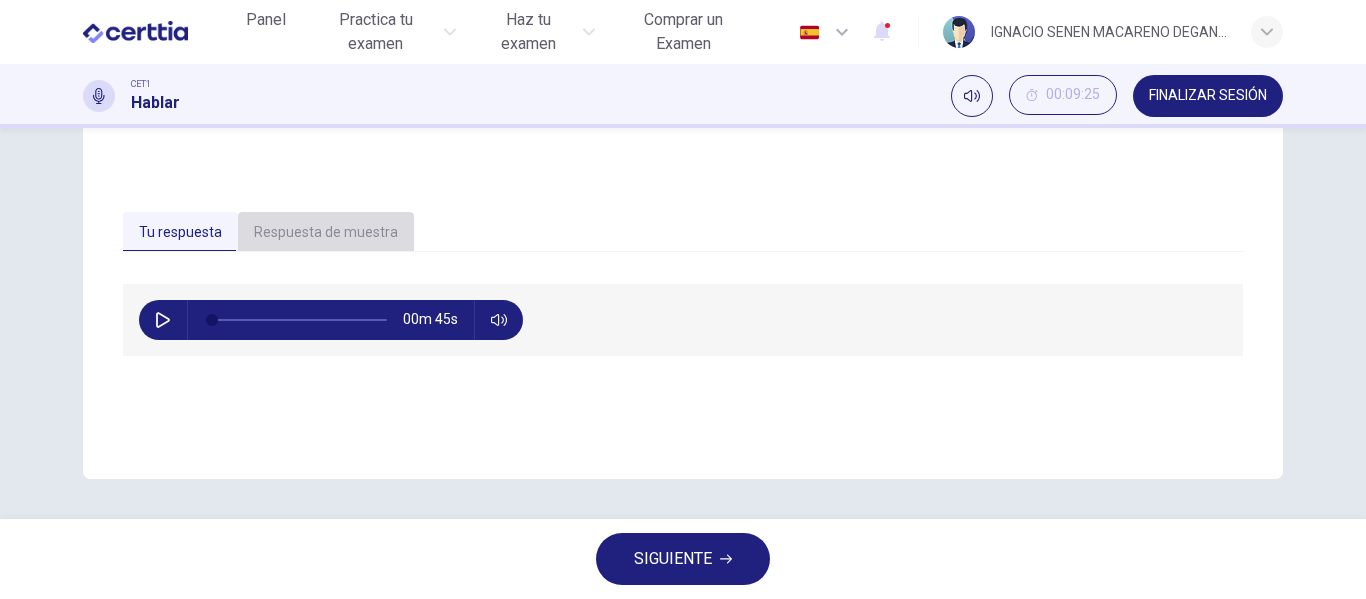click on "Respuesta de muestra" at bounding box center (326, 233) 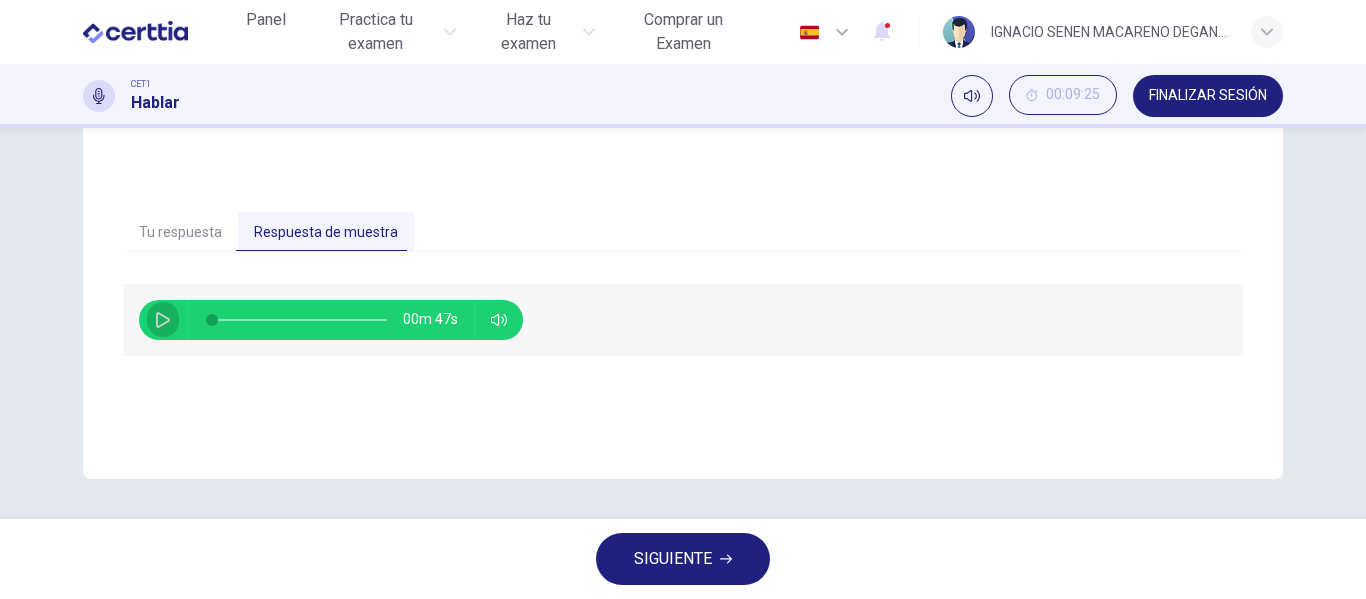 click at bounding box center [163, 320] 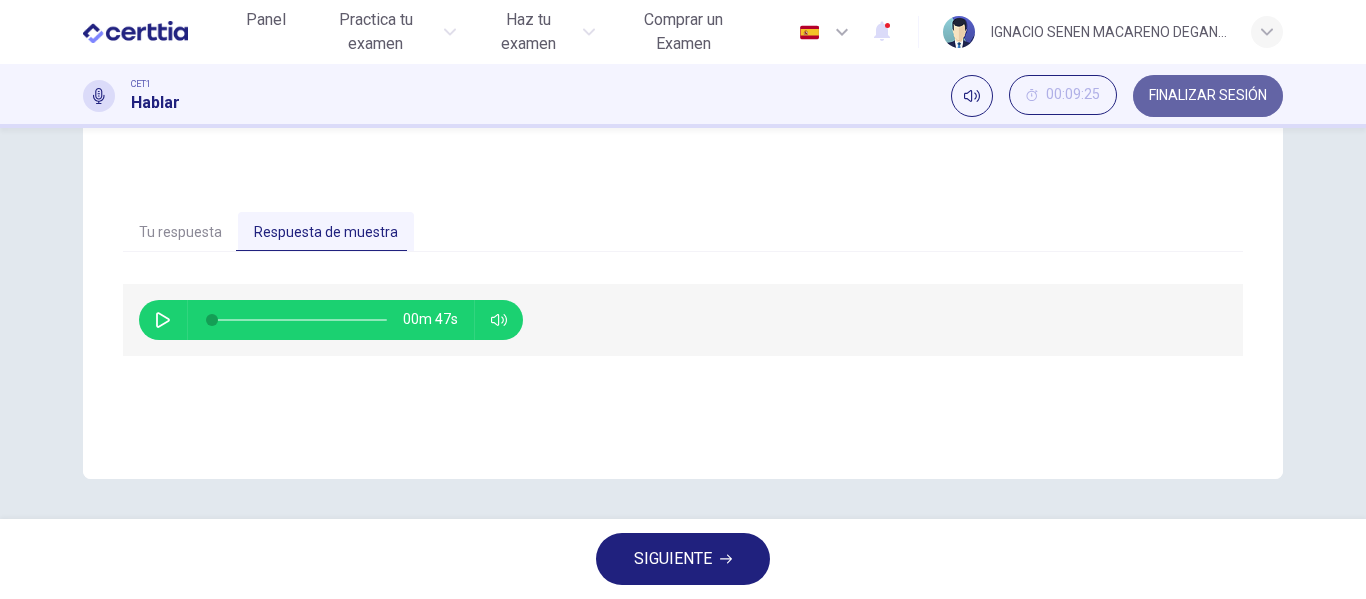 click on "FINALIZAR SESIÓN" at bounding box center [1208, 96] 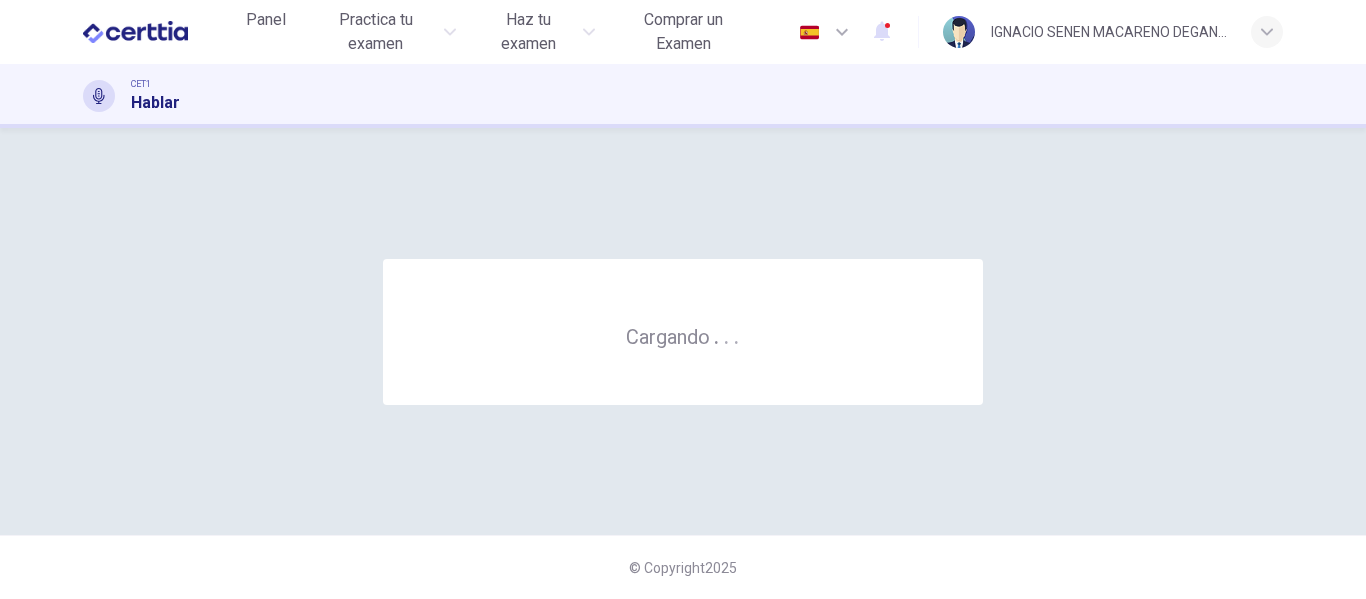 scroll, scrollTop: 0, scrollLeft: 0, axis: both 